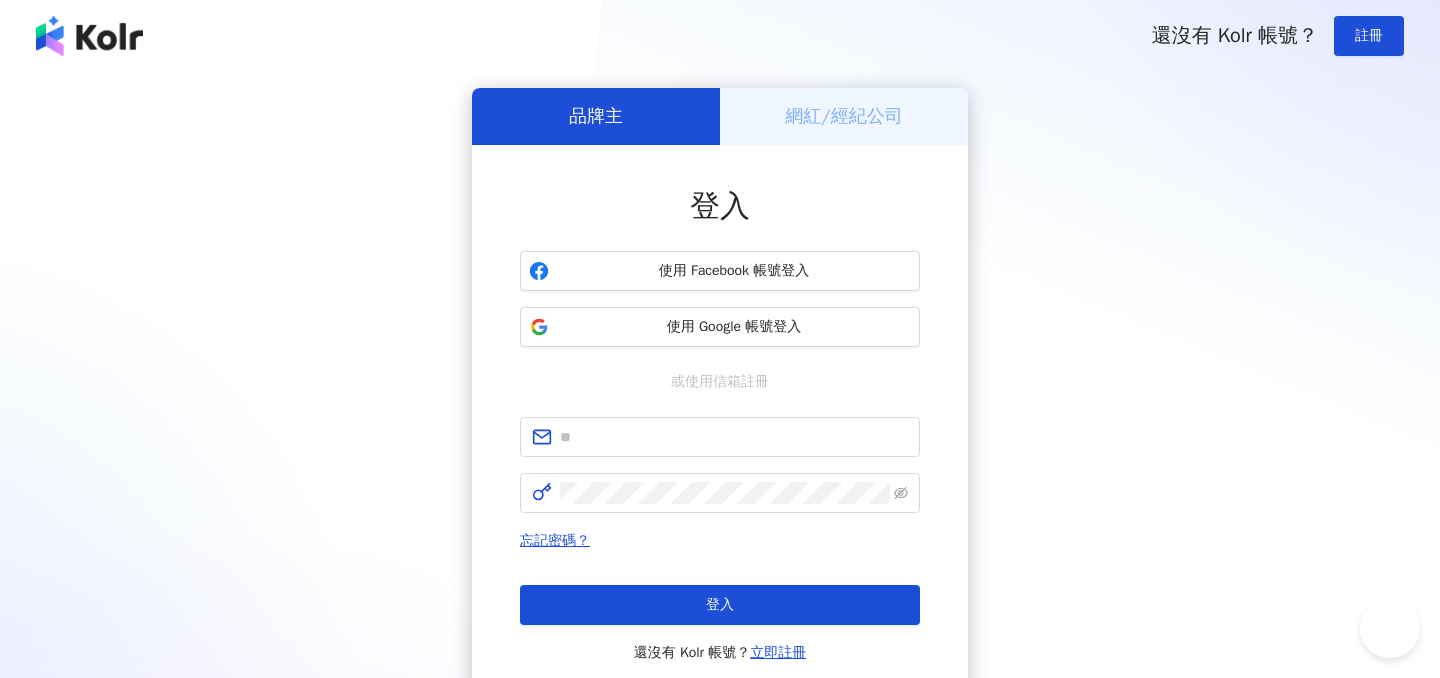 scroll, scrollTop: 0, scrollLeft: 0, axis: both 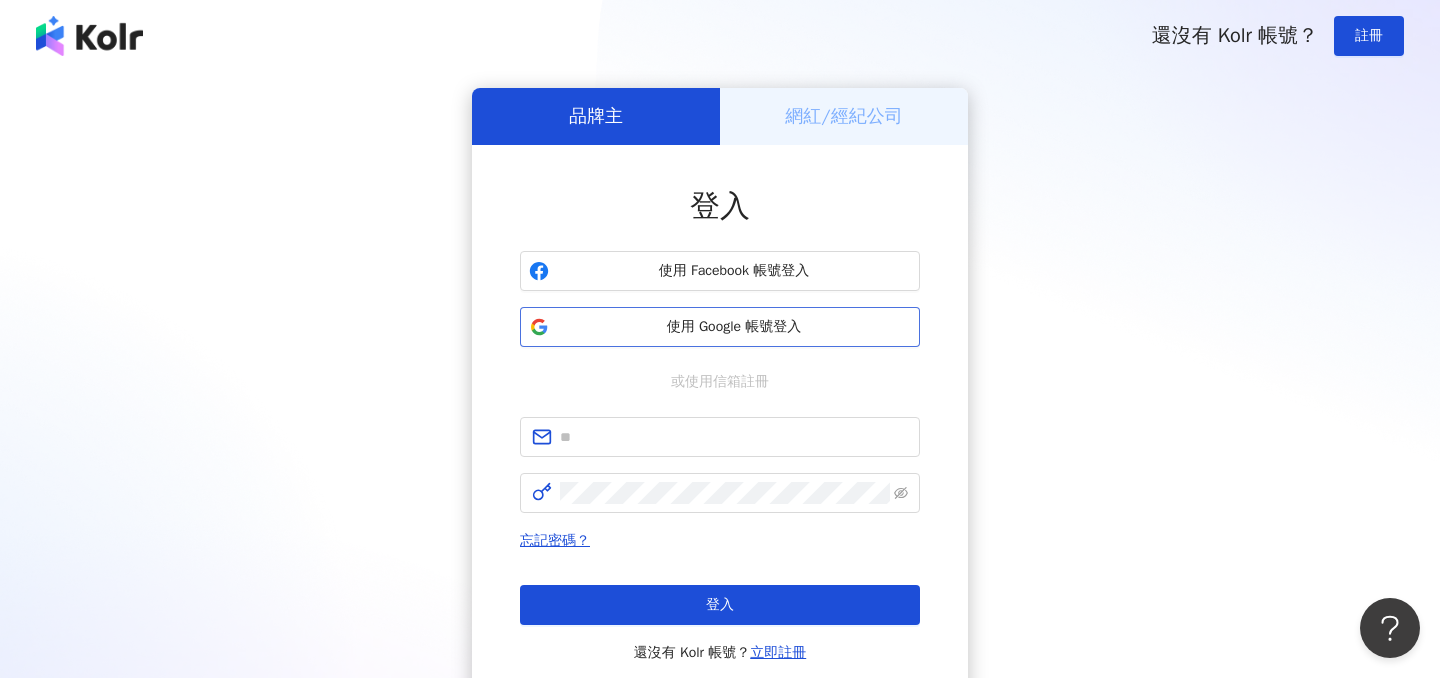 click on "使用 Google 帳號登入" at bounding box center (734, 327) 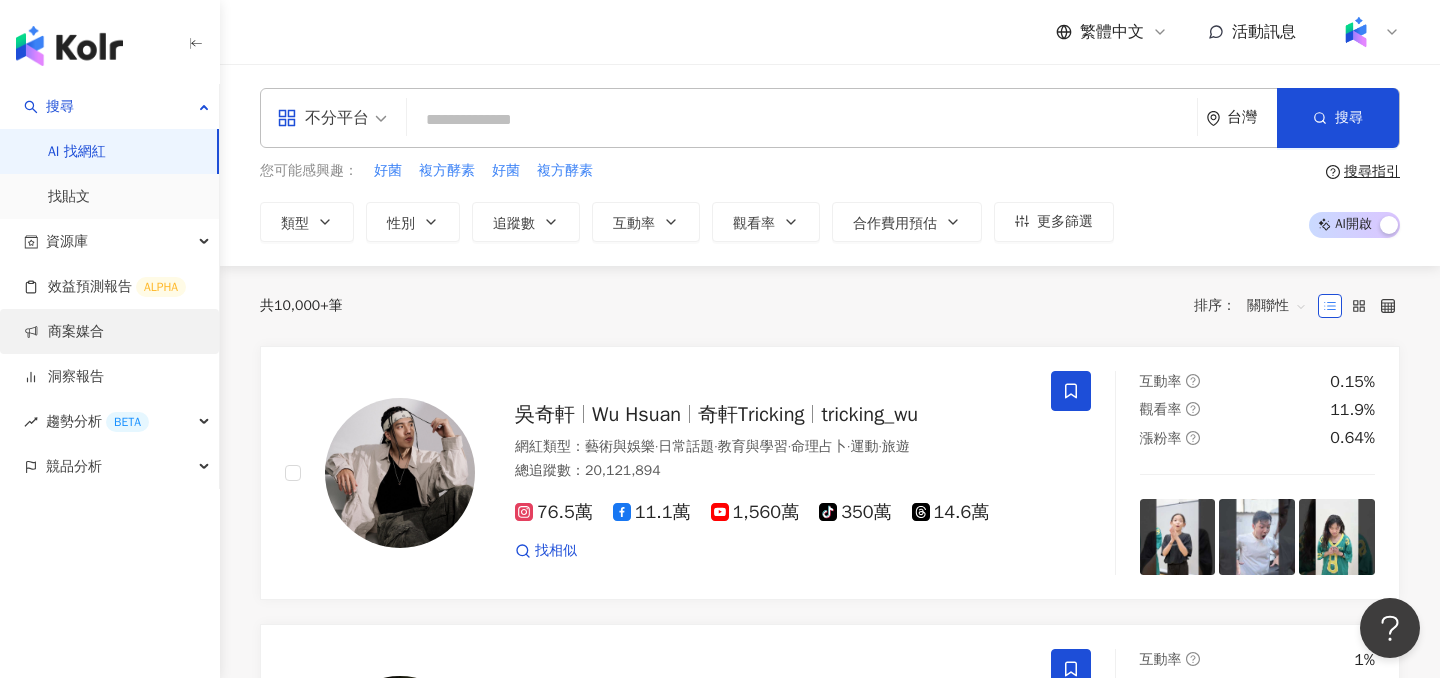 click on "商案媒合" at bounding box center [64, 332] 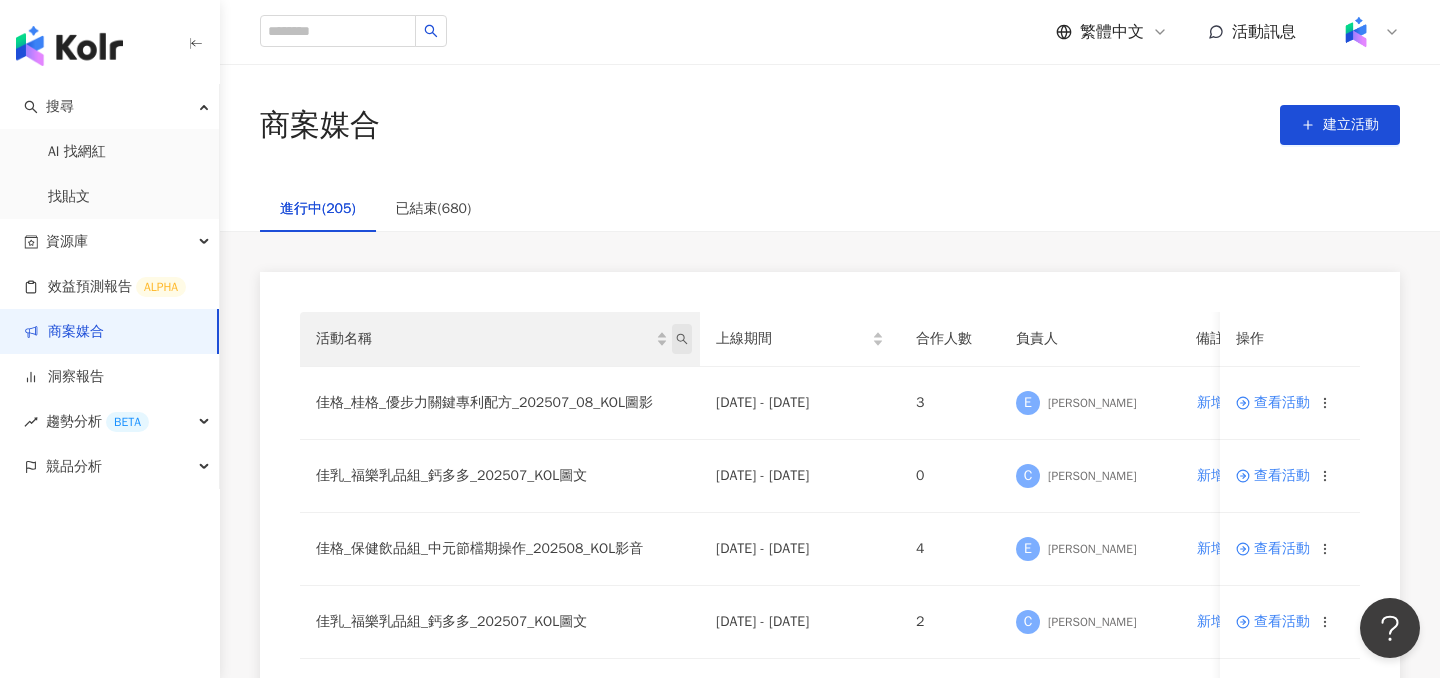 click at bounding box center (682, 339) 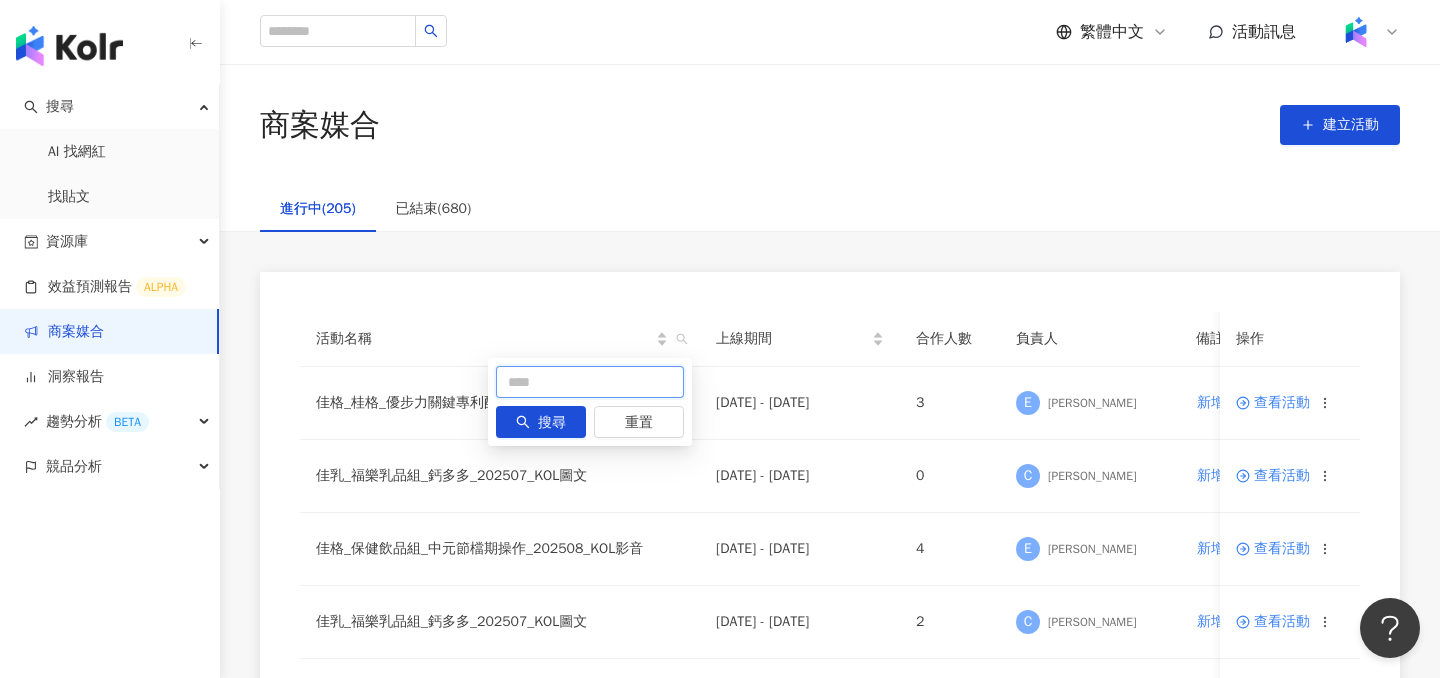 click at bounding box center [590, 382] 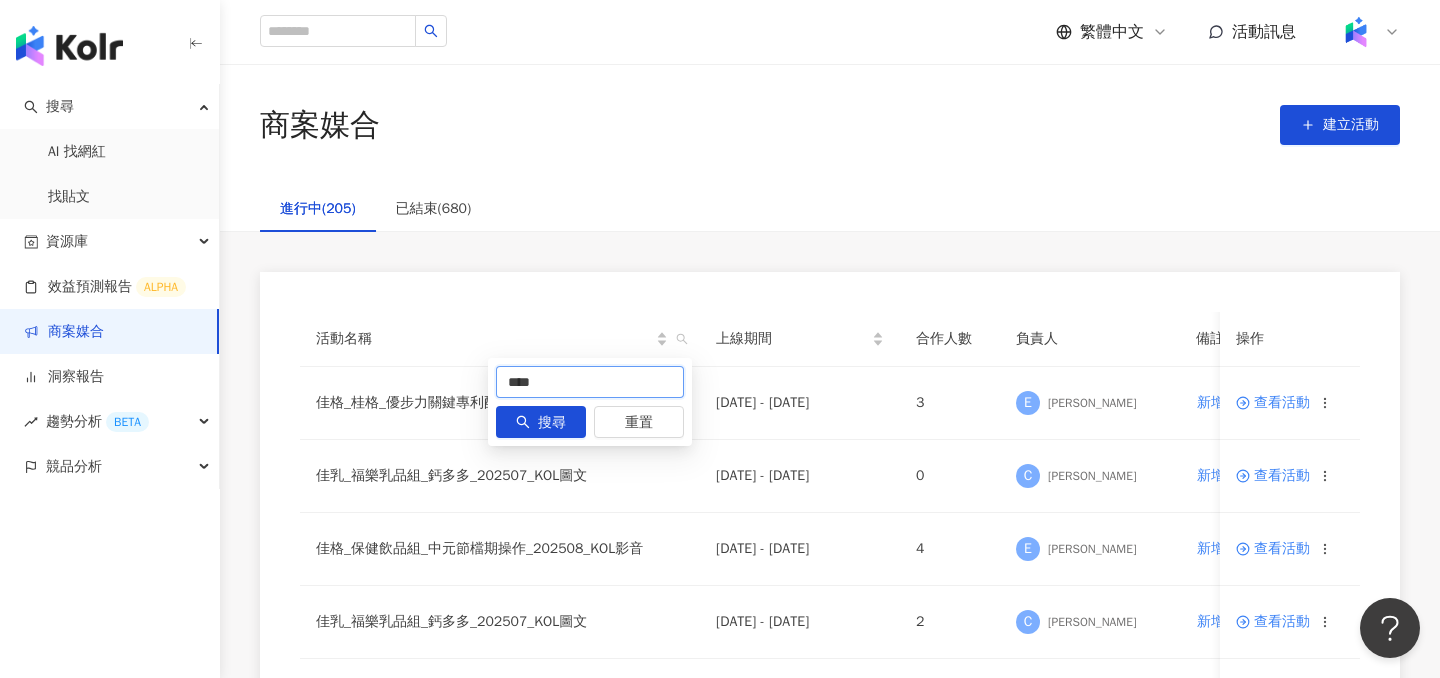 type on "***" 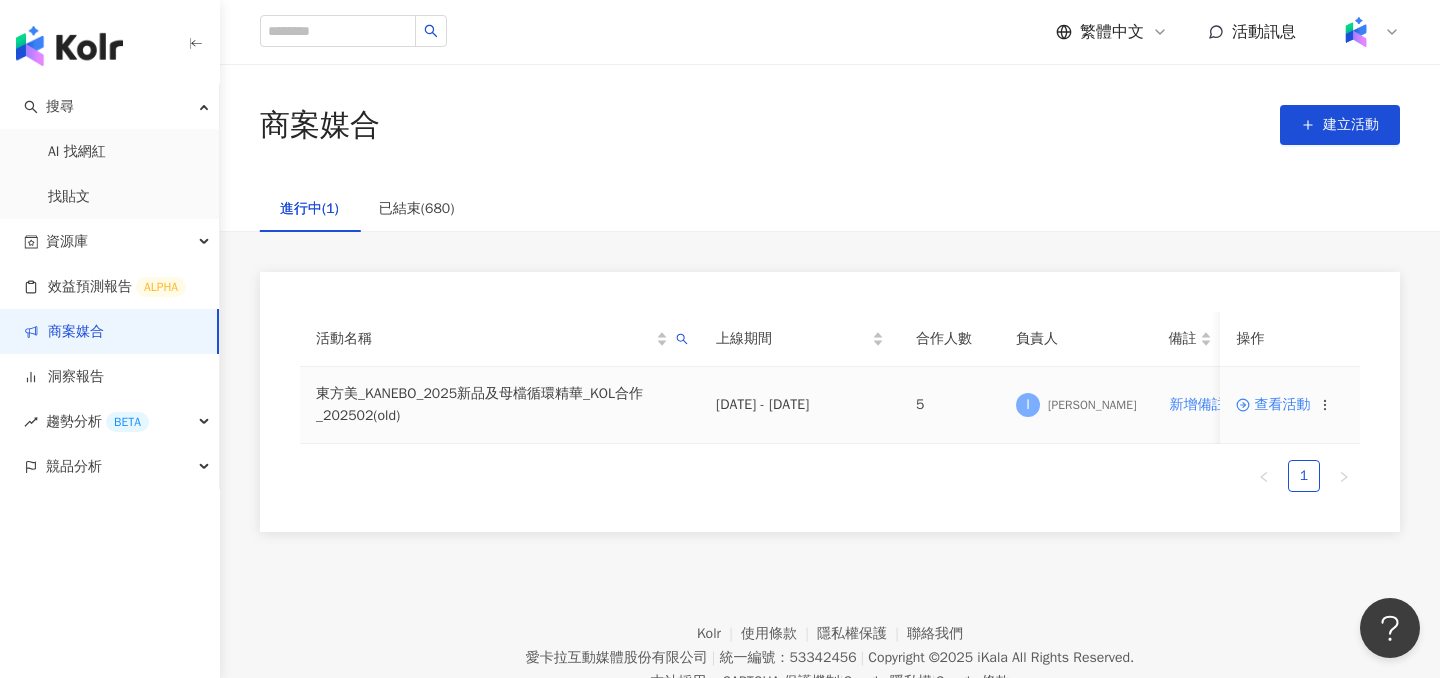 click on "查看活動" at bounding box center (1273, 405) 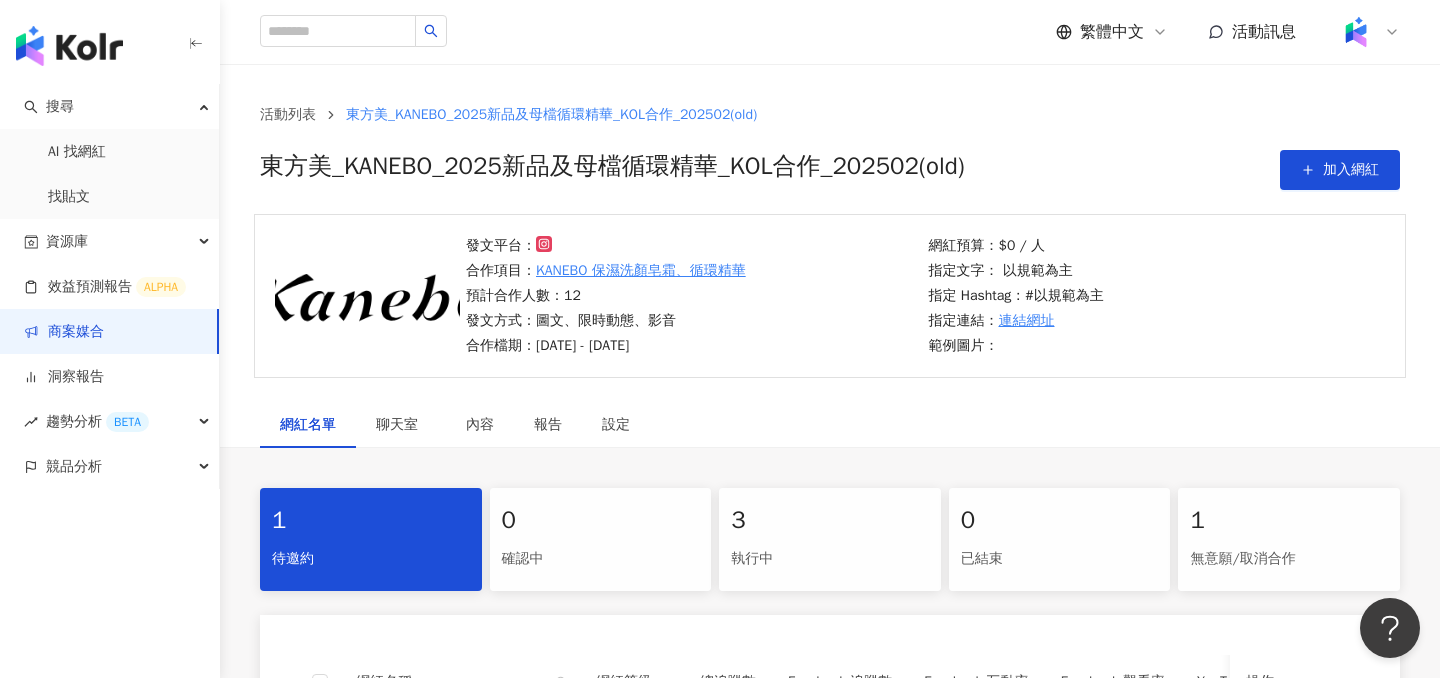 click on "3" at bounding box center (830, 521) 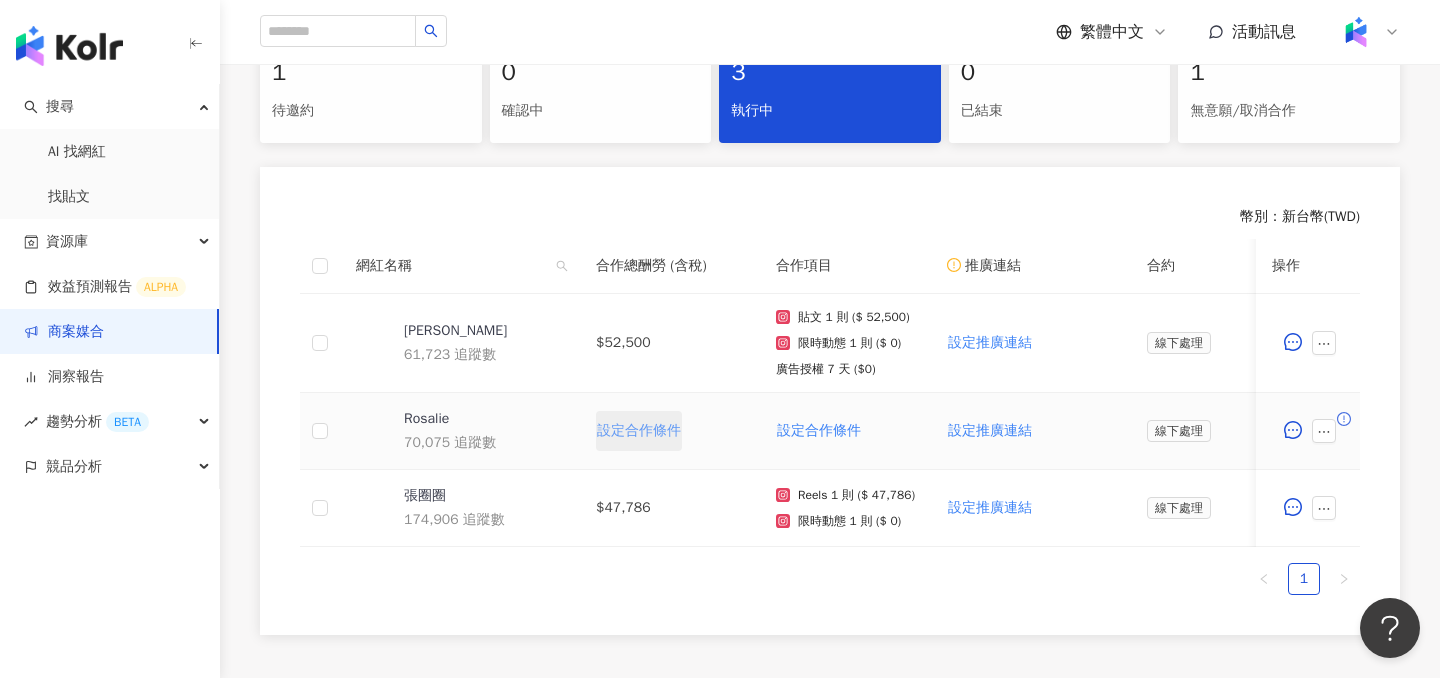 scroll, scrollTop: 372, scrollLeft: 0, axis: vertical 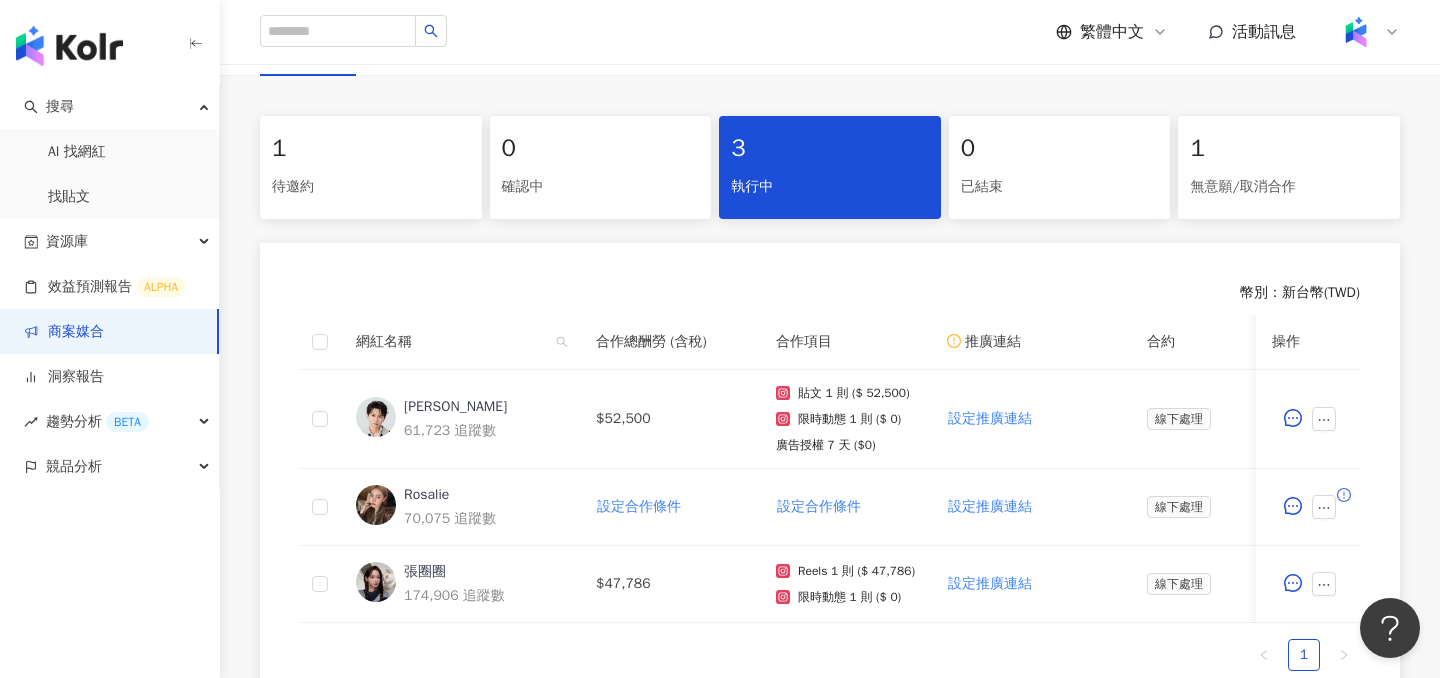 click on "待邀約" at bounding box center (371, 187) 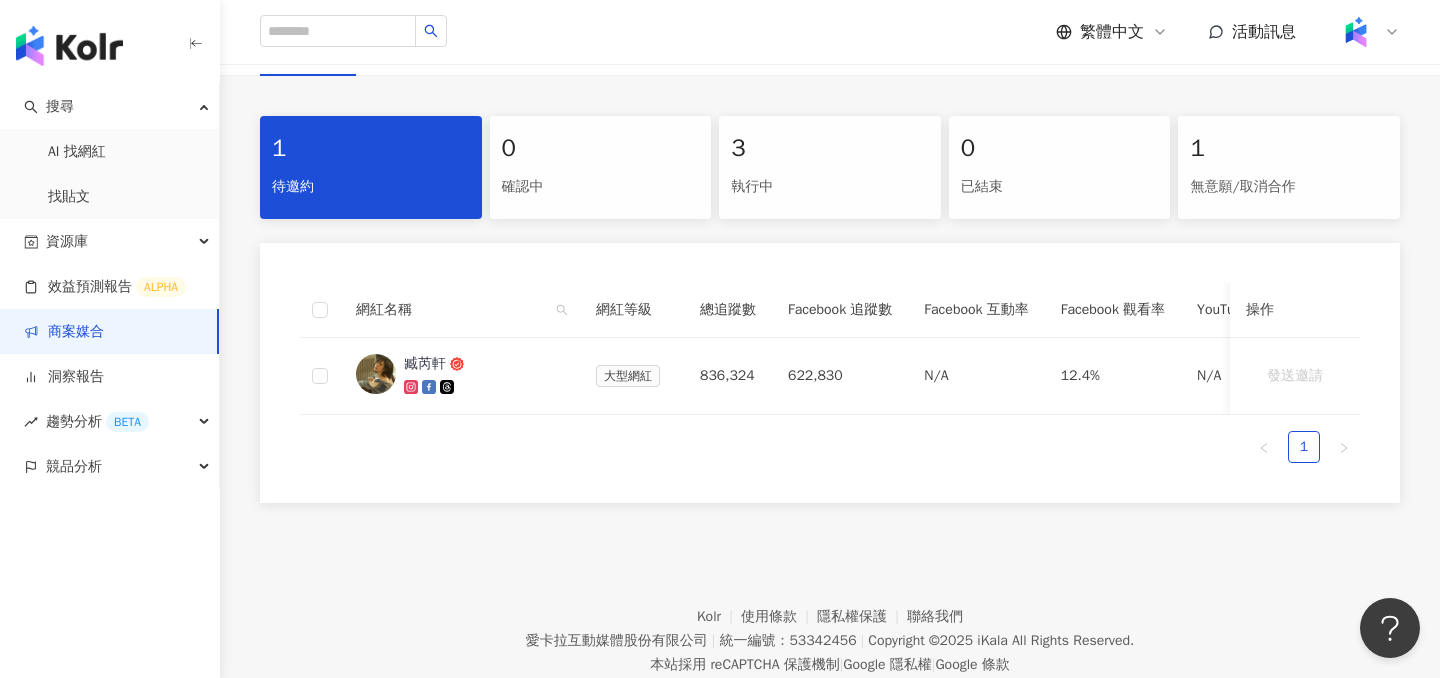 scroll, scrollTop: 345, scrollLeft: 0, axis: vertical 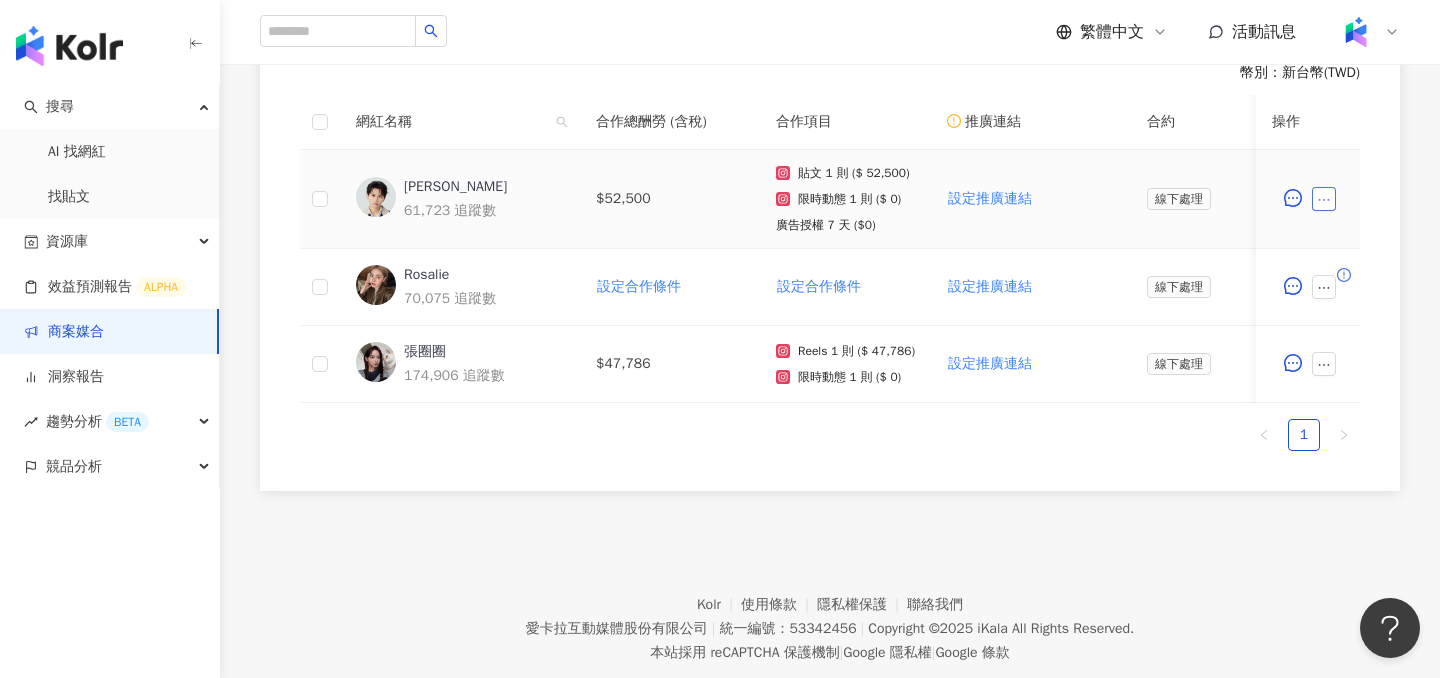 click at bounding box center (1324, 199) 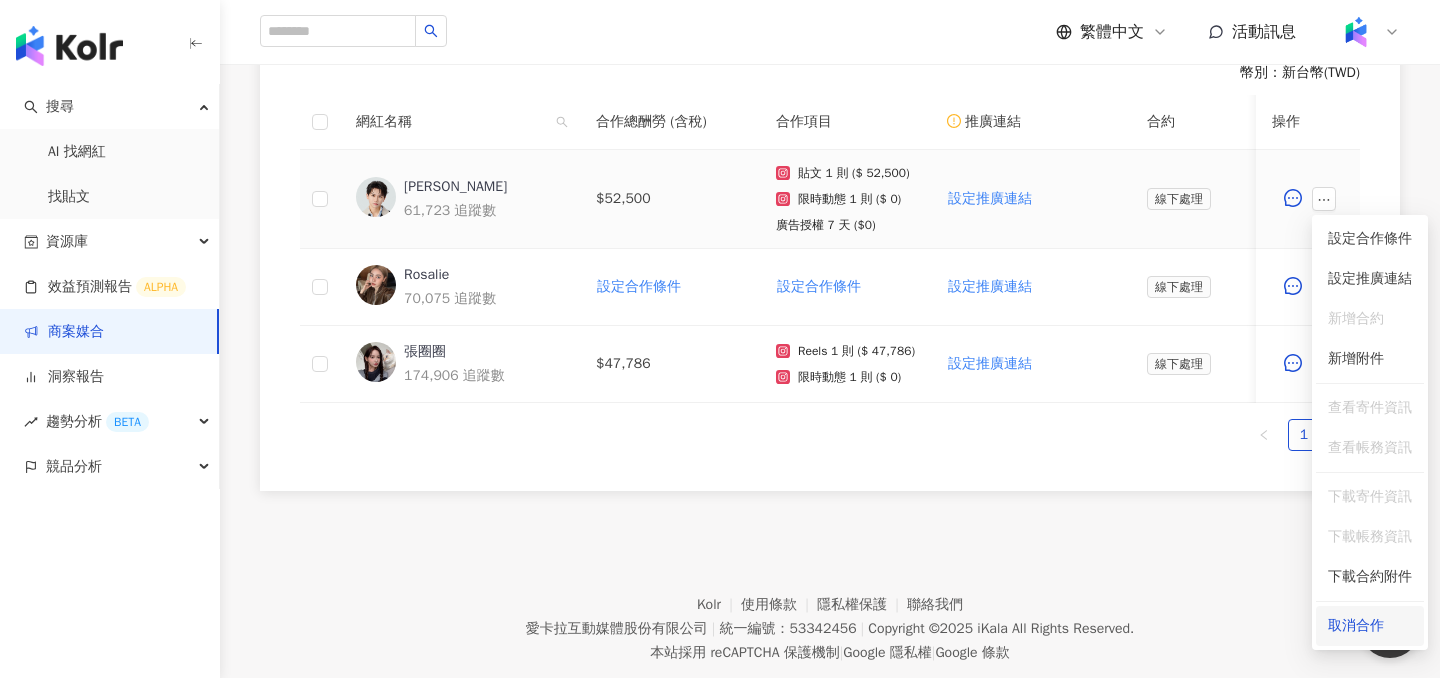 click on "取消合作" at bounding box center [1370, 626] 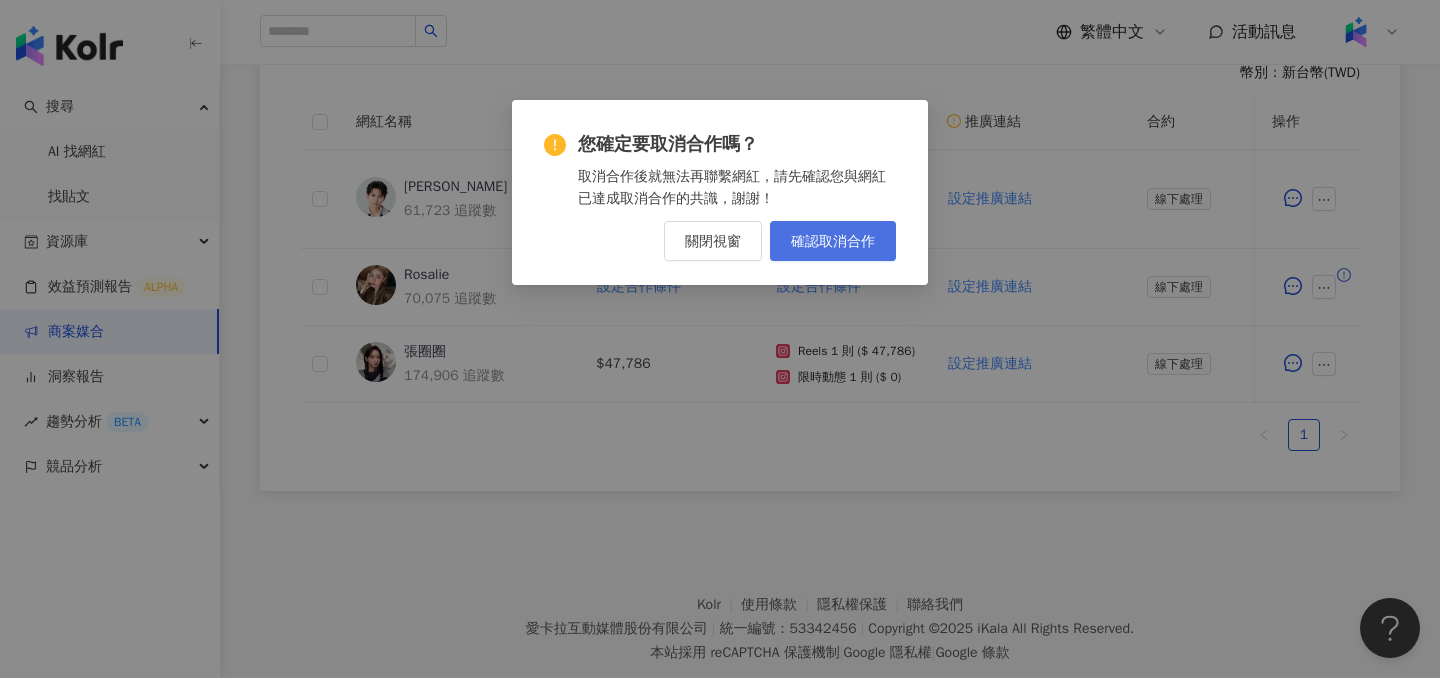 click on "確認取消合作" at bounding box center [833, 241] 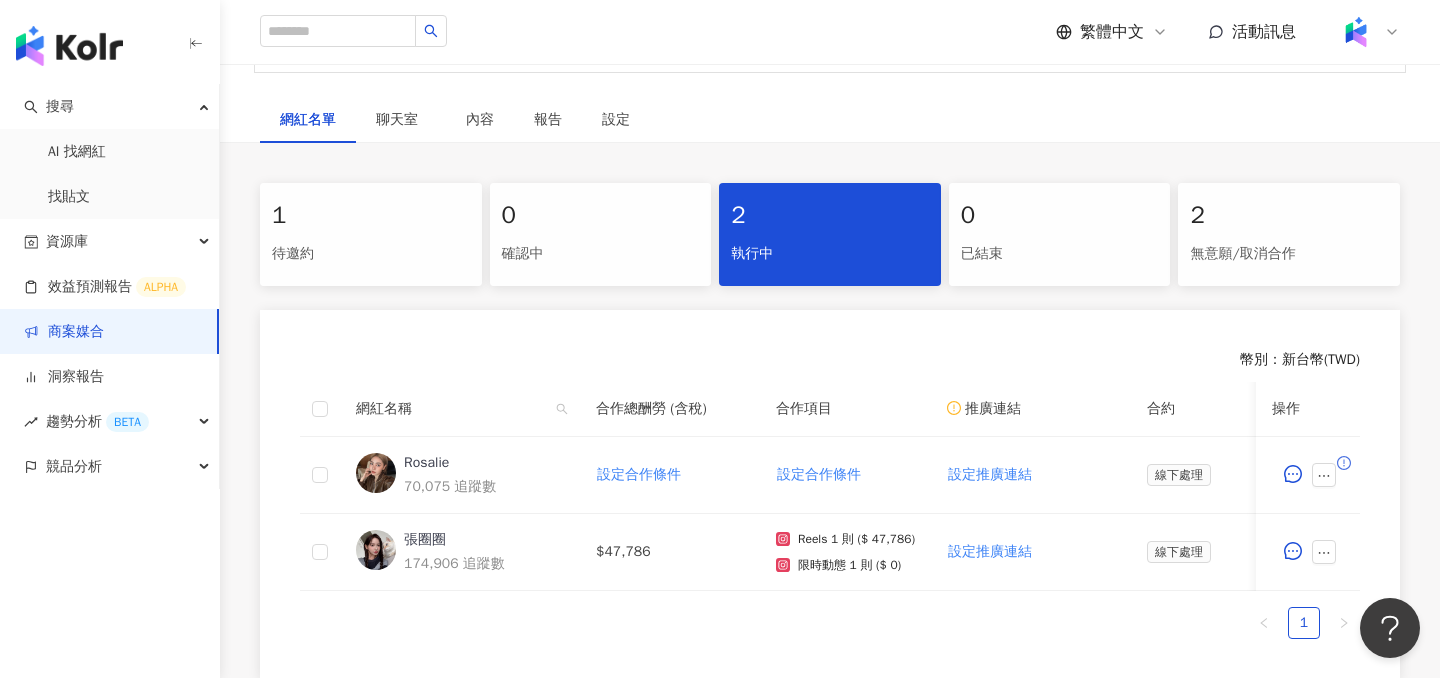 scroll, scrollTop: 0, scrollLeft: 0, axis: both 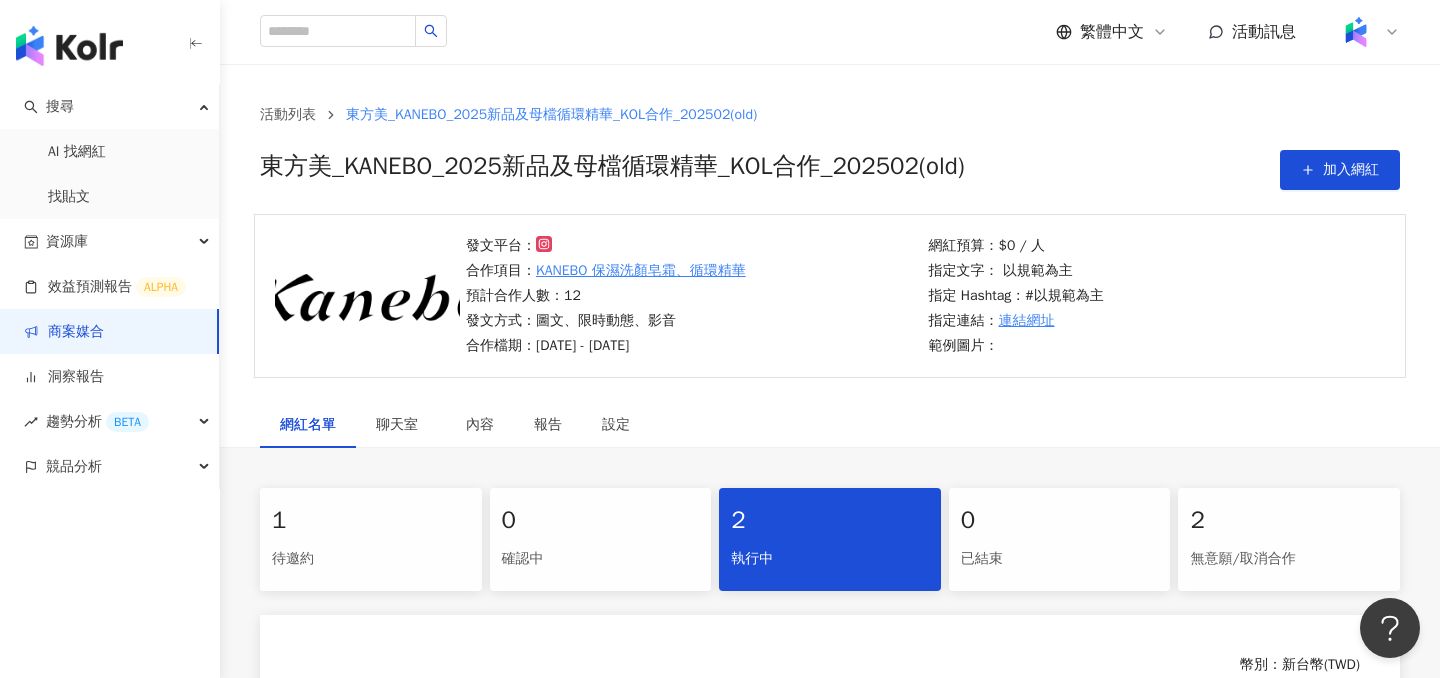 click on "商案媒合" at bounding box center (64, 332) 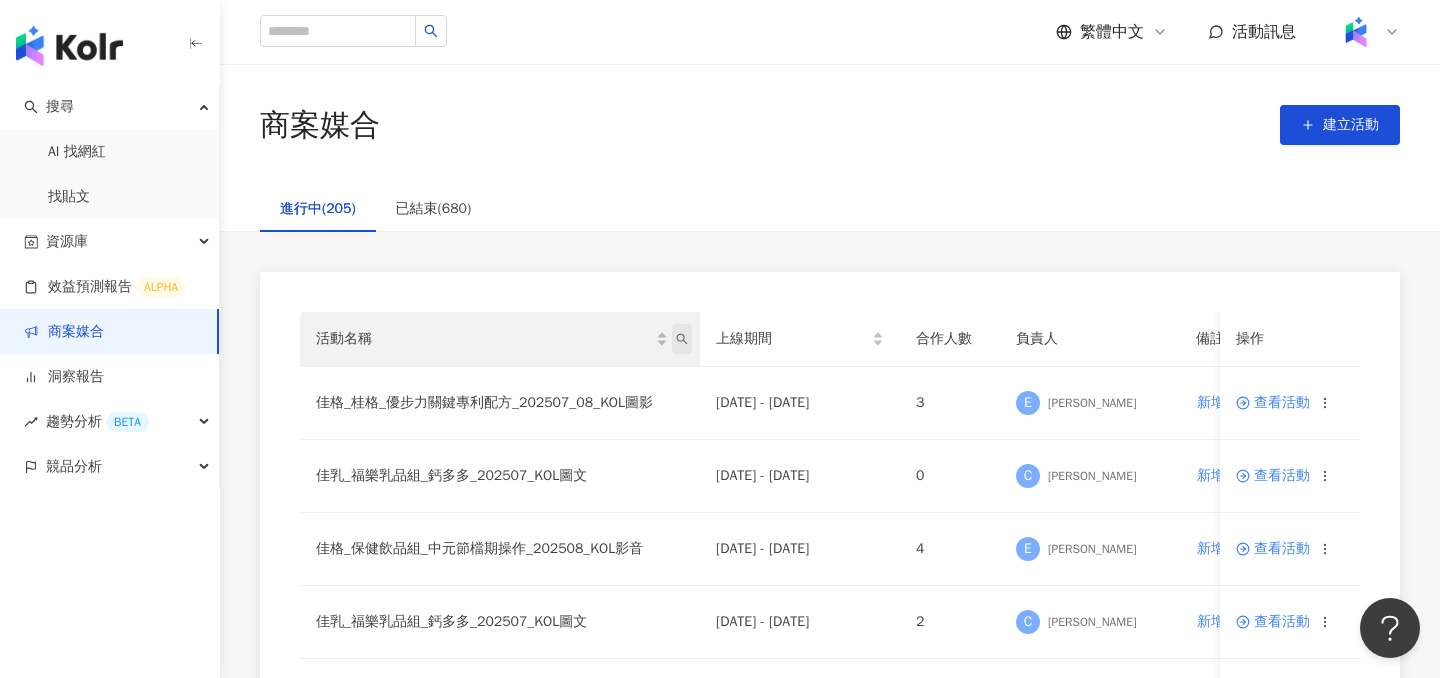 click 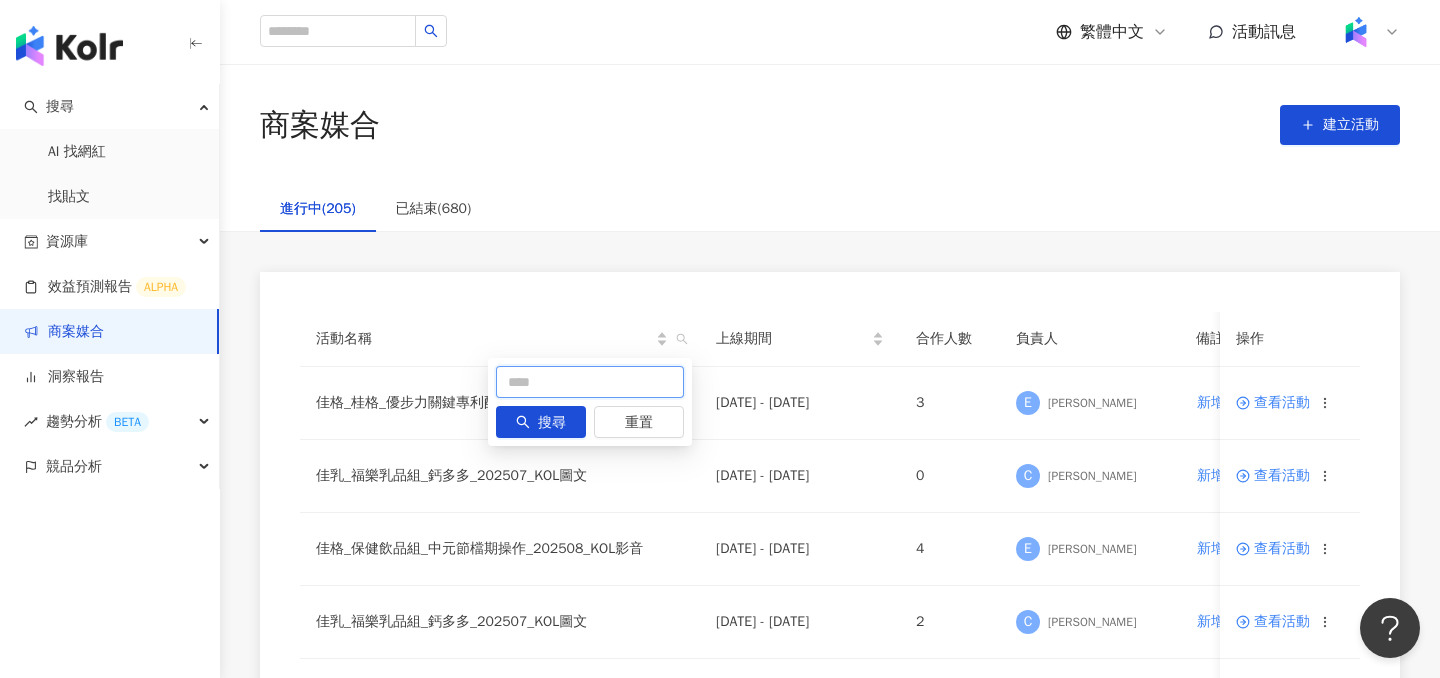 click at bounding box center [590, 382] 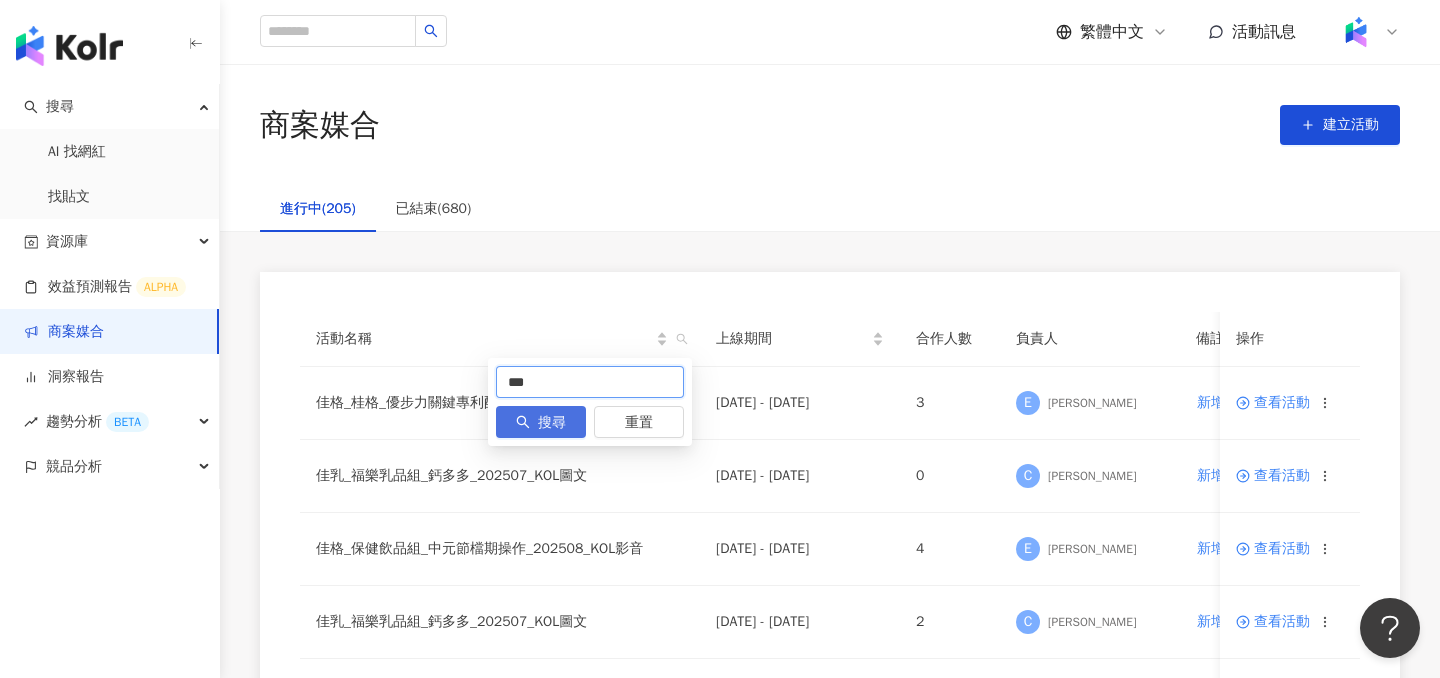 type on "***" 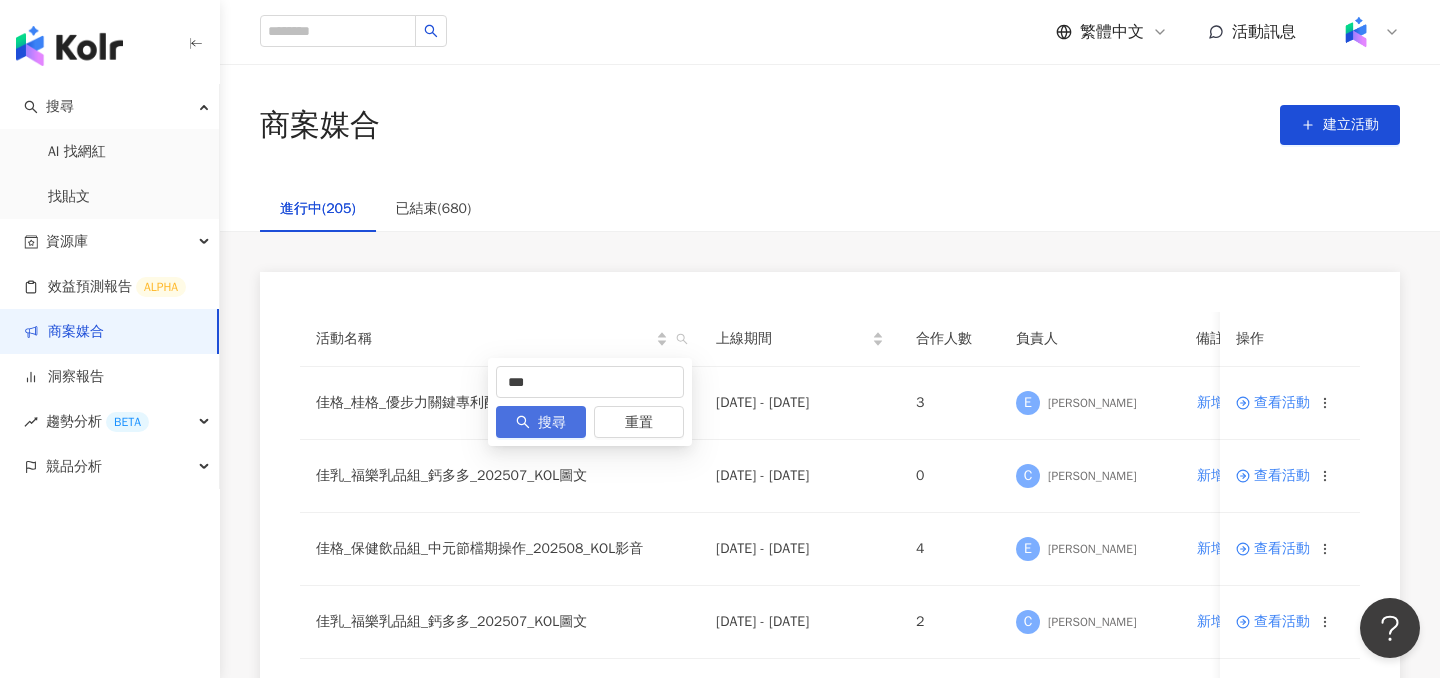 click on "搜尋" at bounding box center [552, 423] 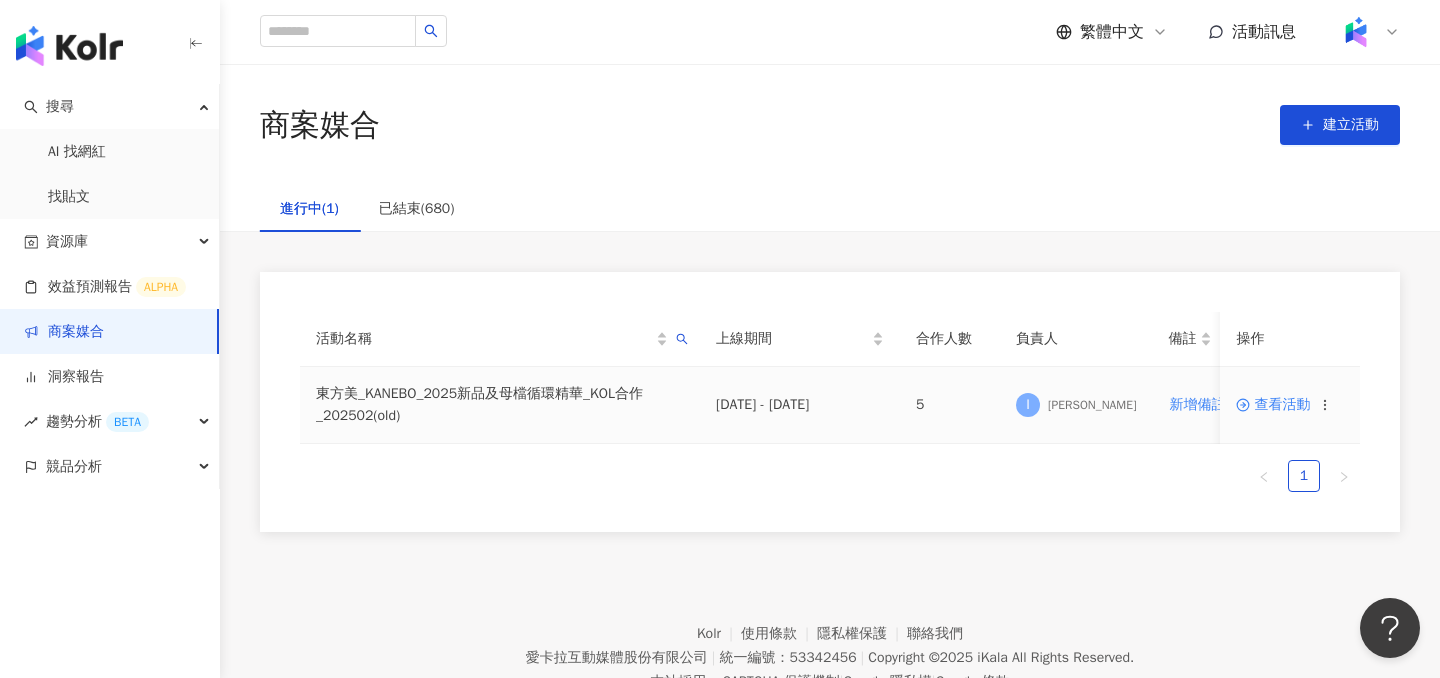 click at bounding box center (1245, 404) 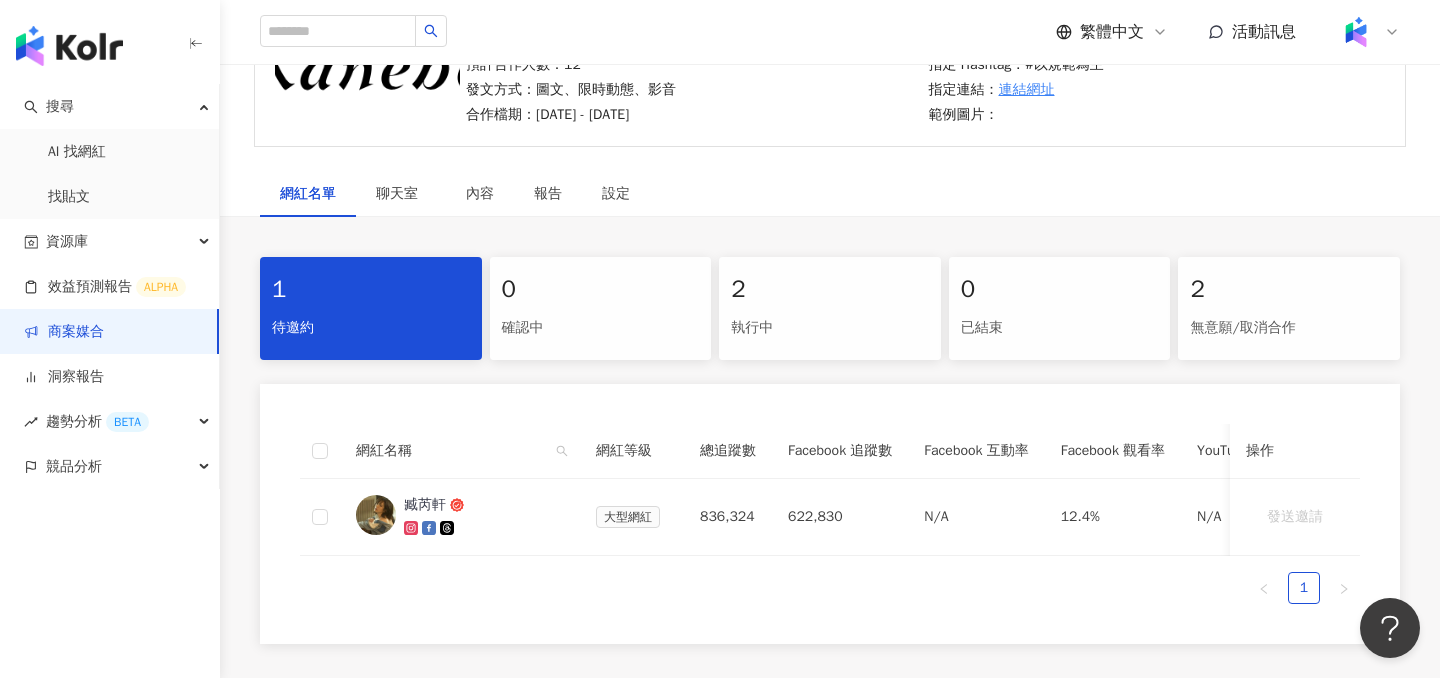 scroll, scrollTop: 259, scrollLeft: 0, axis: vertical 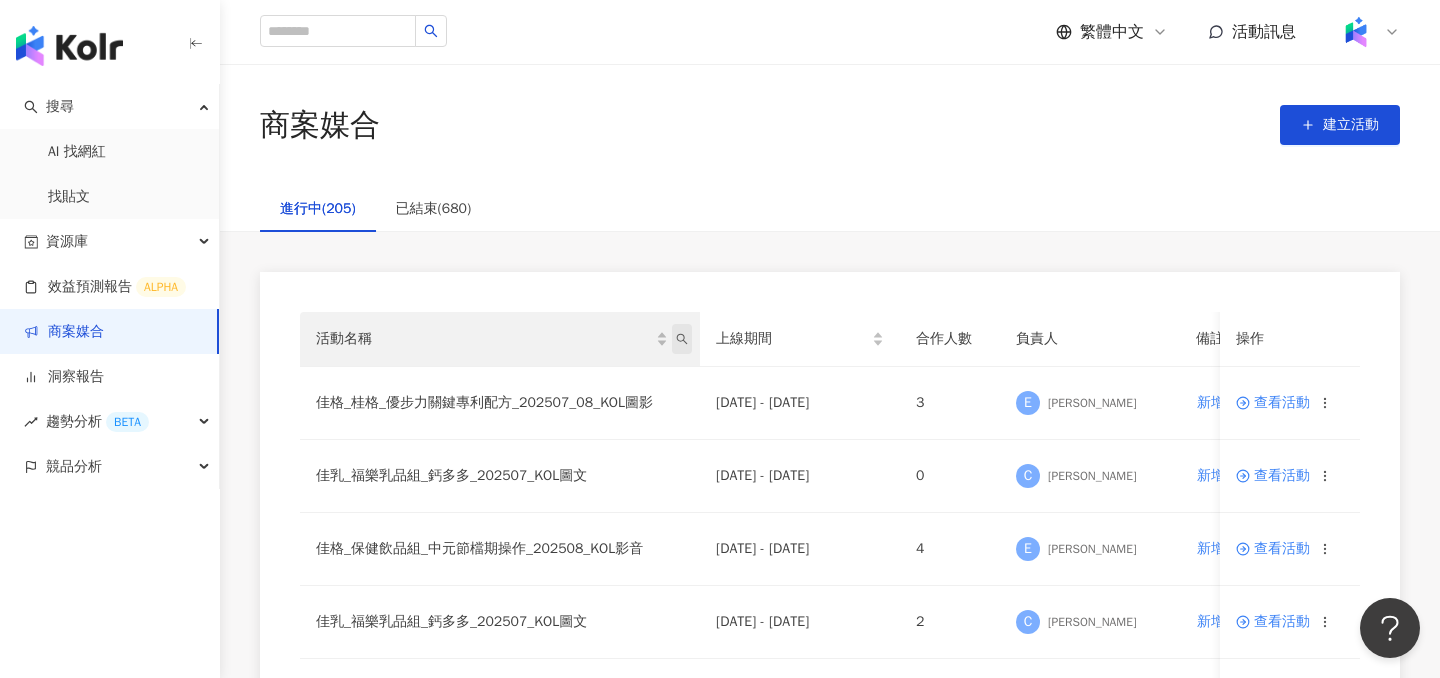 click at bounding box center [682, 339] 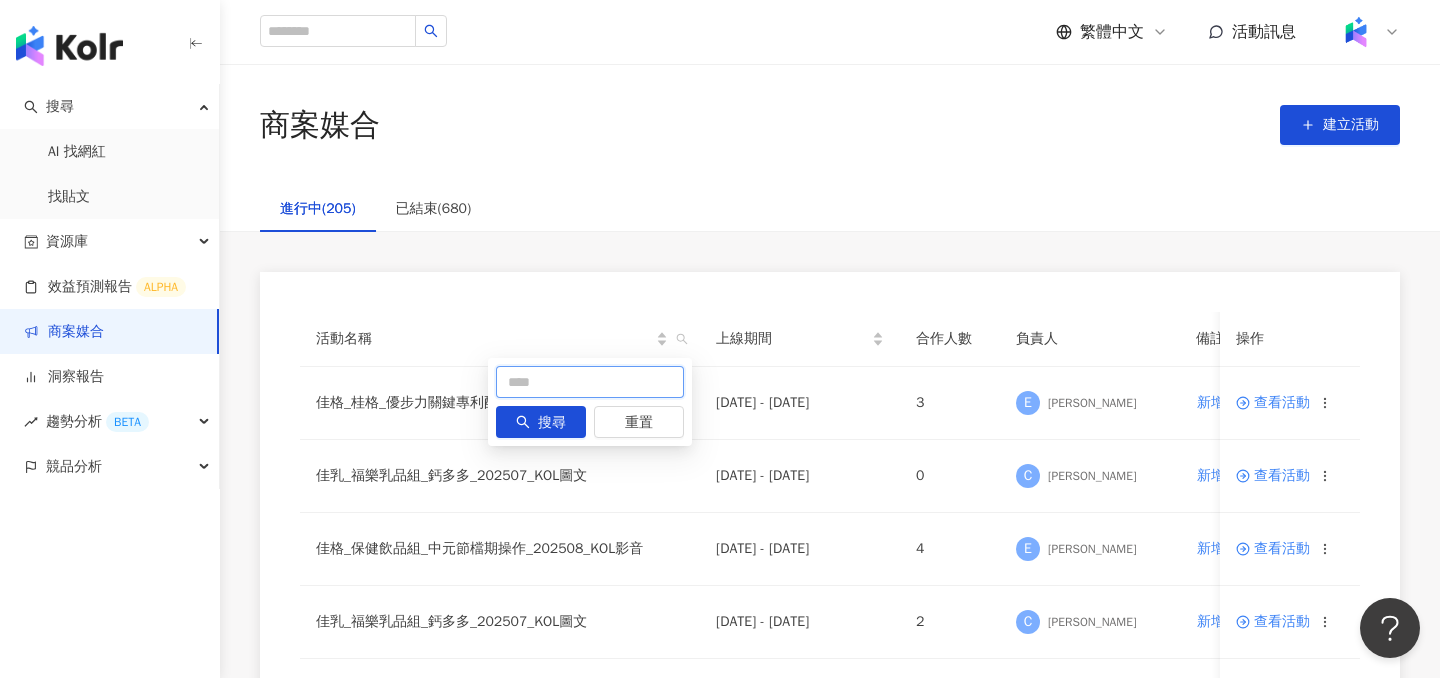 click at bounding box center (590, 382) 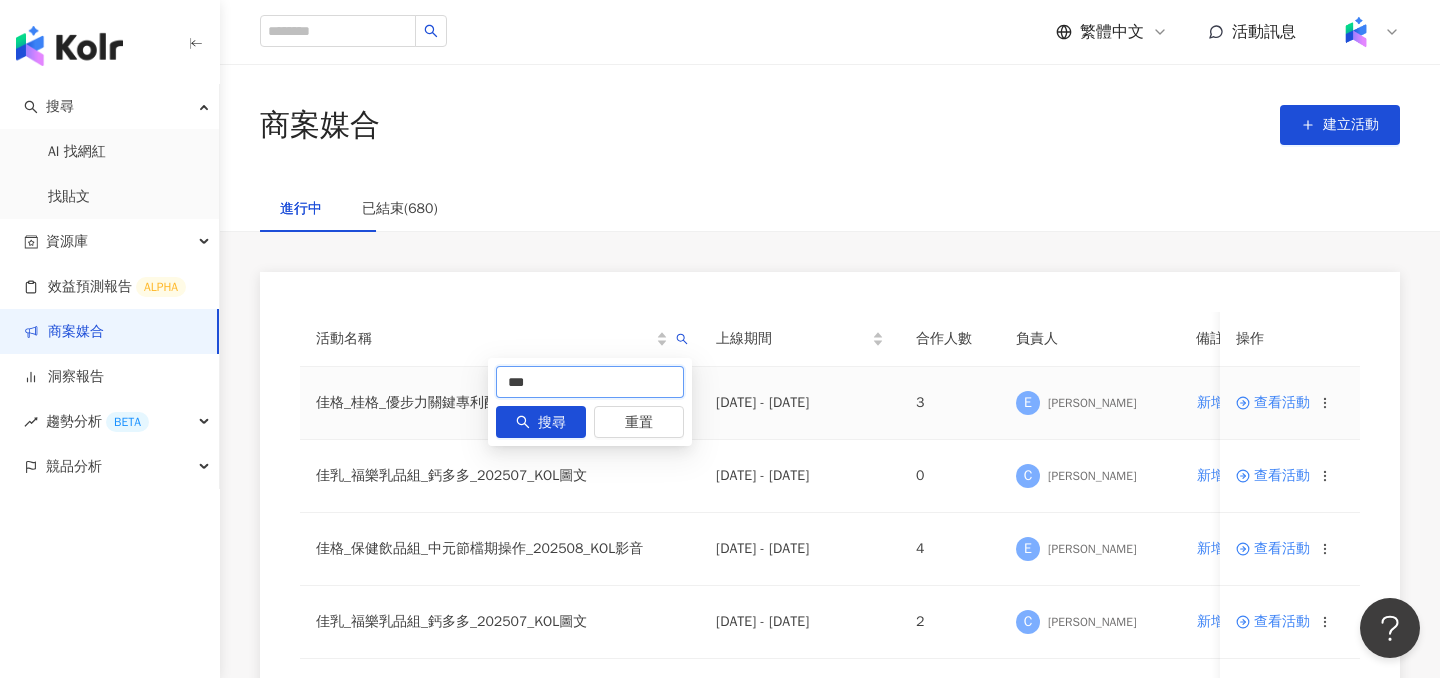 type on "***" 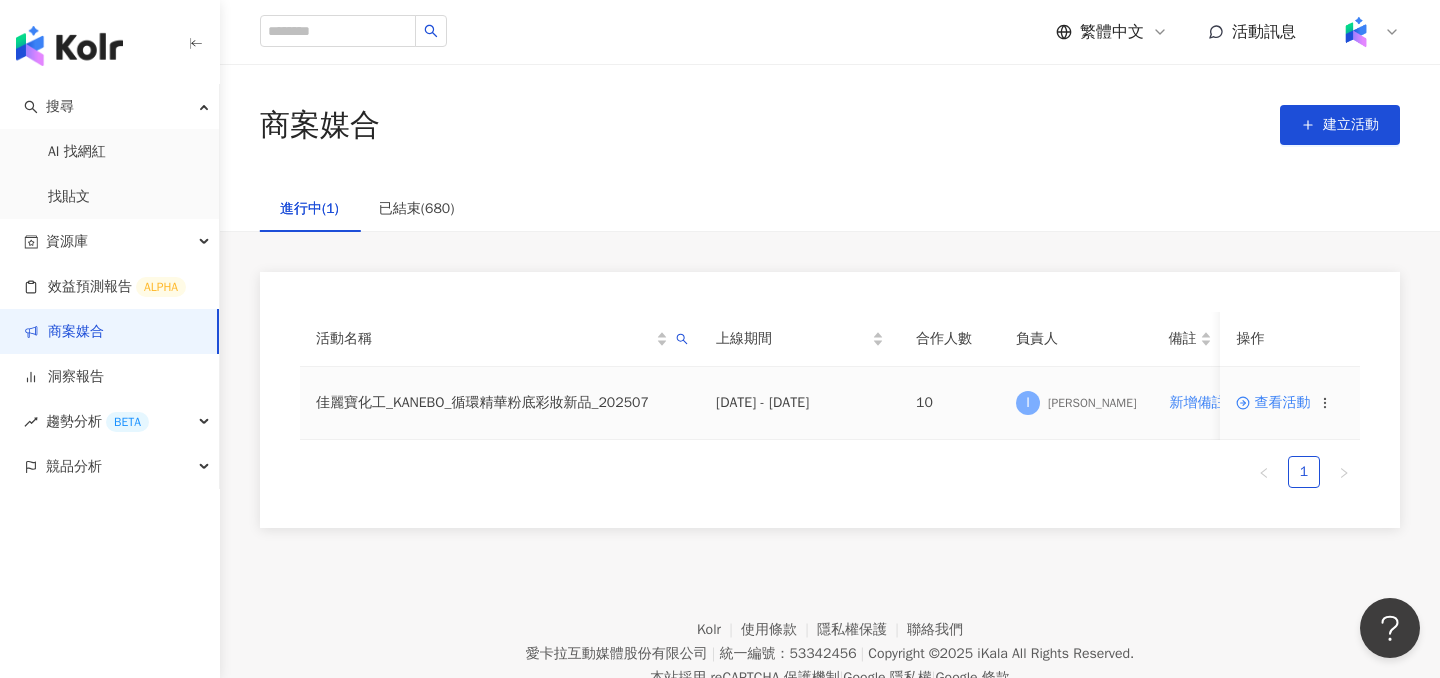 click on "查看活動" at bounding box center (1290, 403) 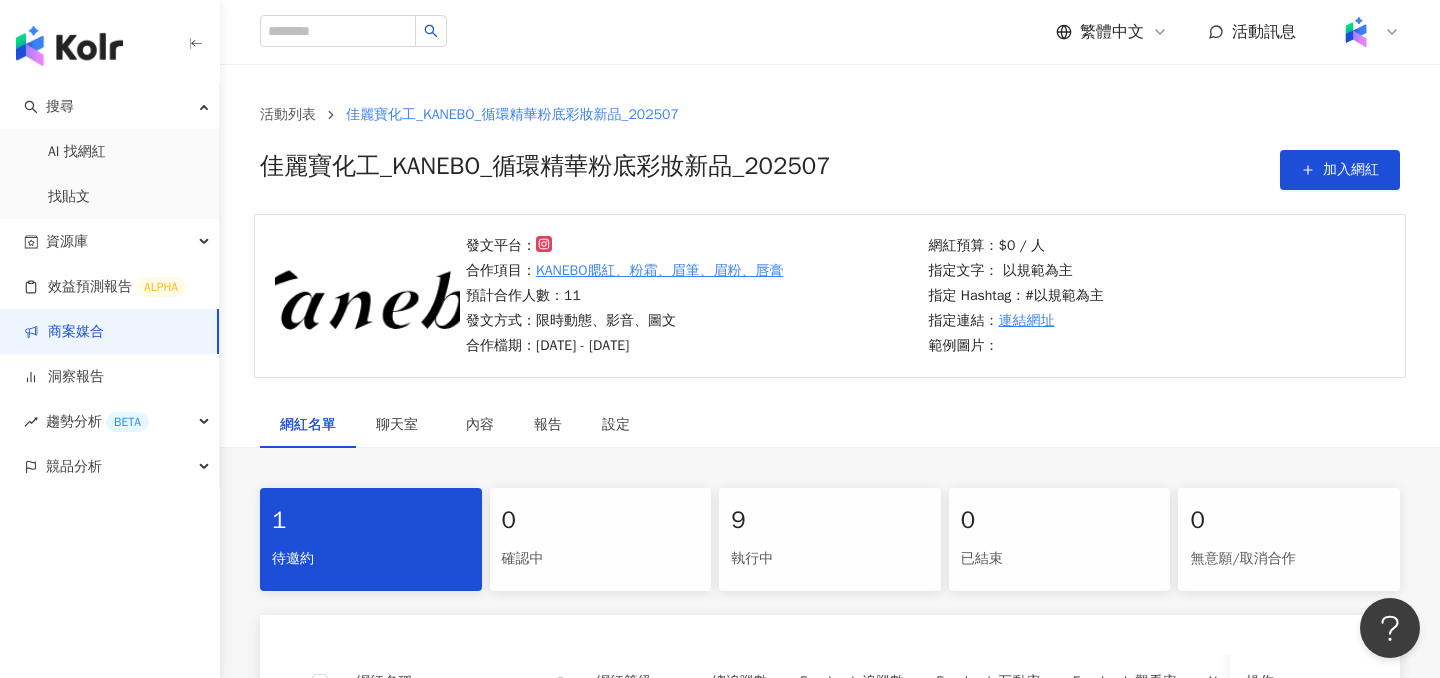 click on "執行中" at bounding box center (830, 559) 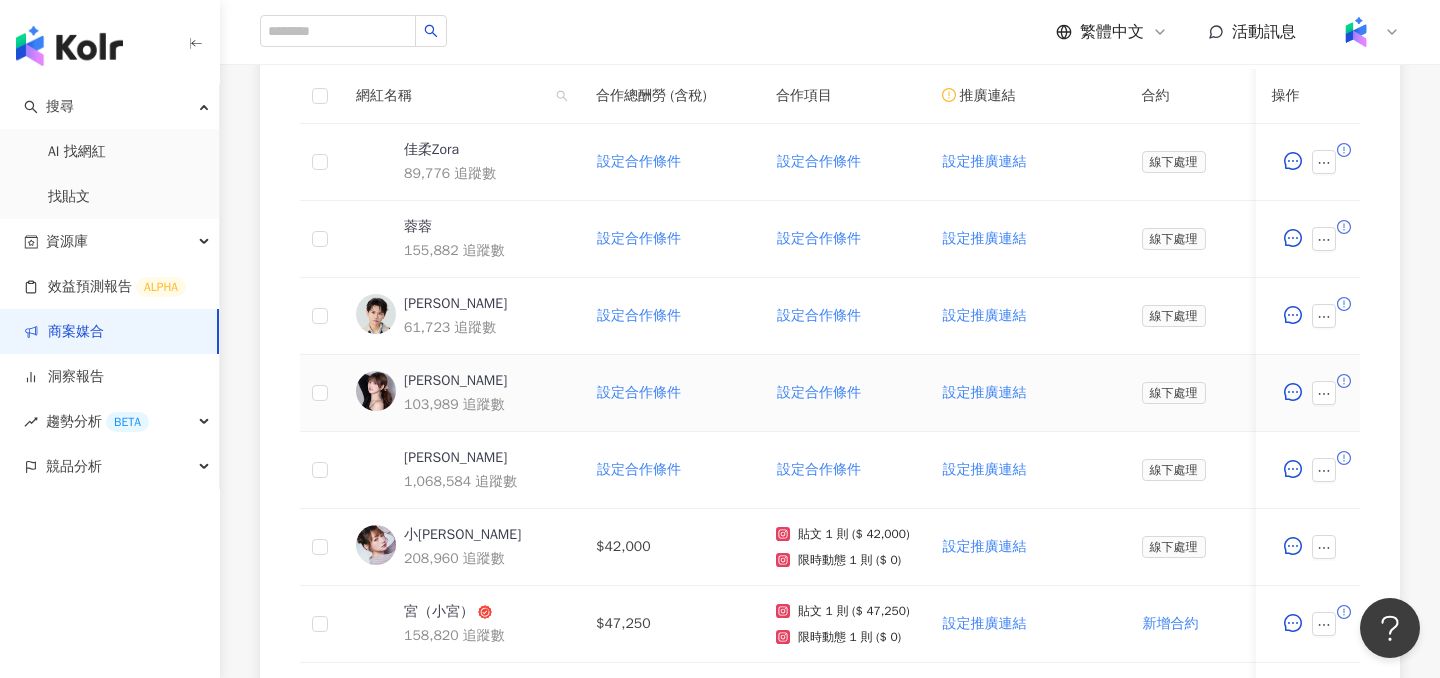 scroll, scrollTop: 639, scrollLeft: 0, axis: vertical 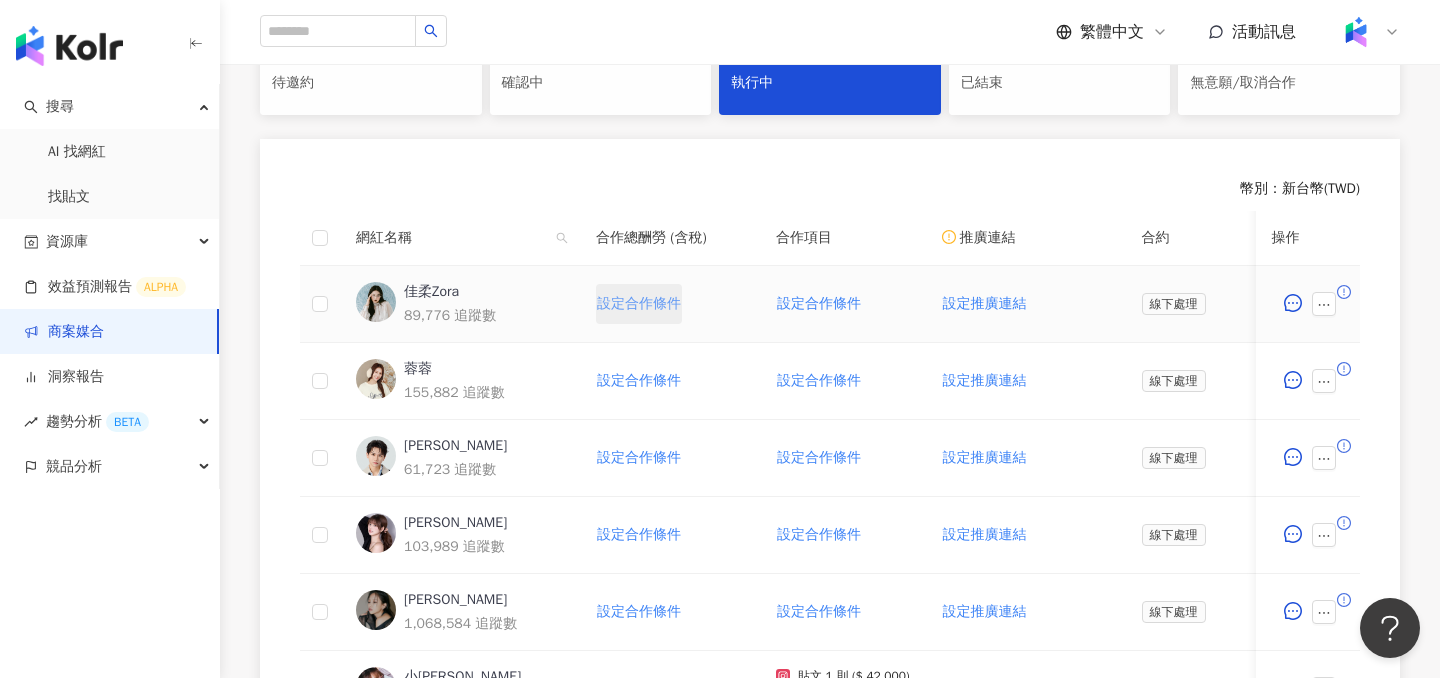 click on "設定合作條件" at bounding box center (639, 304) 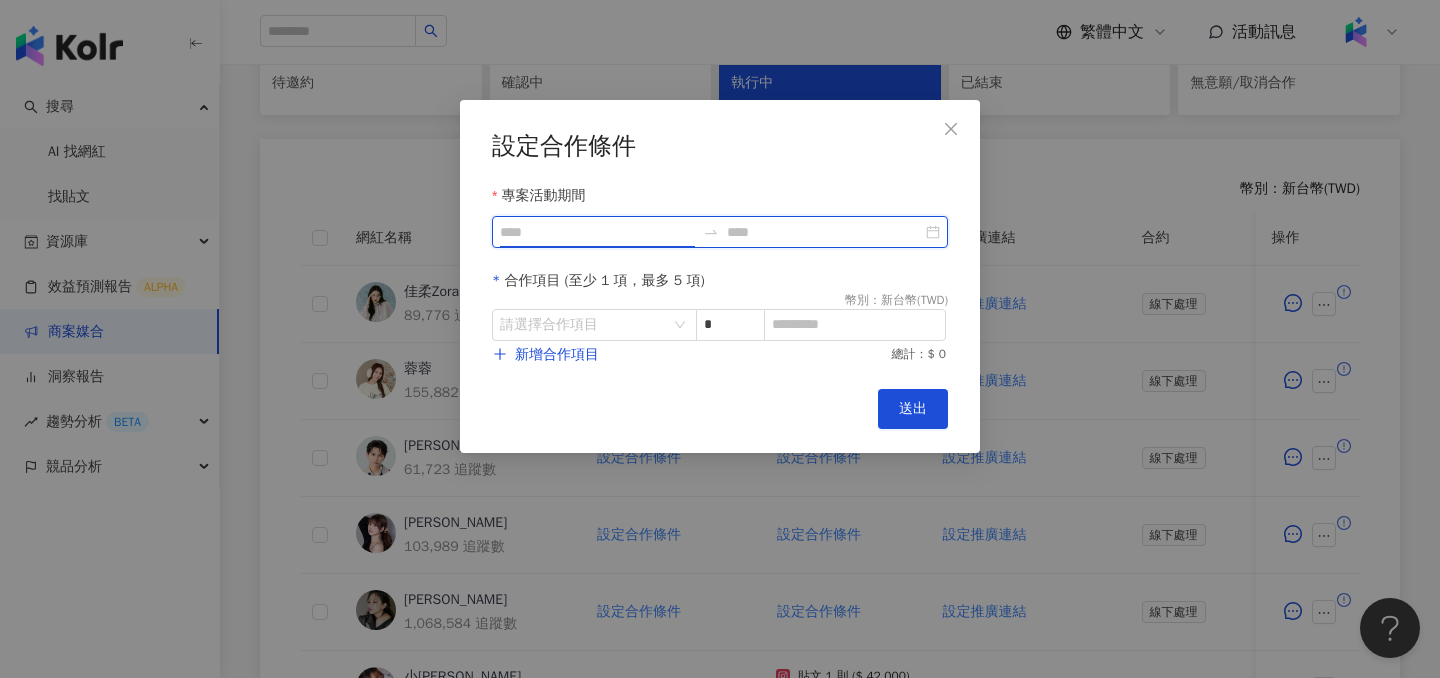 click on "專案活動期間" at bounding box center (597, 232) 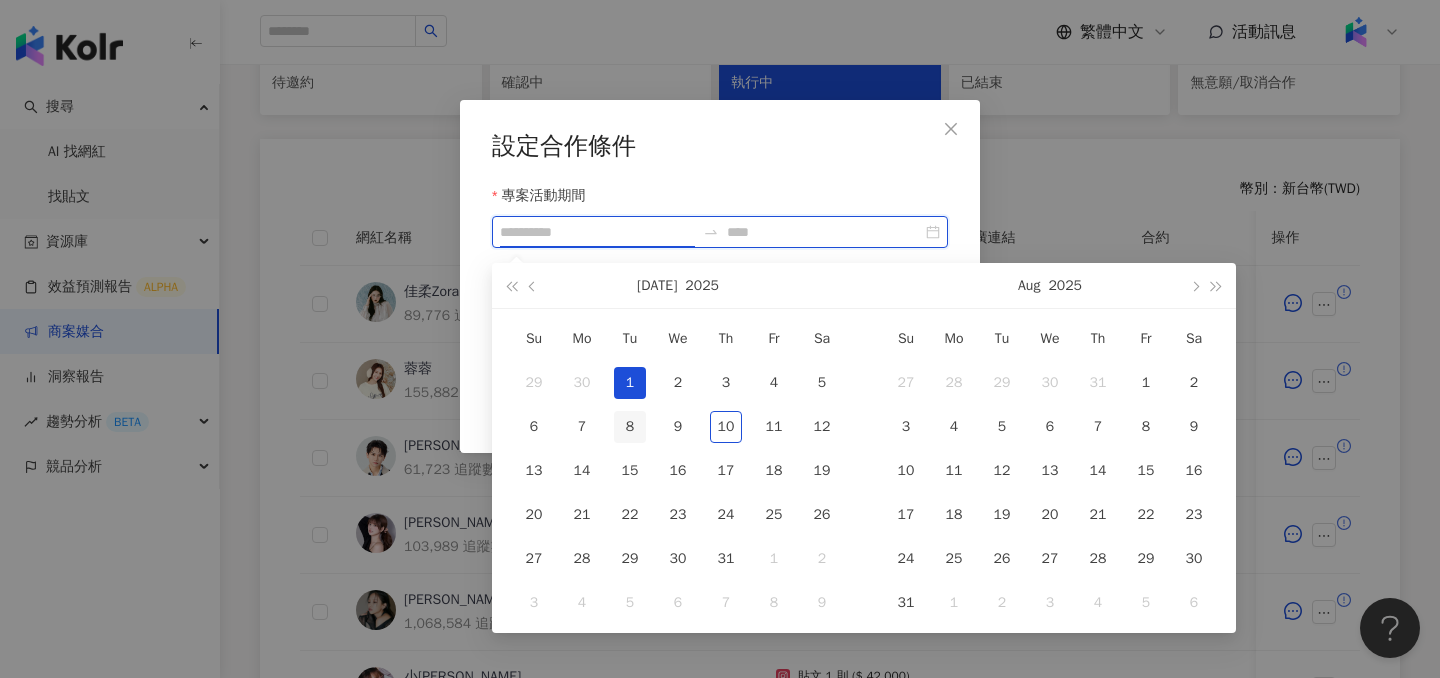 type on "**********" 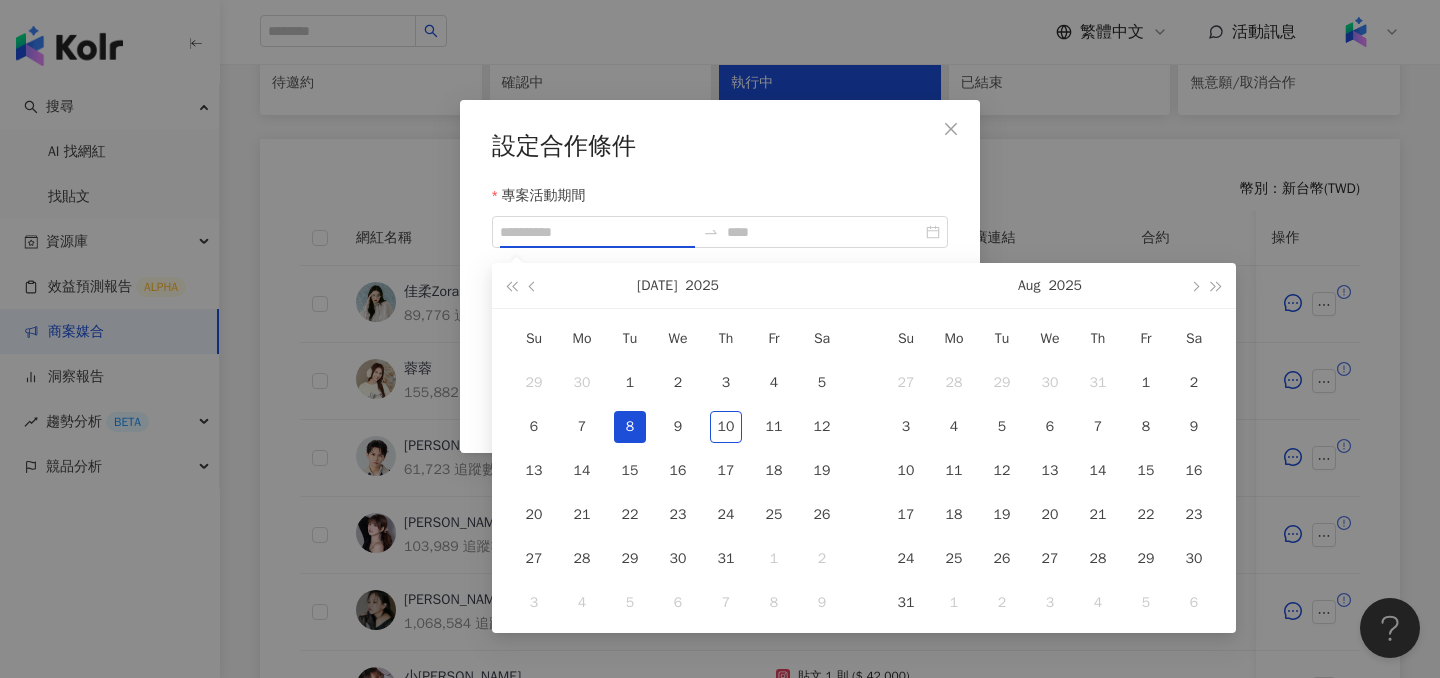 click on "8" at bounding box center [630, 427] 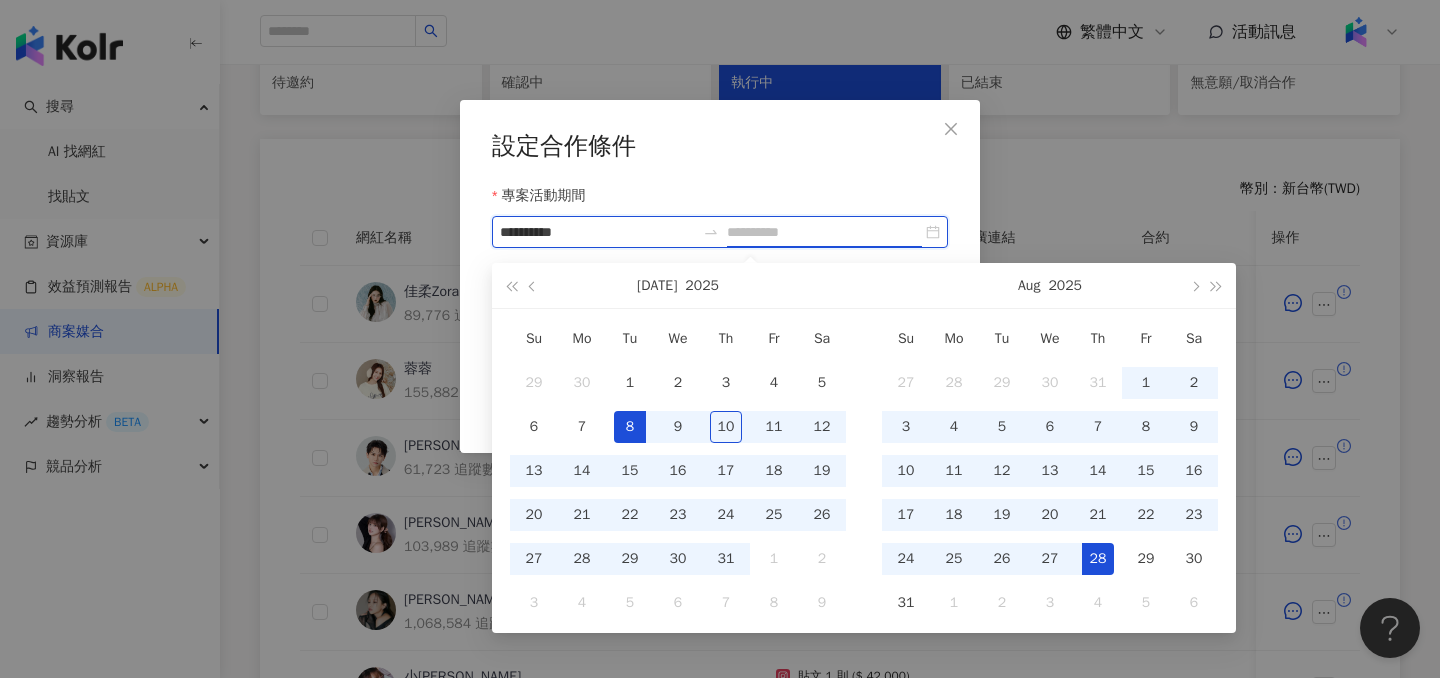 type on "**********" 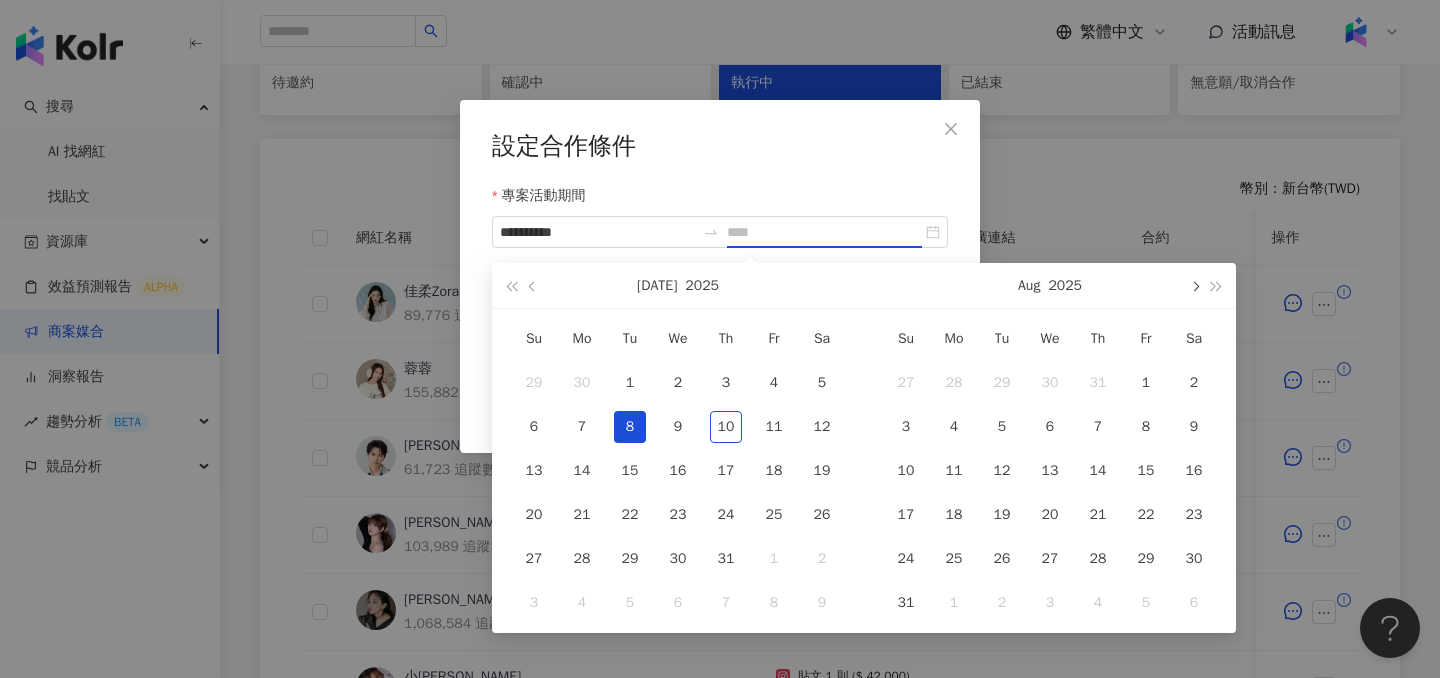 click at bounding box center (1194, 285) 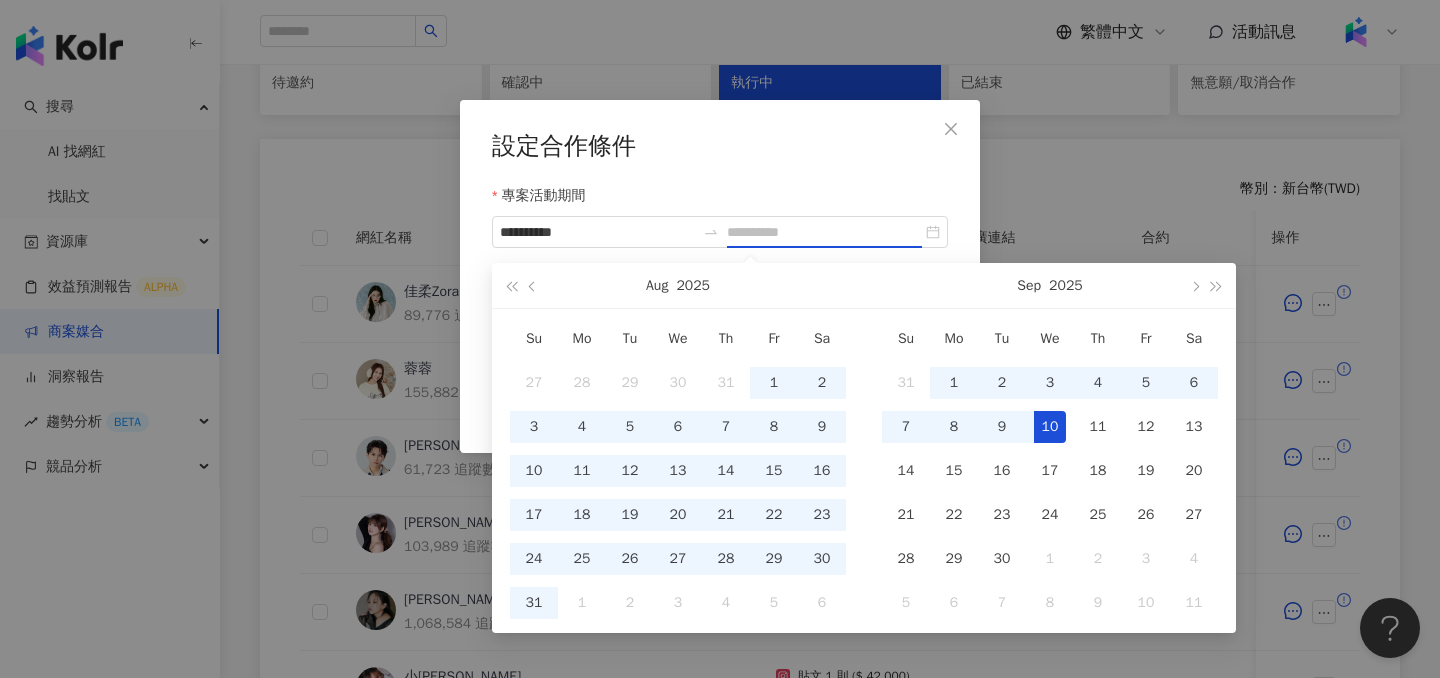 click on "10" at bounding box center (1050, 427) 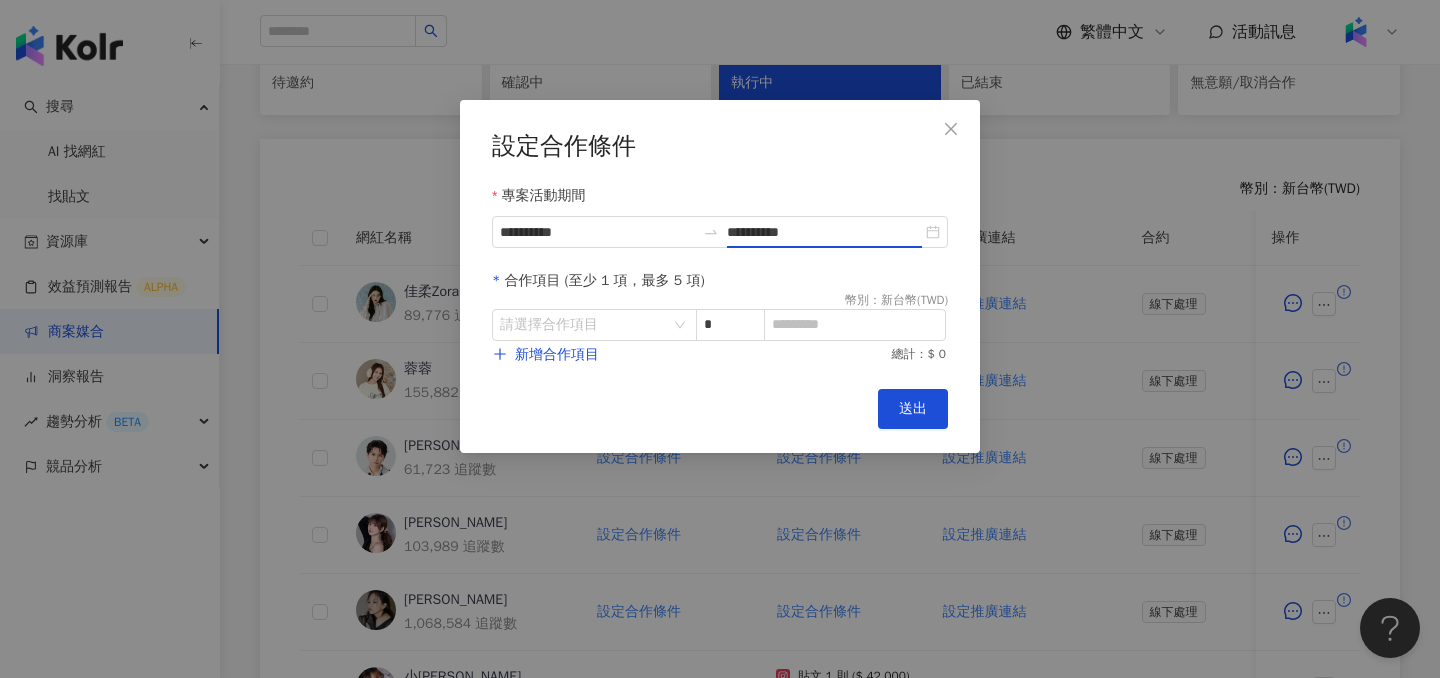 type on "**********" 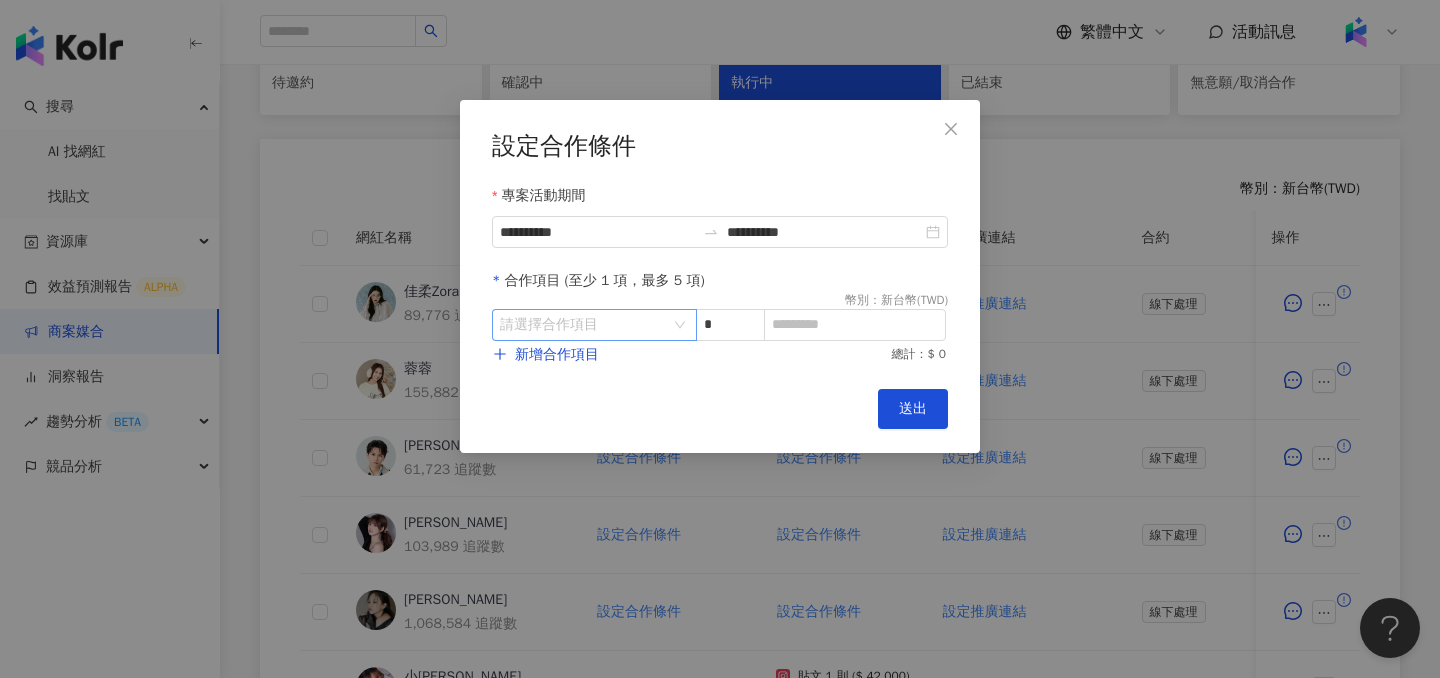 click at bounding box center (584, 325) 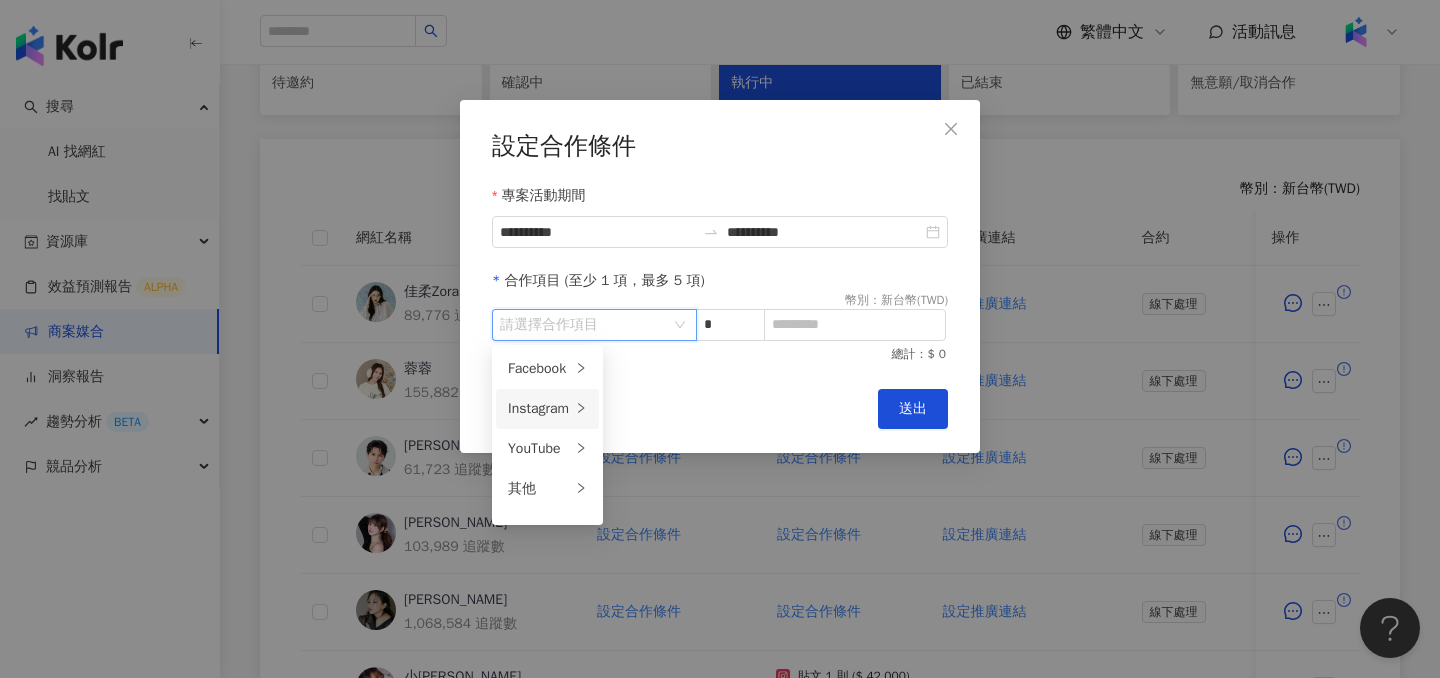 click on "Instagram" at bounding box center [539, 409] 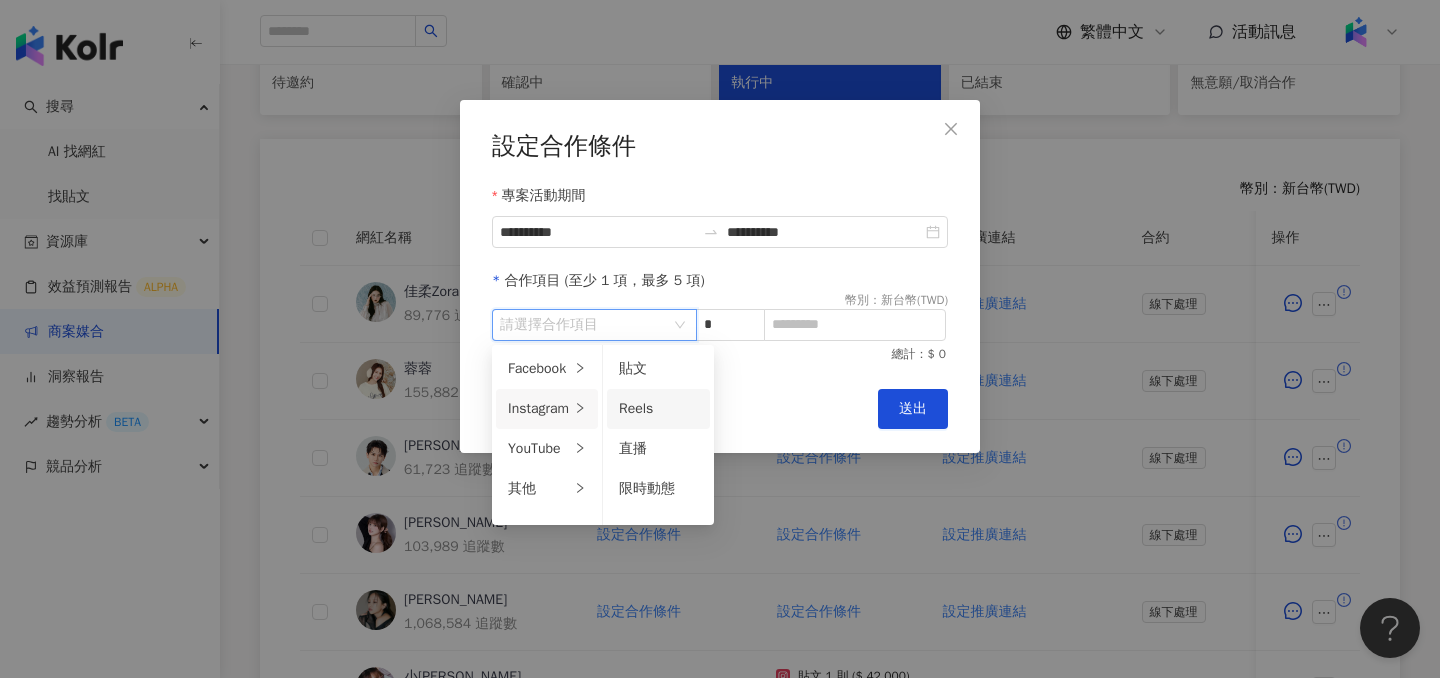 click on "Reels" at bounding box center [636, 408] 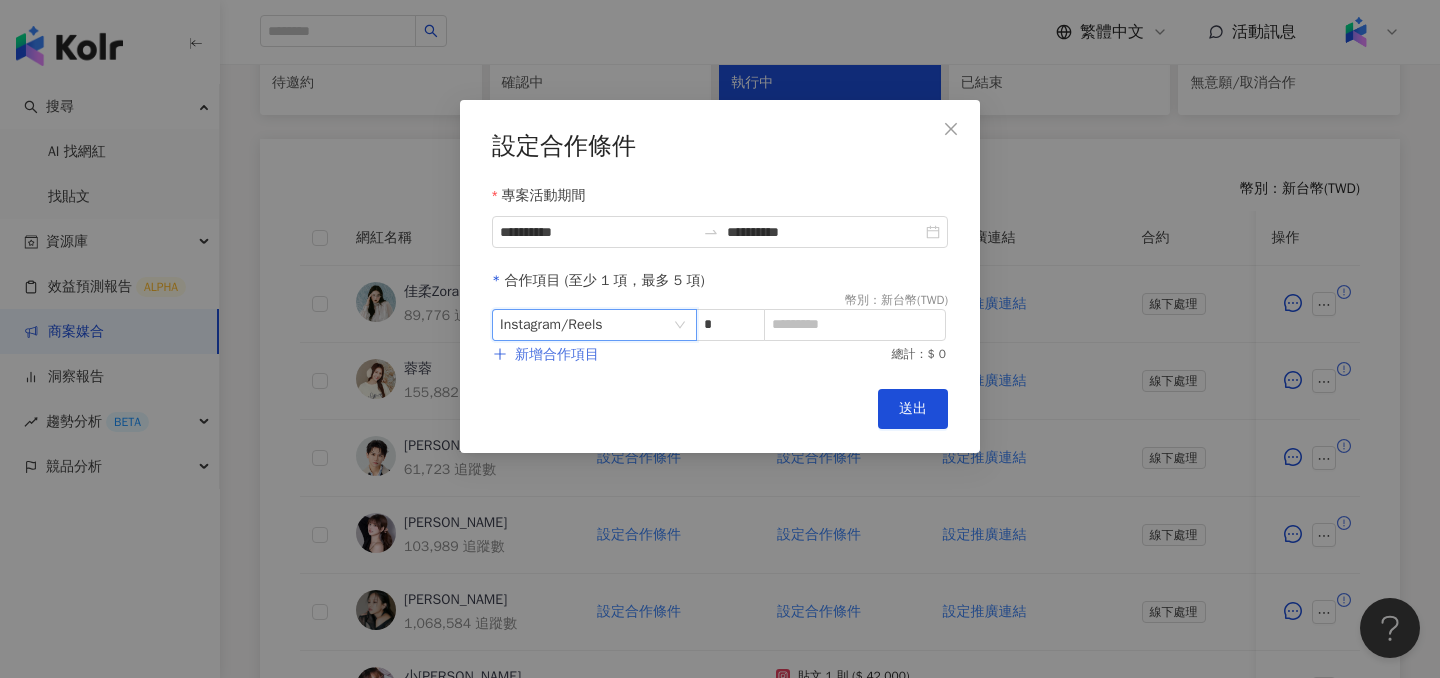 click on "新增合作項目" at bounding box center [546, 355] 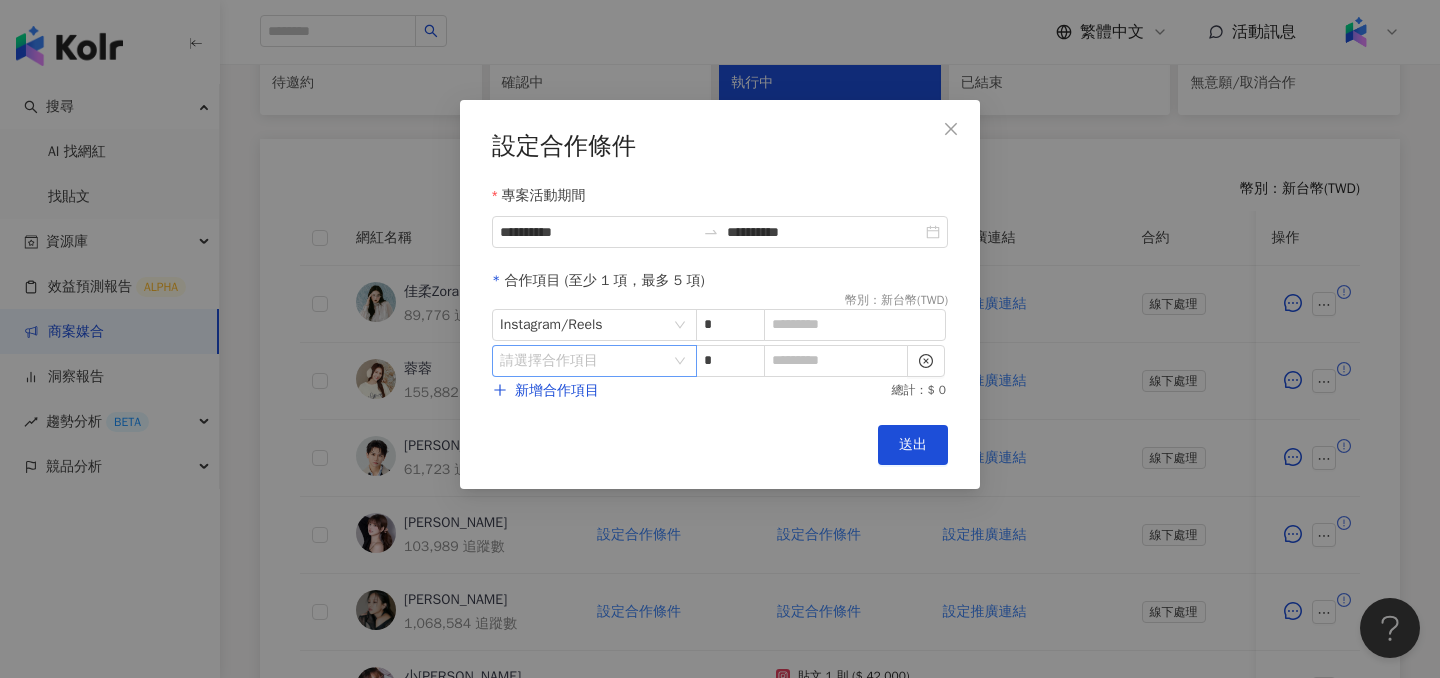 click at bounding box center (584, 361) 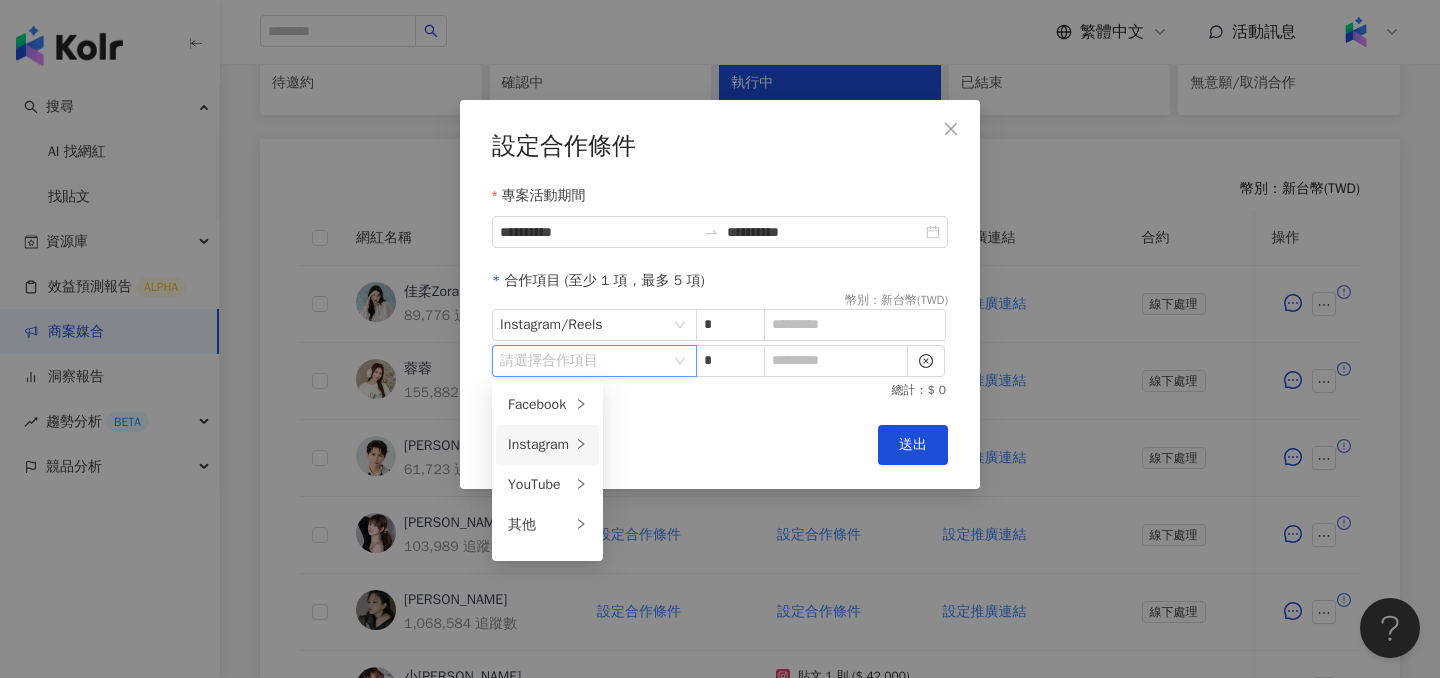 click on "Instagram" at bounding box center (539, 445) 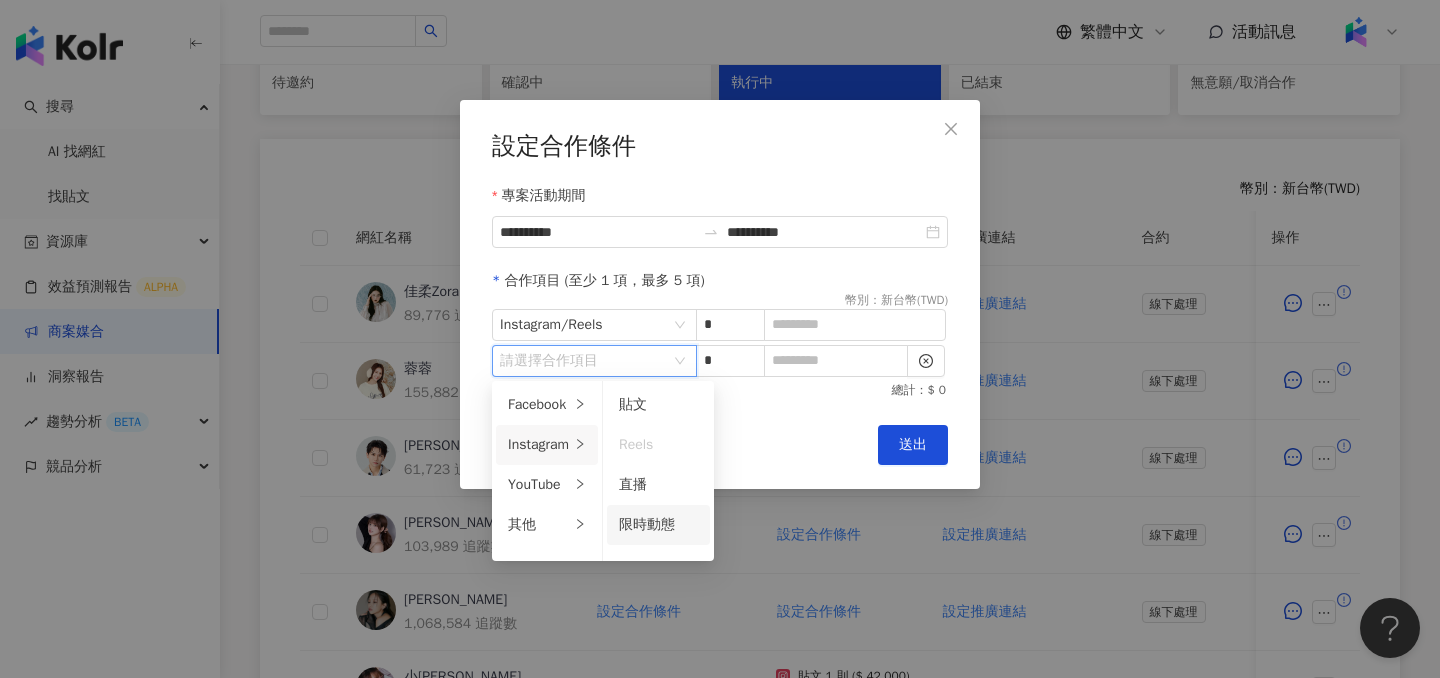 click on "限時動態" at bounding box center [658, 525] 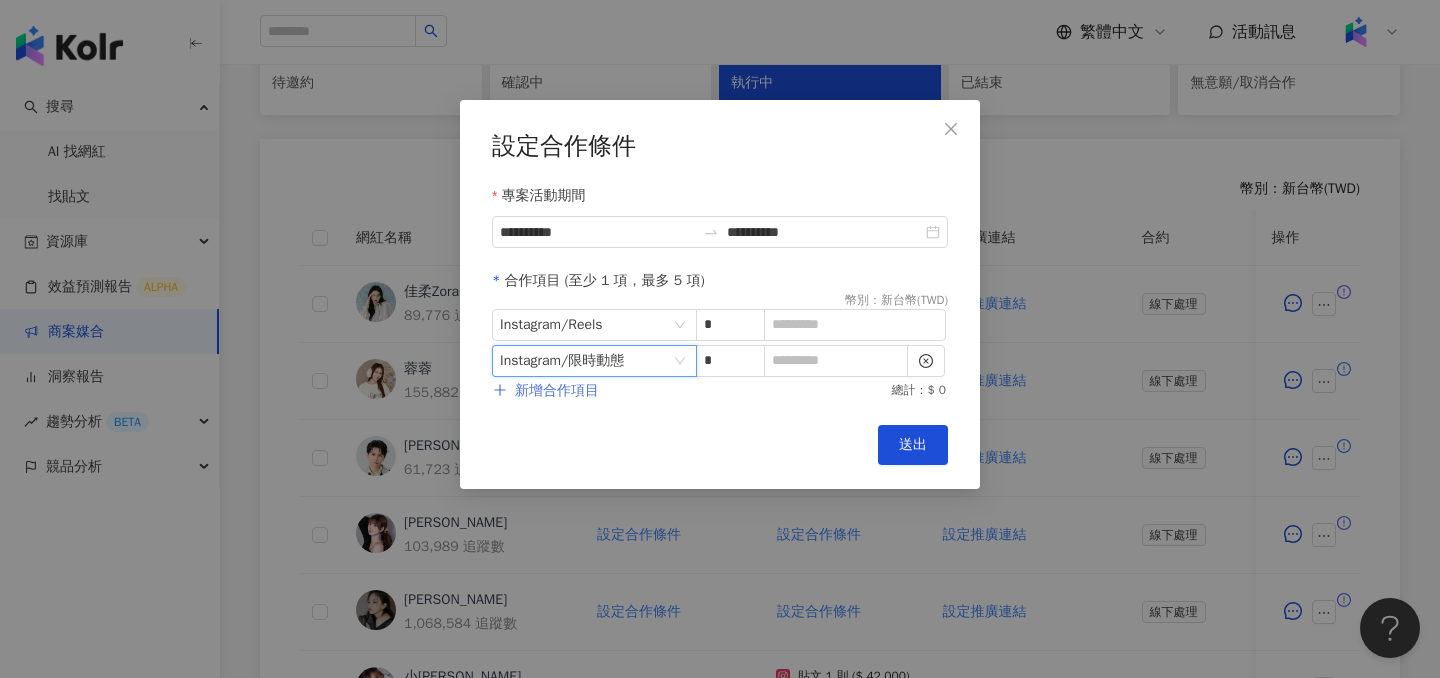 click on "新增合作項目" at bounding box center [557, 391] 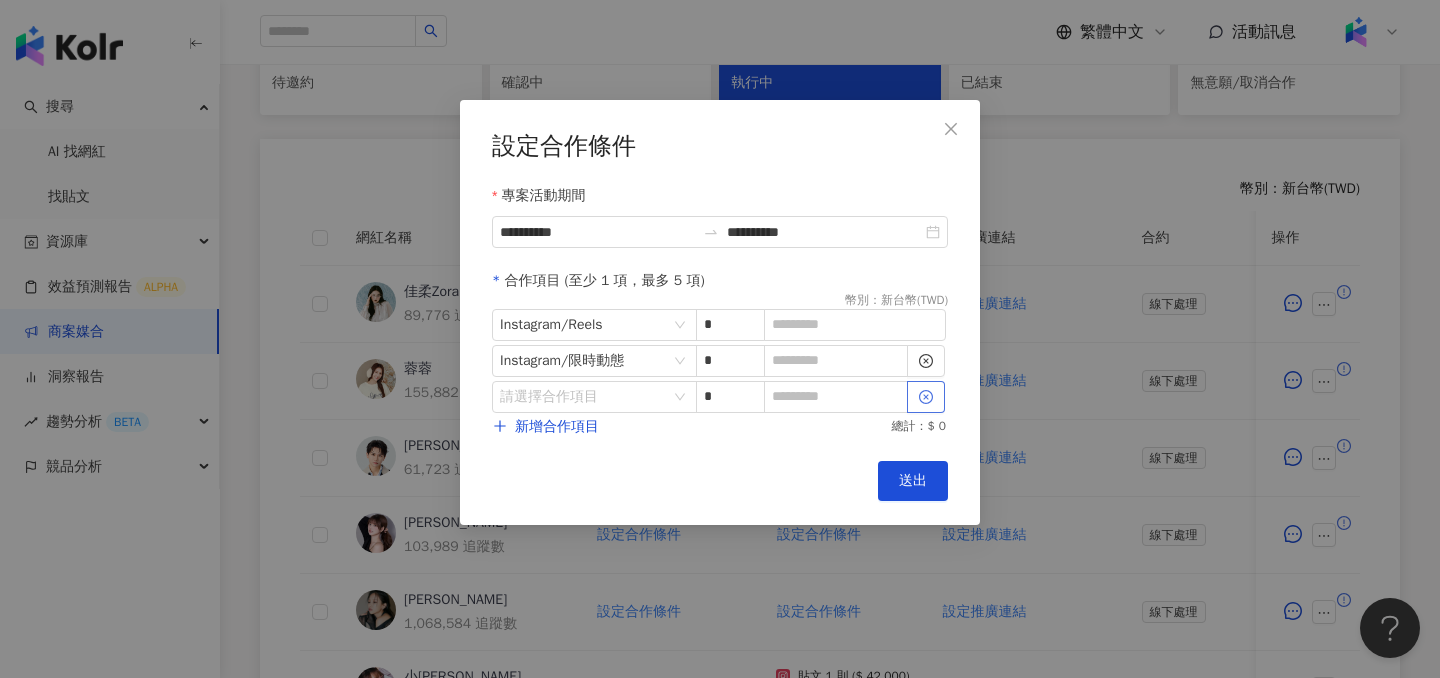 click 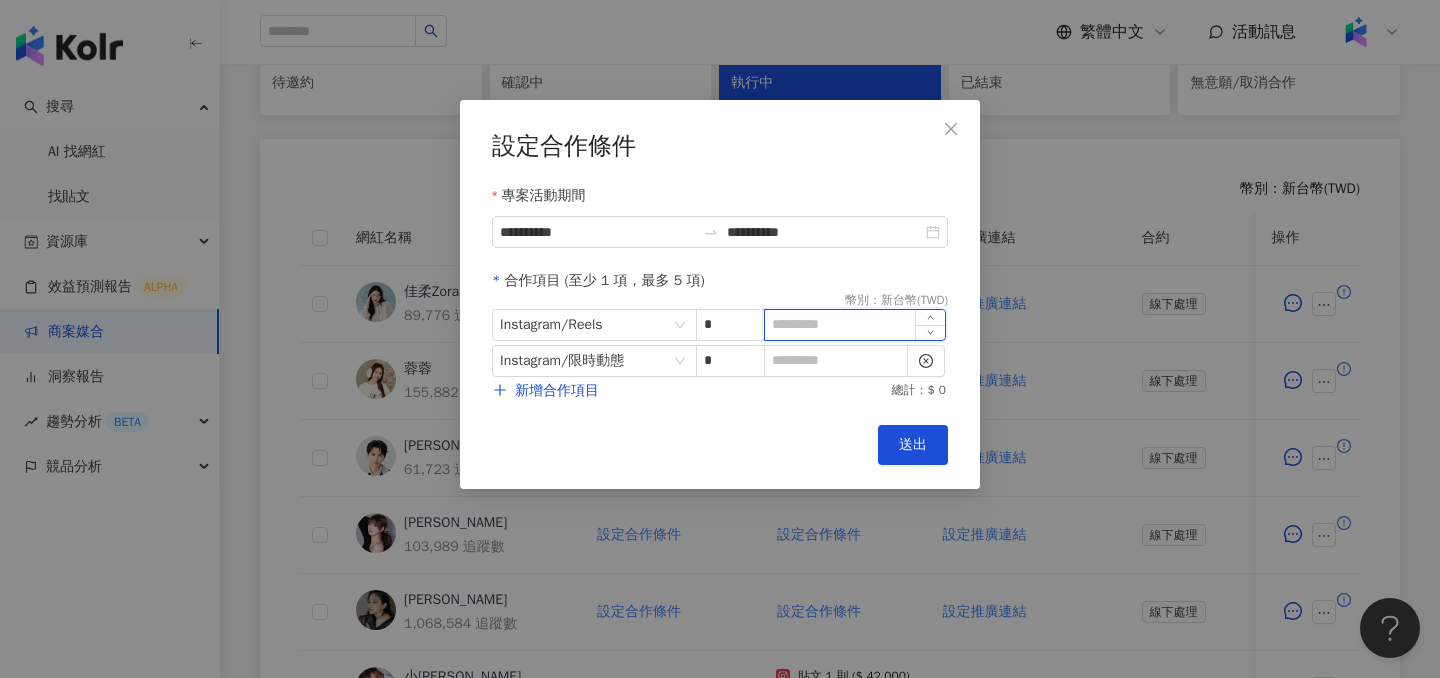 click at bounding box center [855, 325] 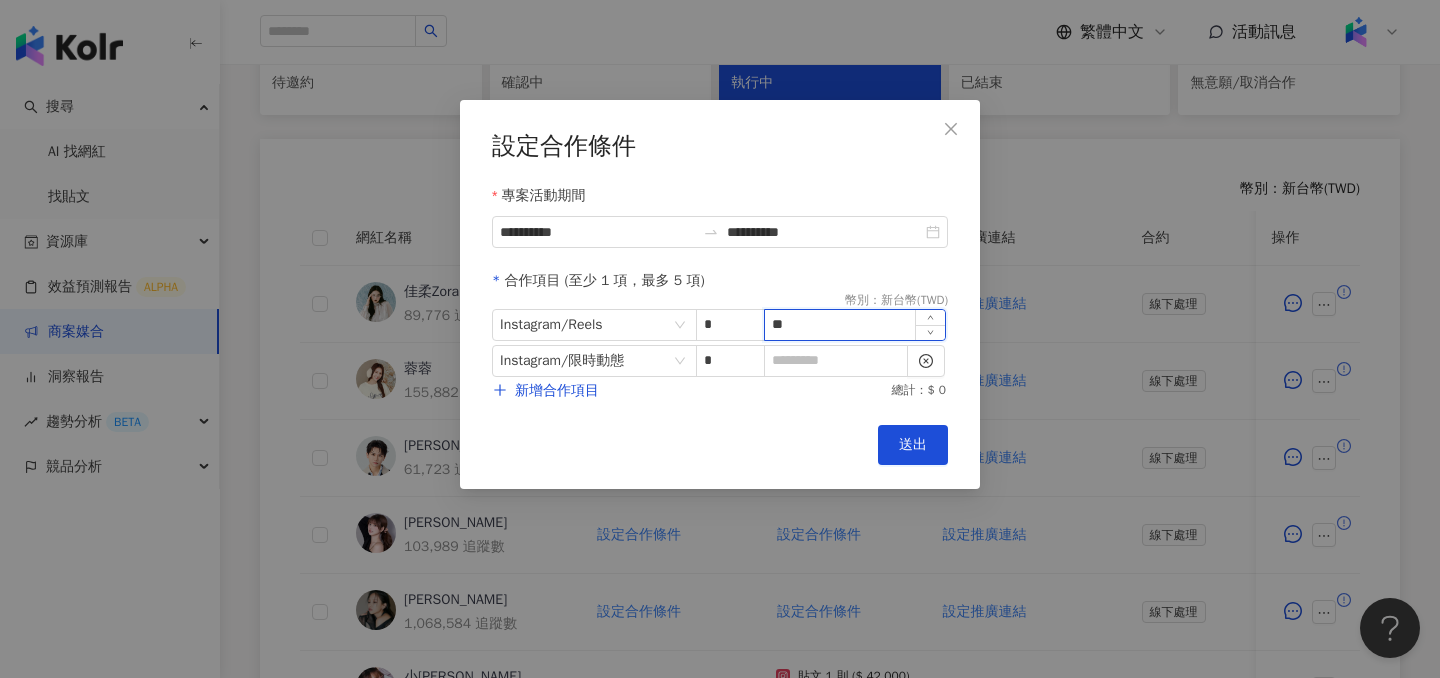 type on "*" 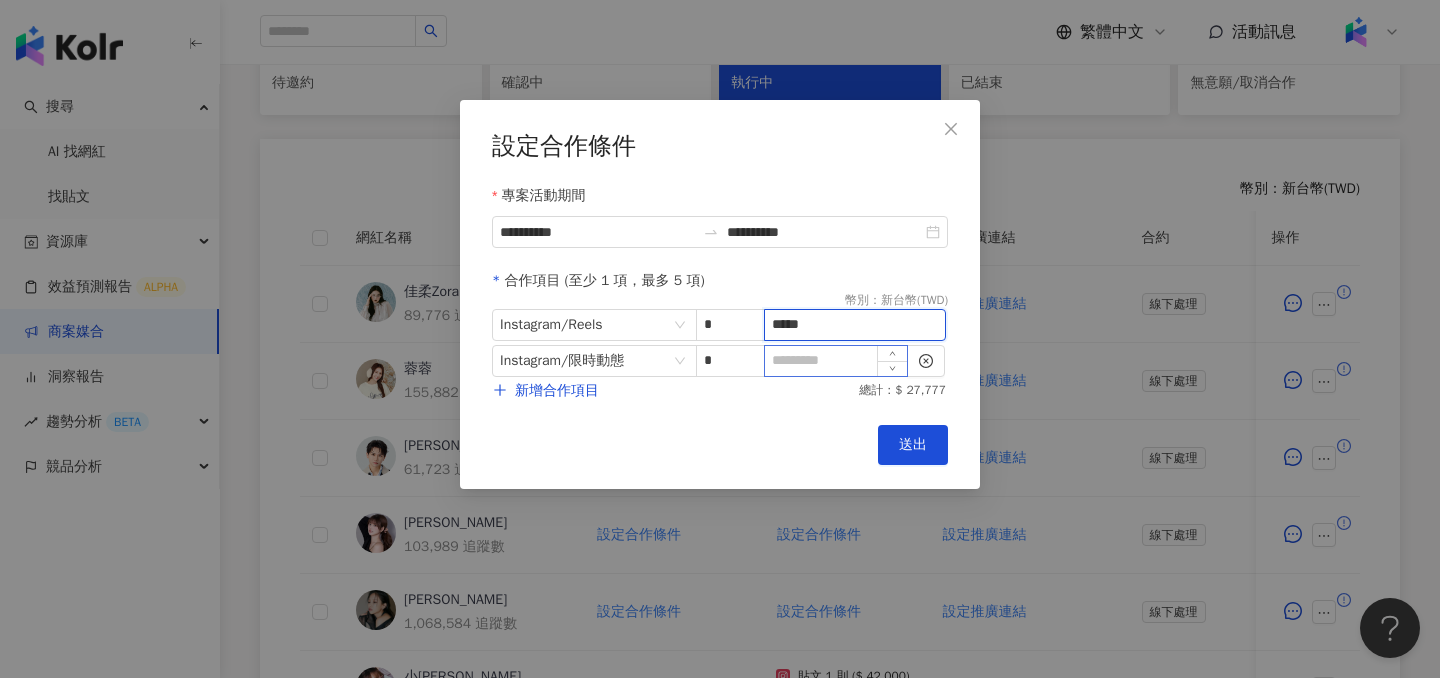 type on "*****" 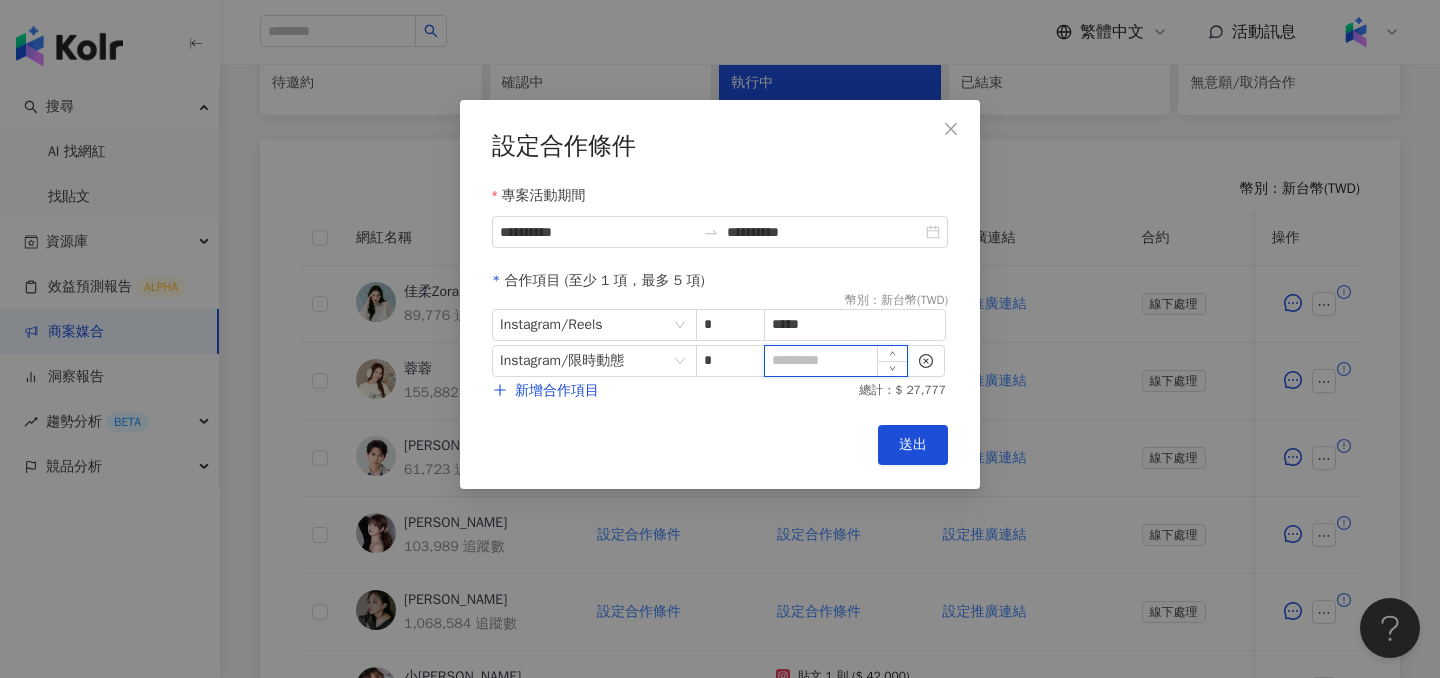 click at bounding box center (836, 361) 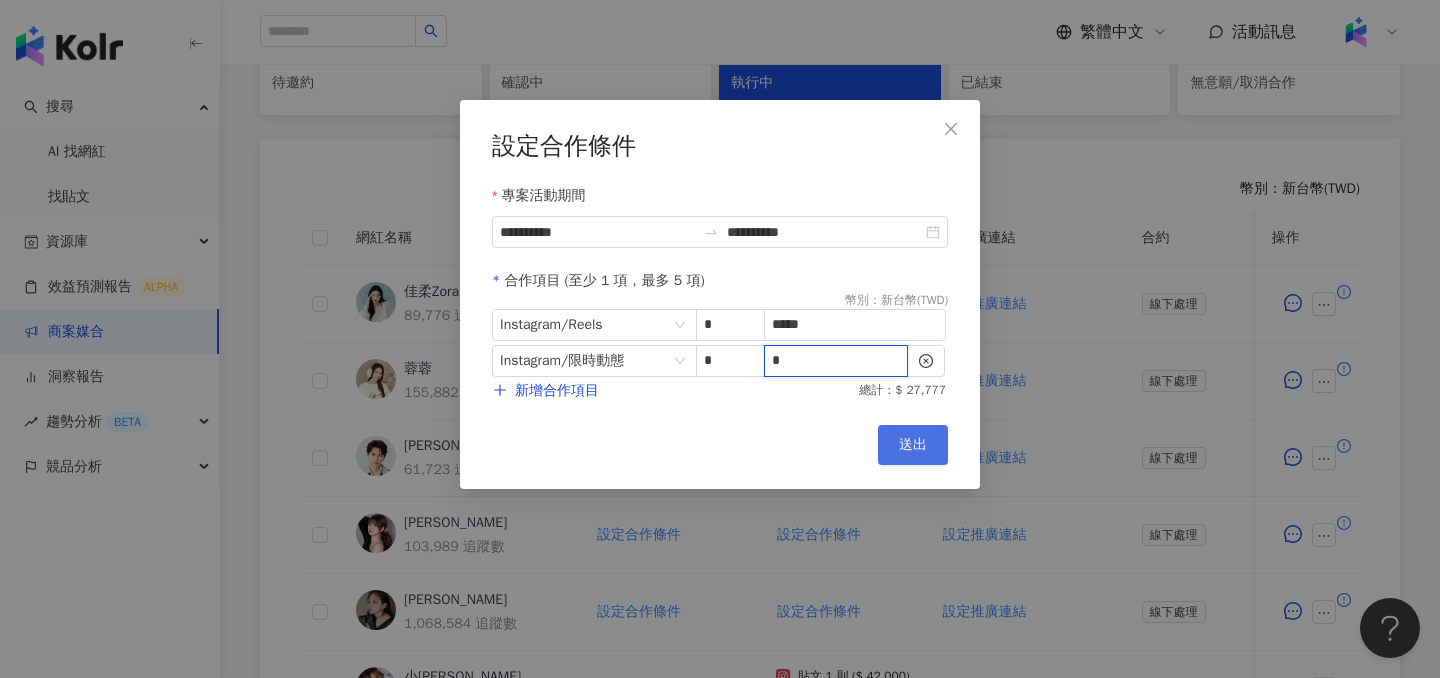 type on "*" 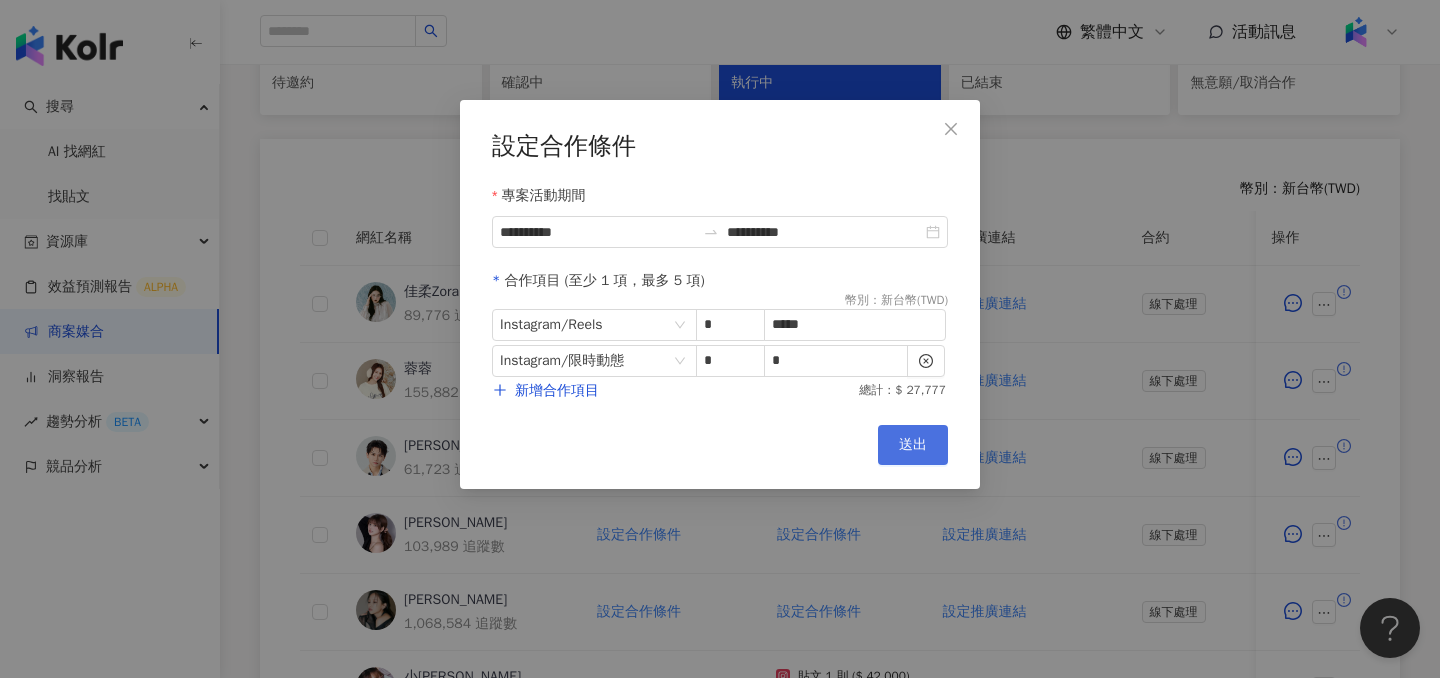 click on "送出" at bounding box center [913, 445] 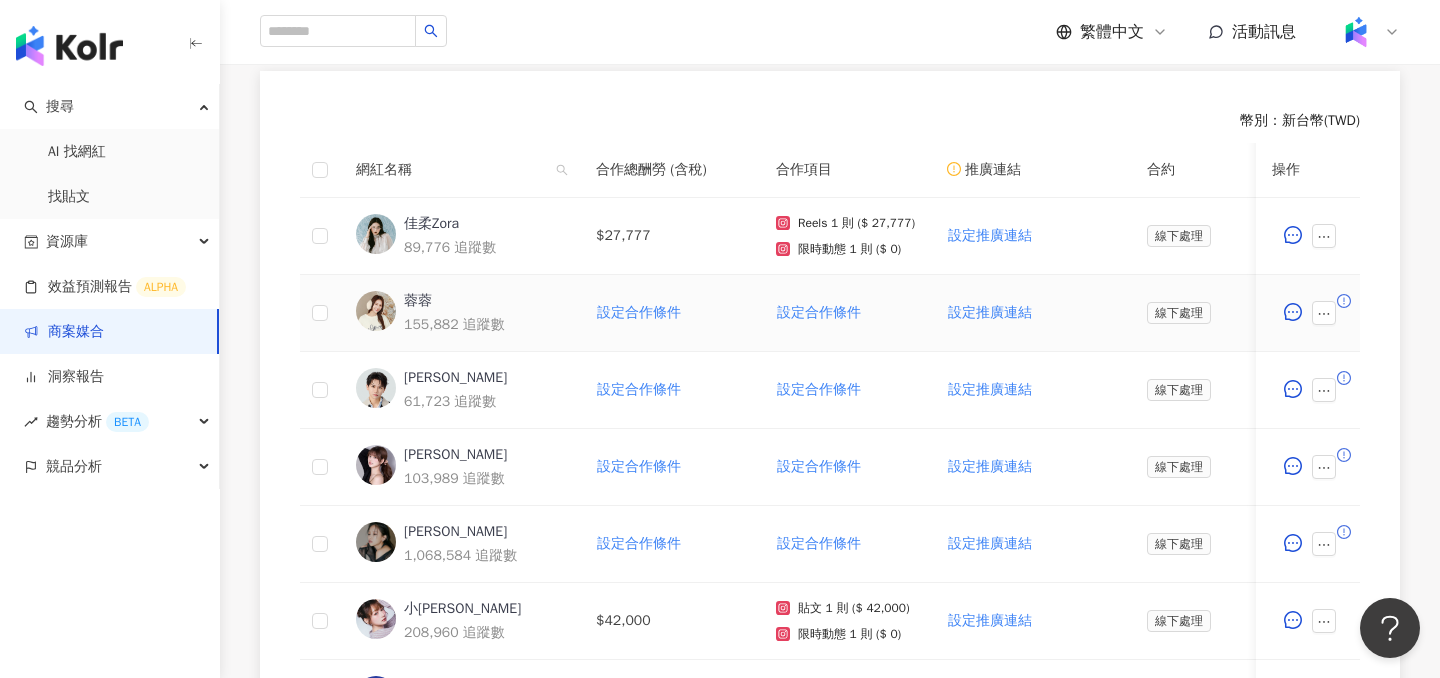 scroll, scrollTop: 537, scrollLeft: 0, axis: vertical 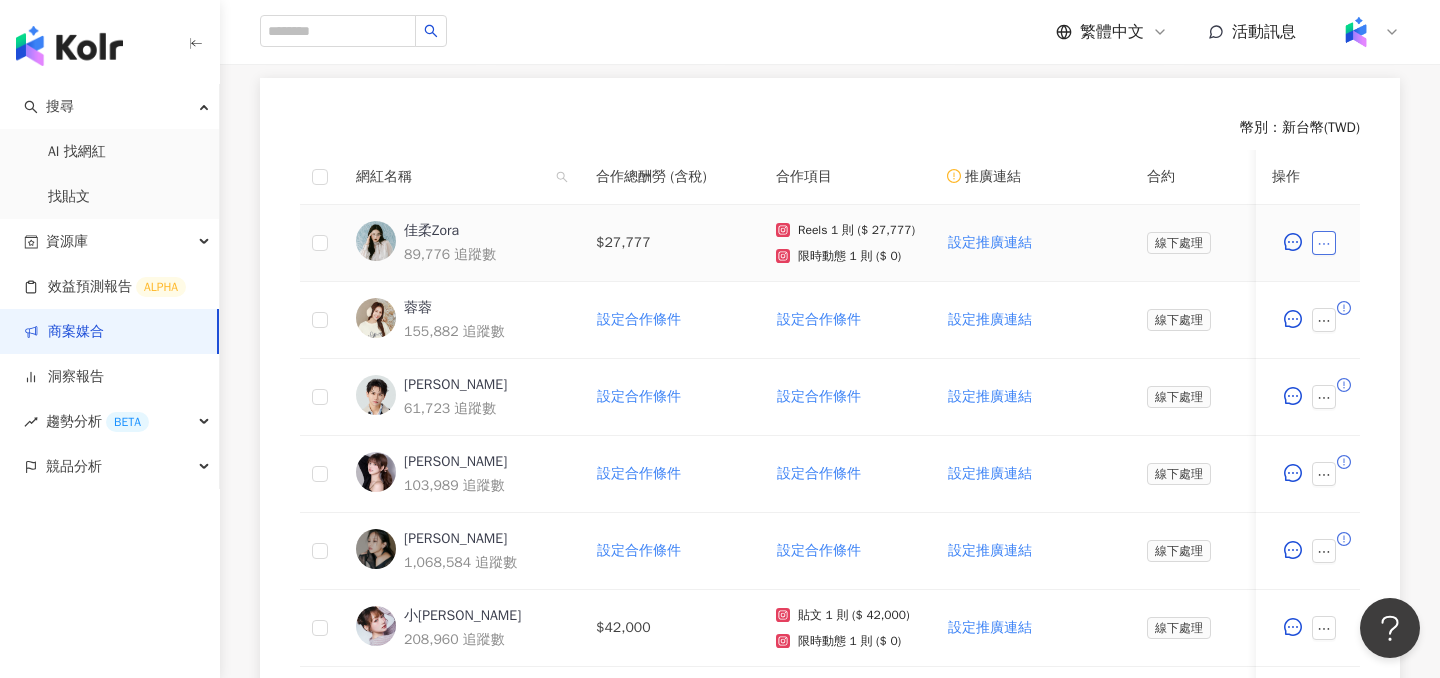 click 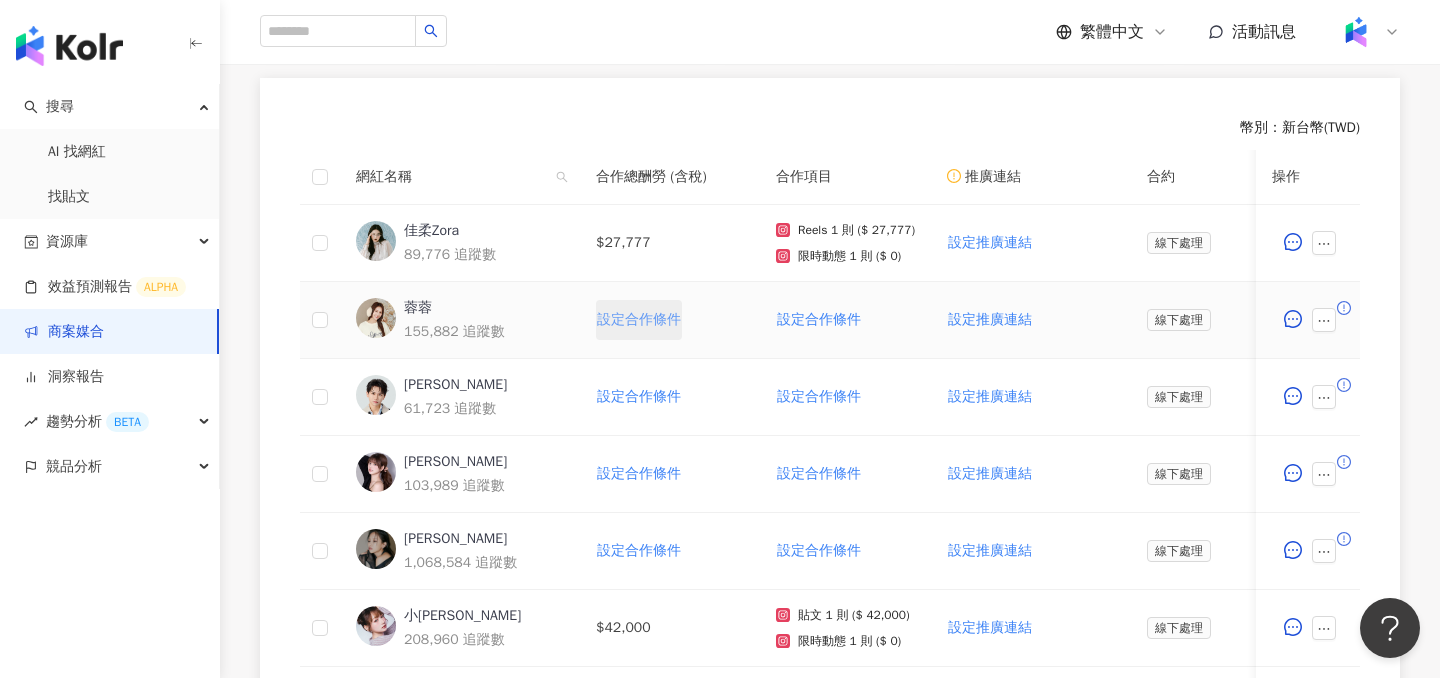 click on "設定合作條件" at bounding box center (639, 320) 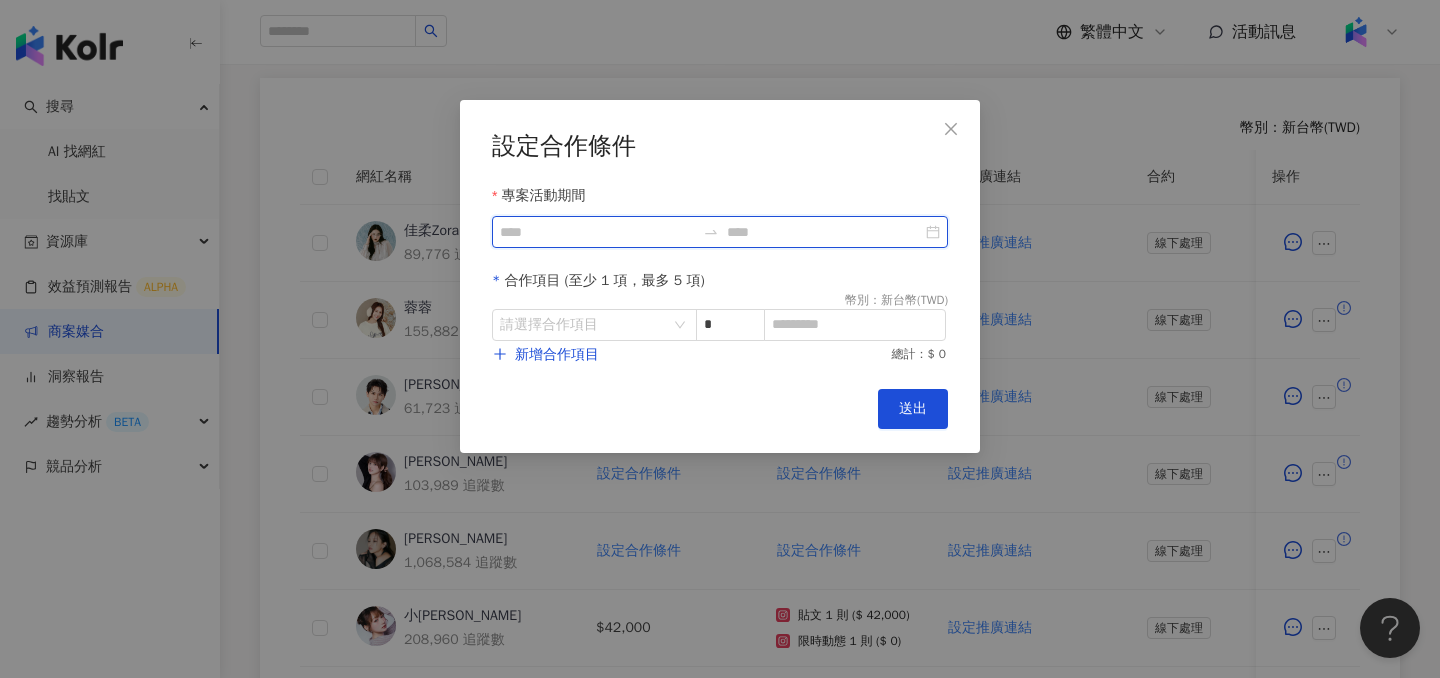 click on "專案活動期間" at bounding box center (597, 232) 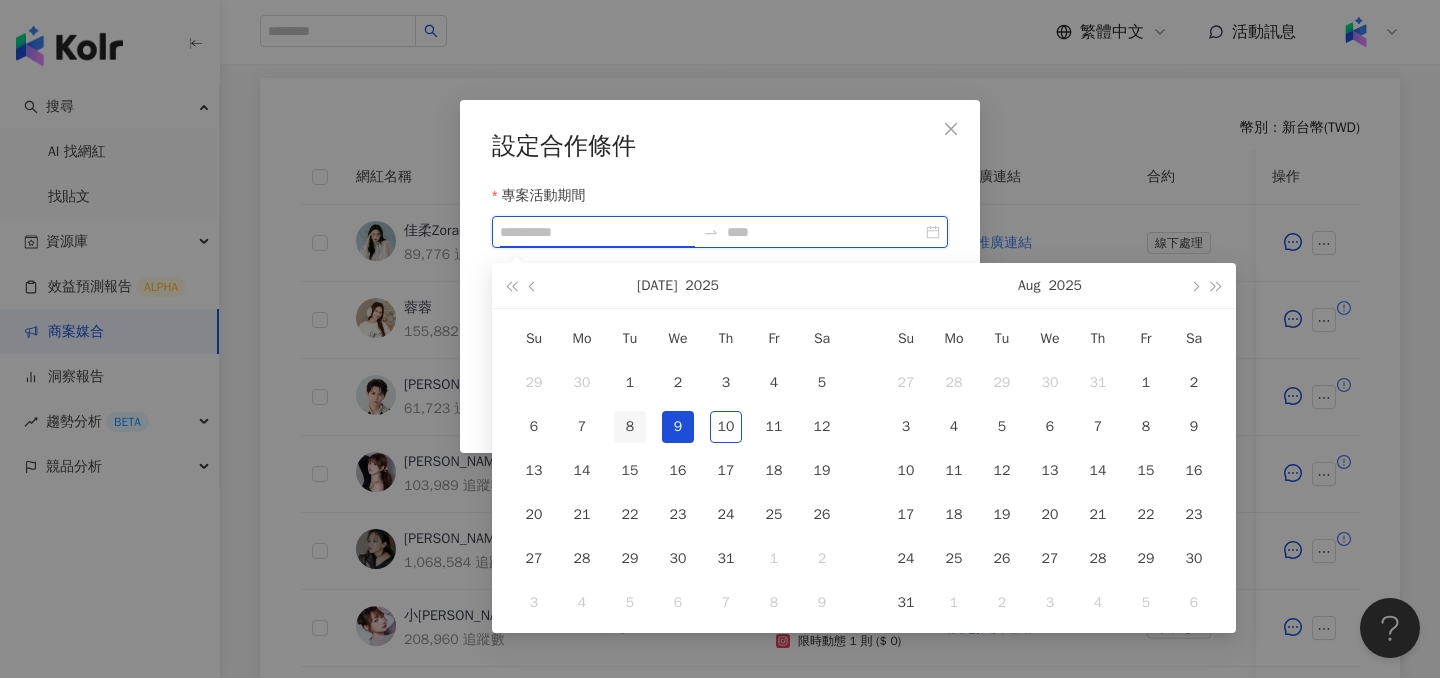type on "**********" 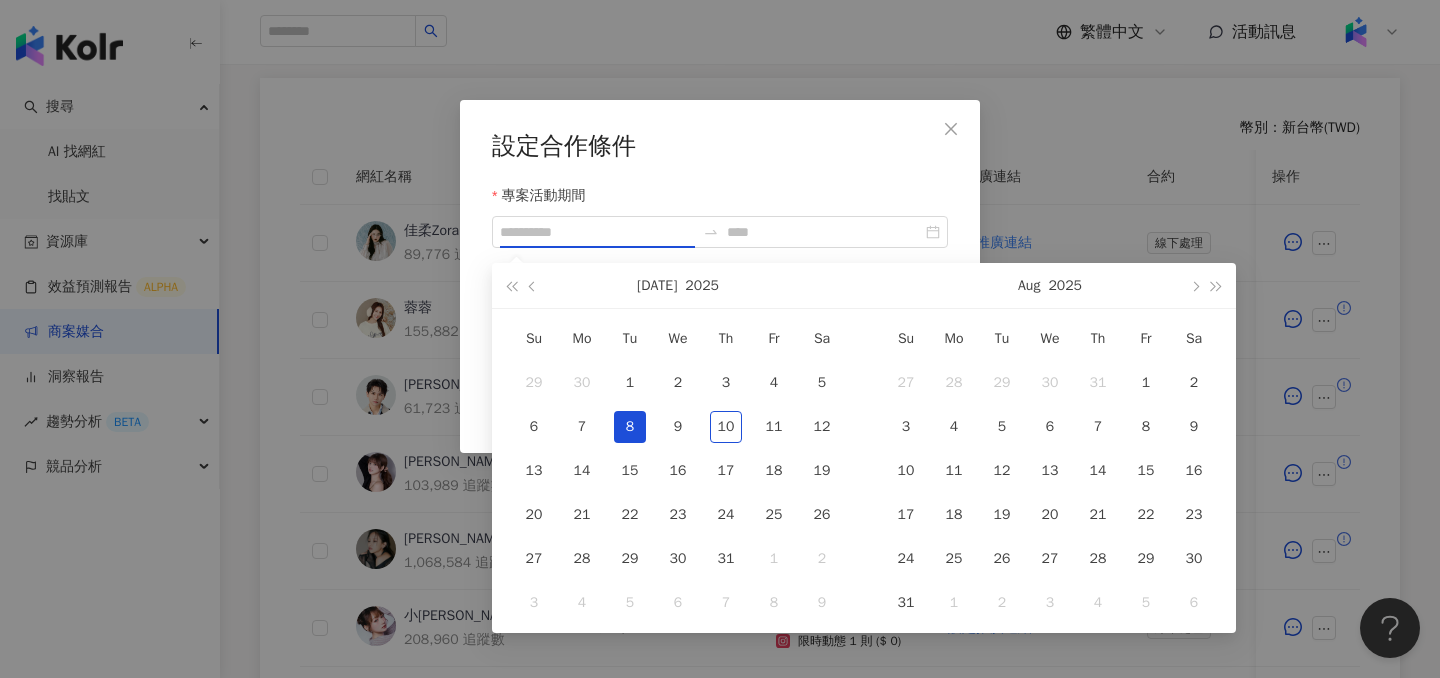 click on "8" at bounding box center [630, 427] 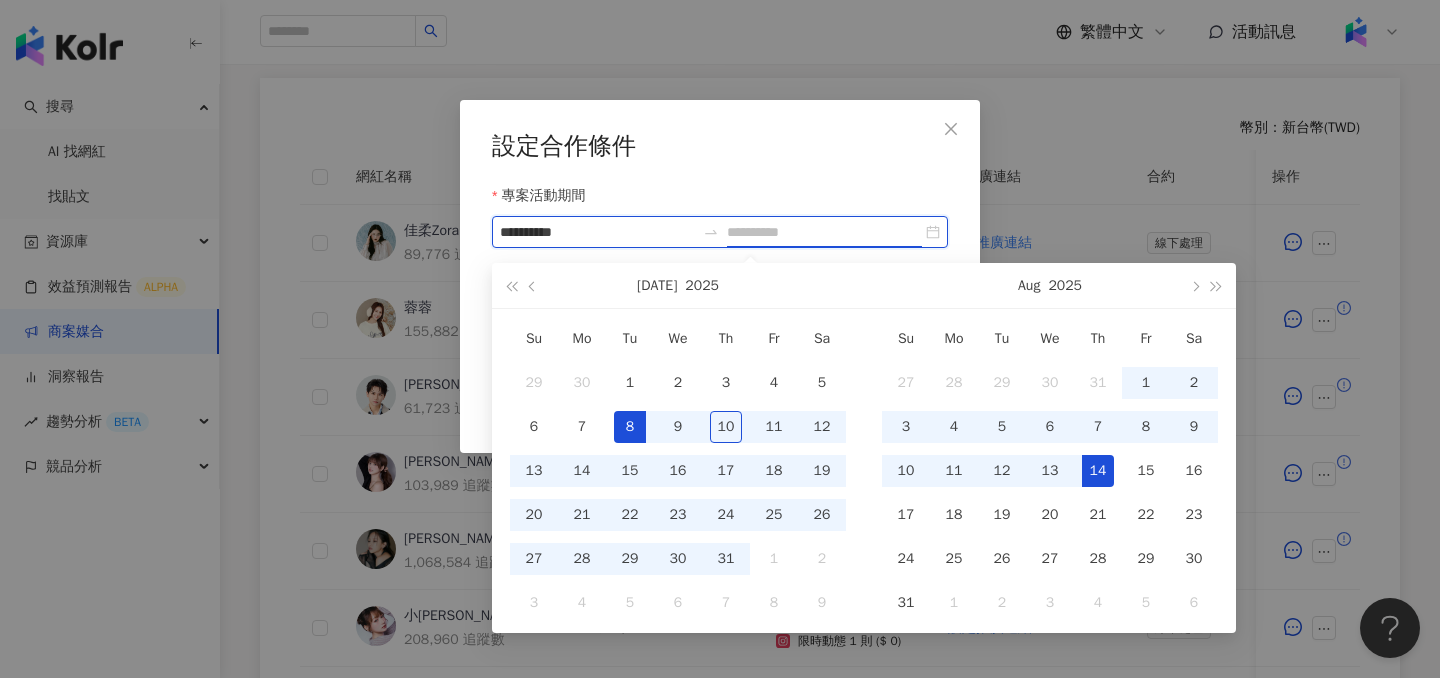 type on "**********" 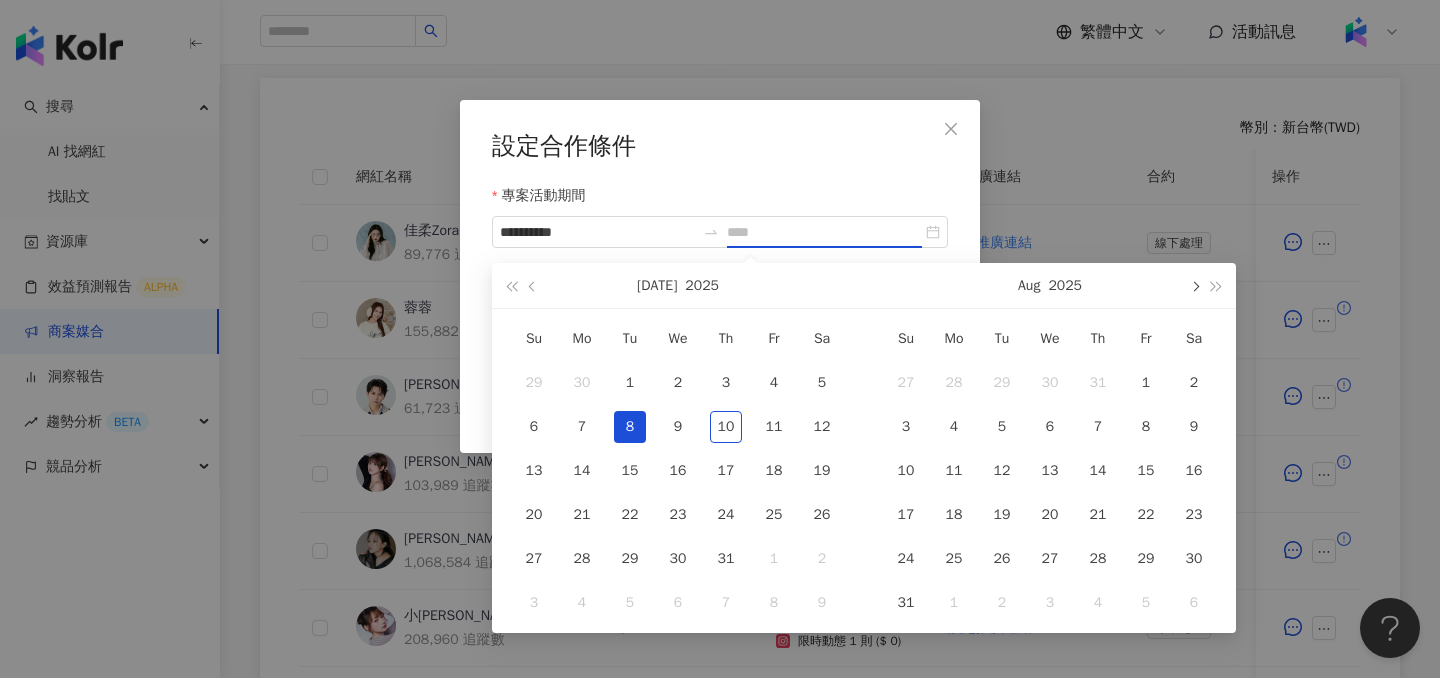 click at bounding box center [1194, 285] 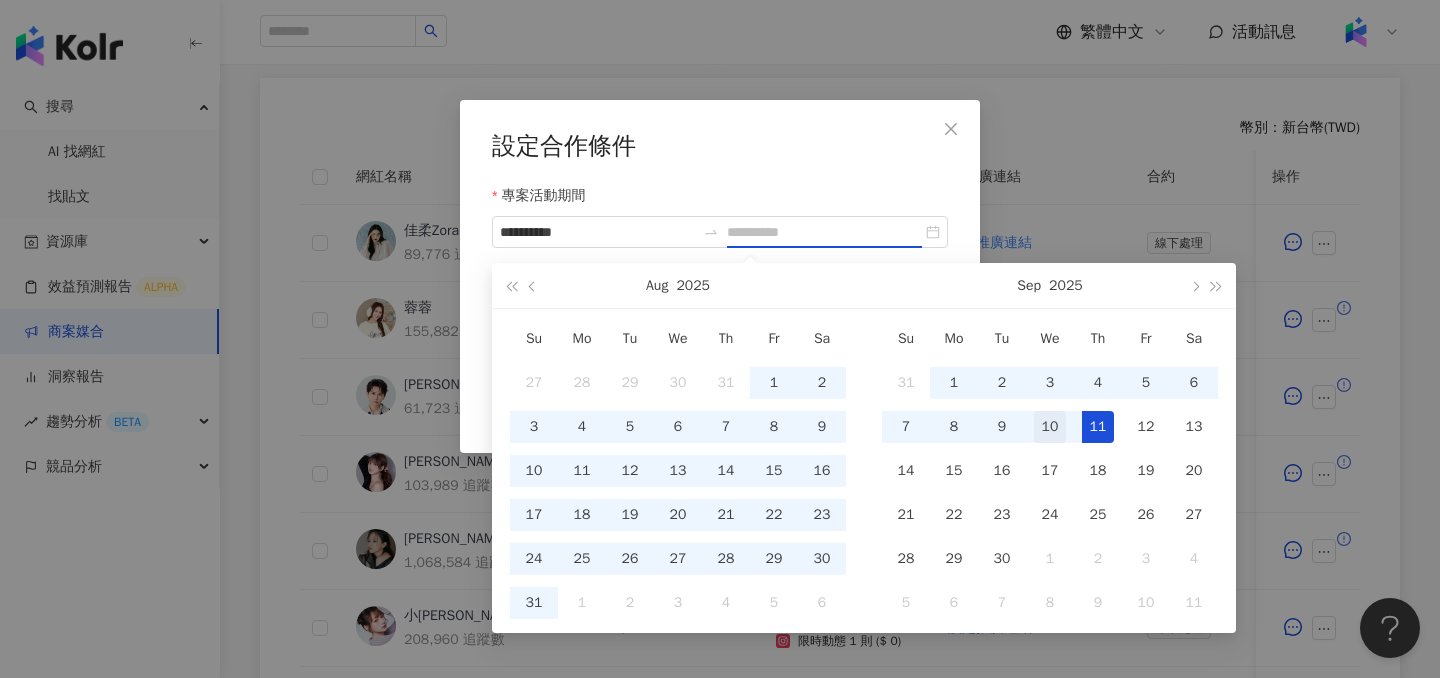 click on "10" at bounding box center [1050, 427] 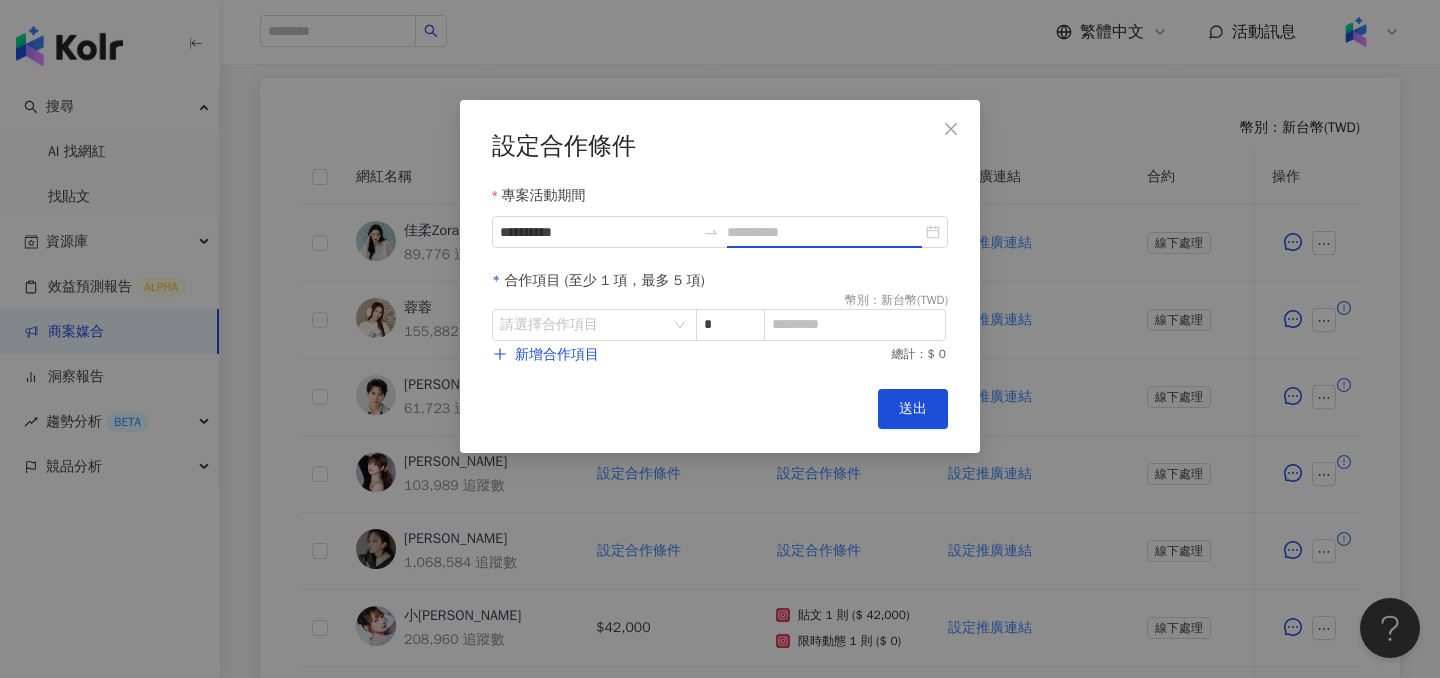 type on "**********" 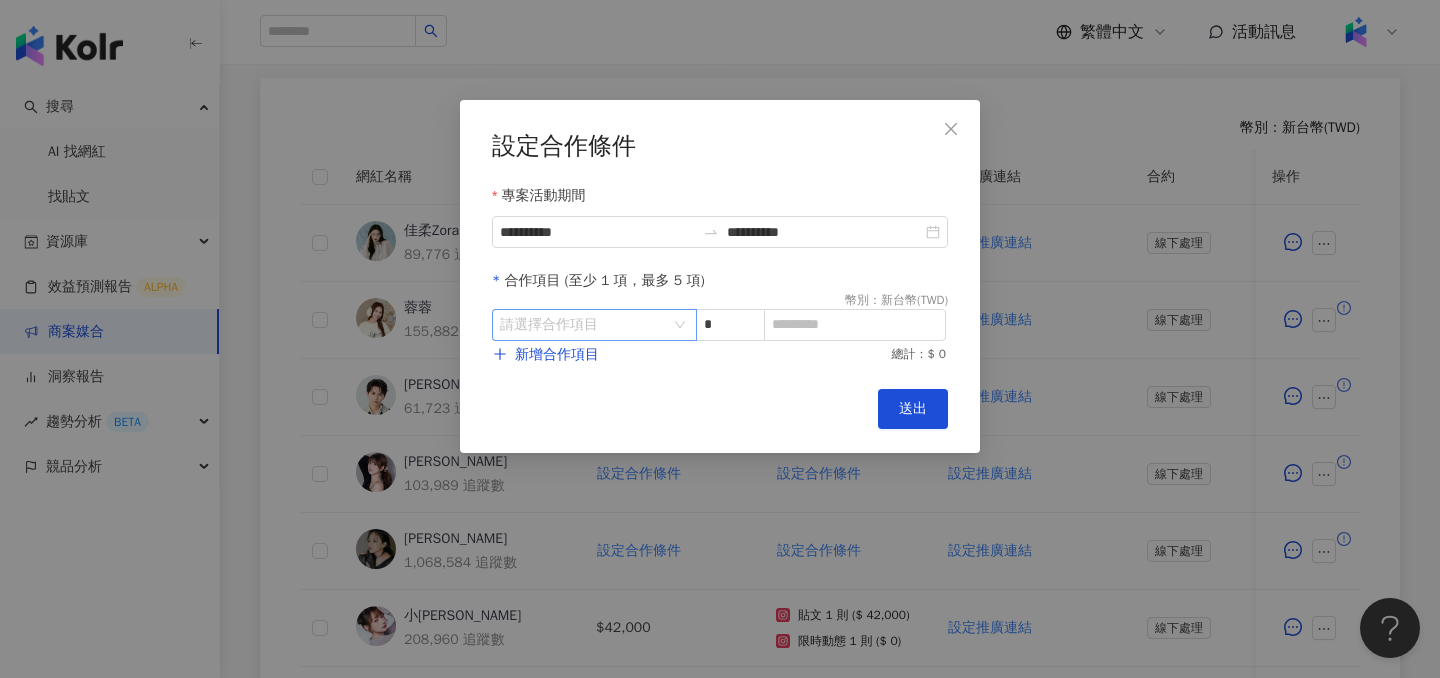 click at bounding box center (584, 325) 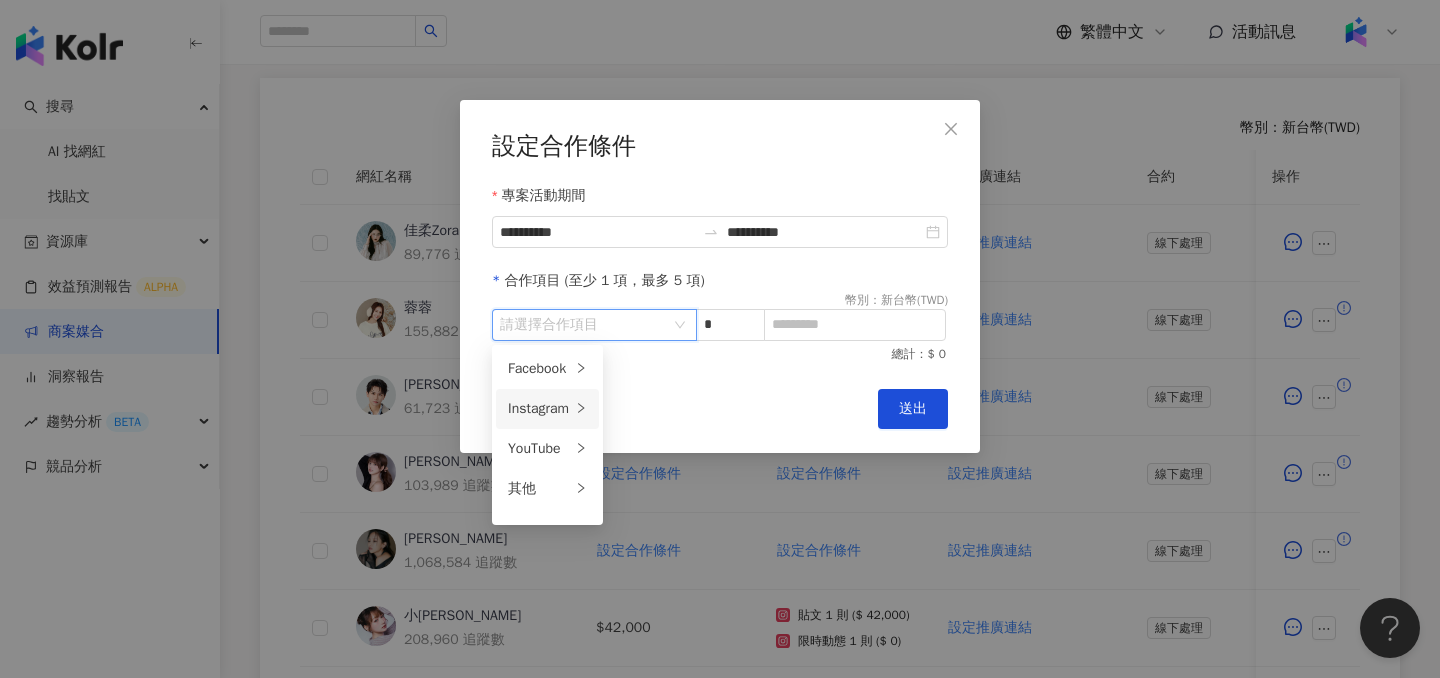 click at bounding box center (581, 409) 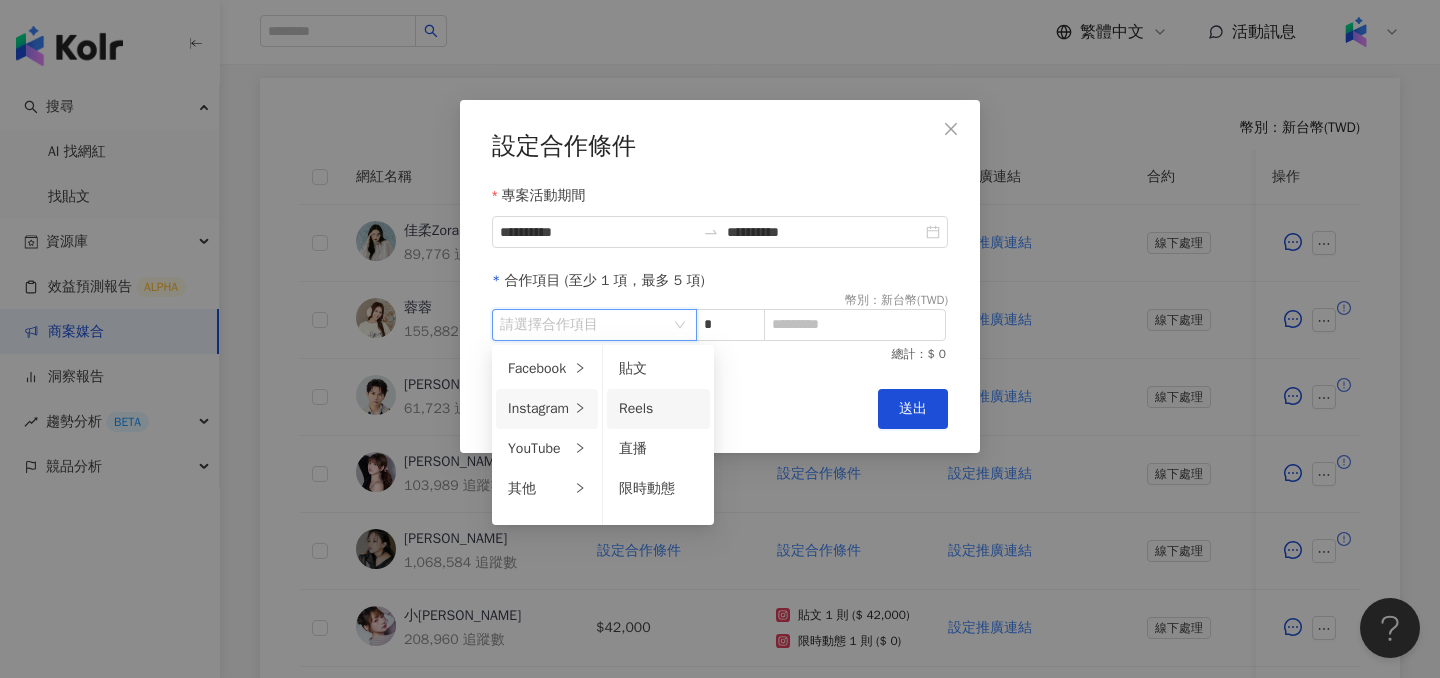 click on "Reels" at bounding box center [636, 408] 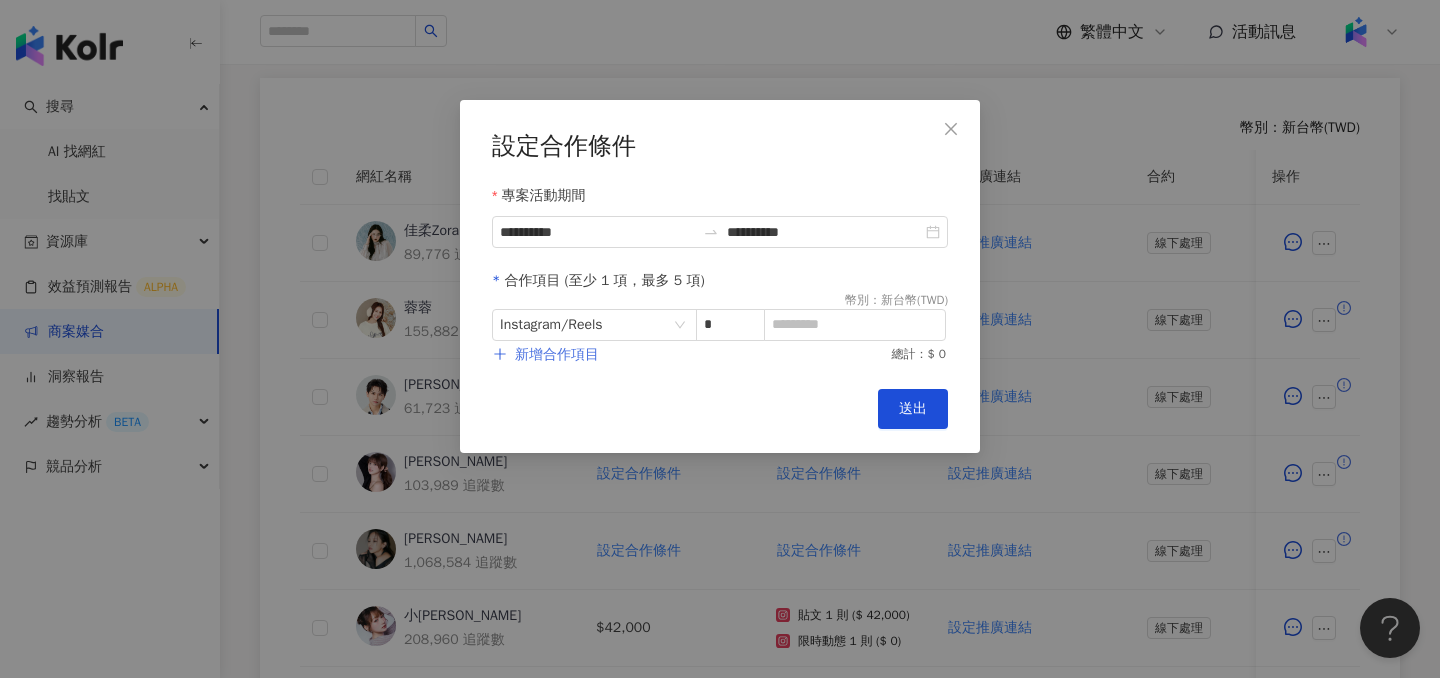 click on "新增合作項目" at bounding box center (546, 355) 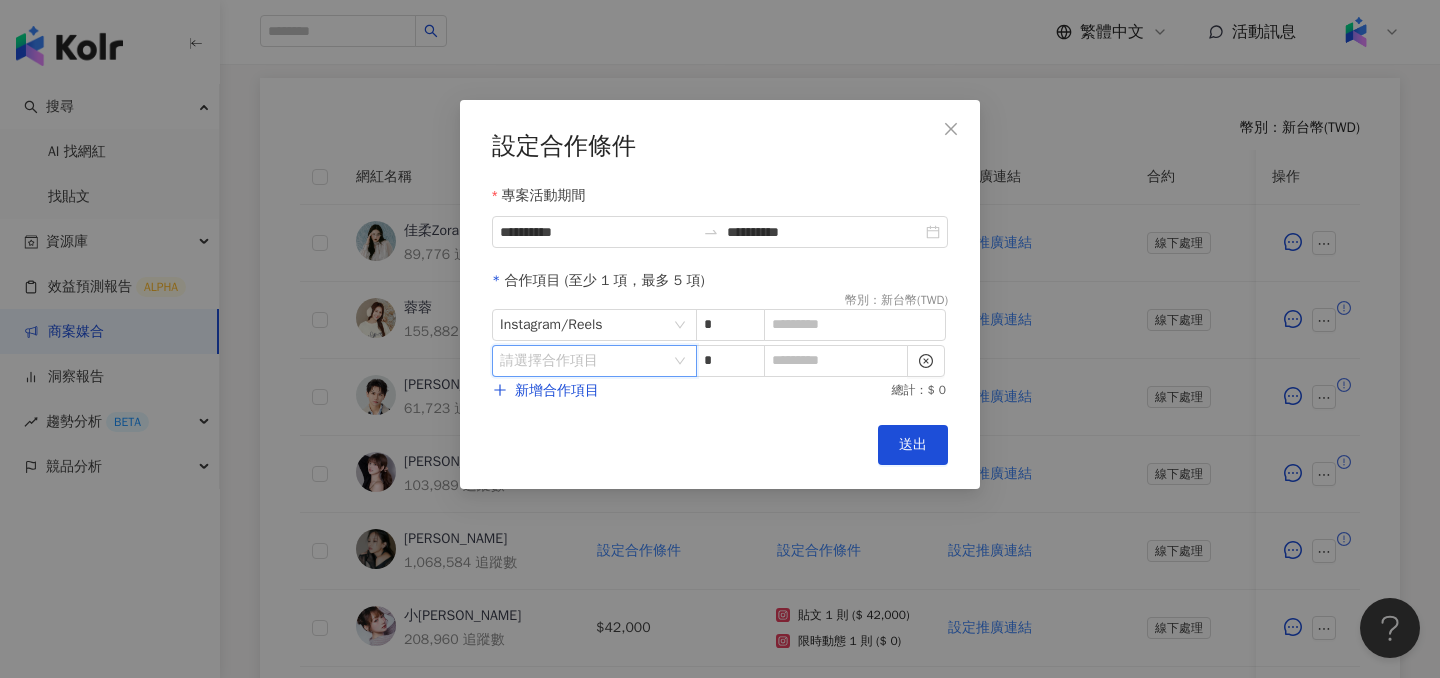 click at bounding box center [584, 361] 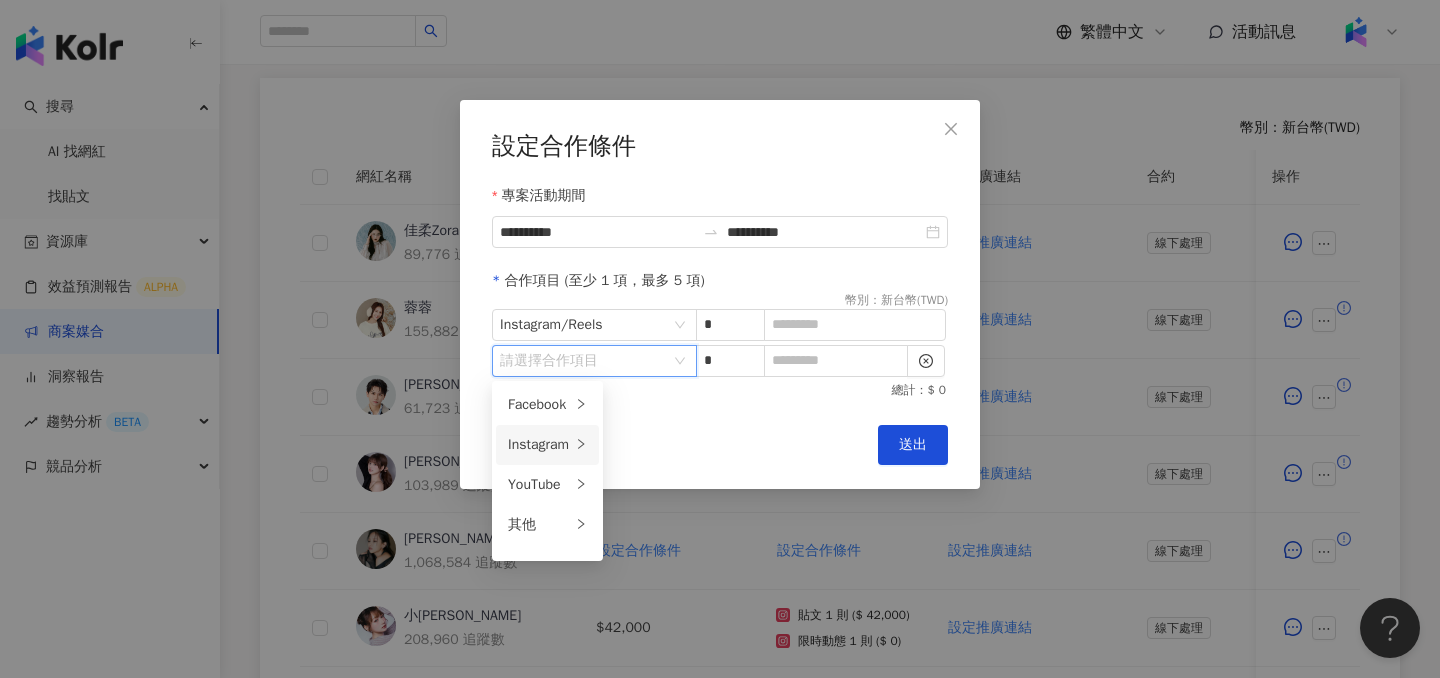 click on "Instagram" at bounding box center (539, 445) 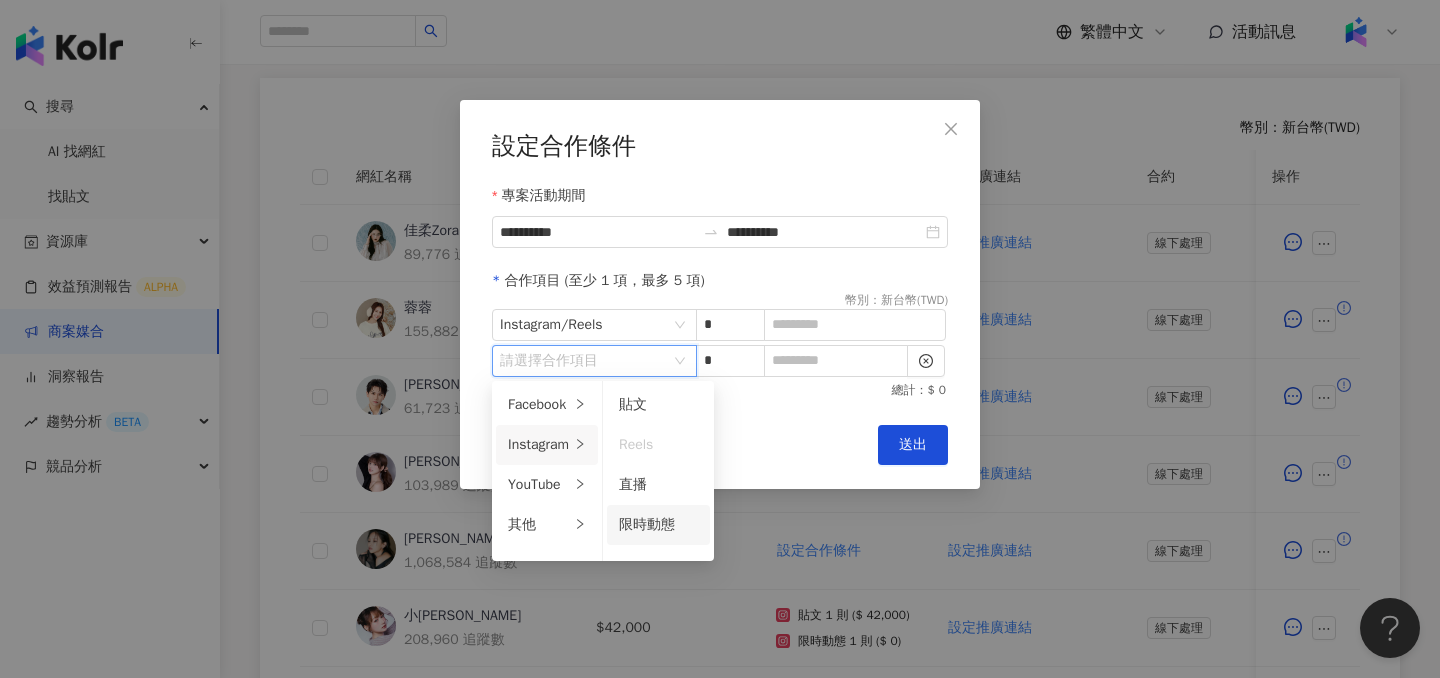 click on "限時動態" at bounding box center (647, 524) 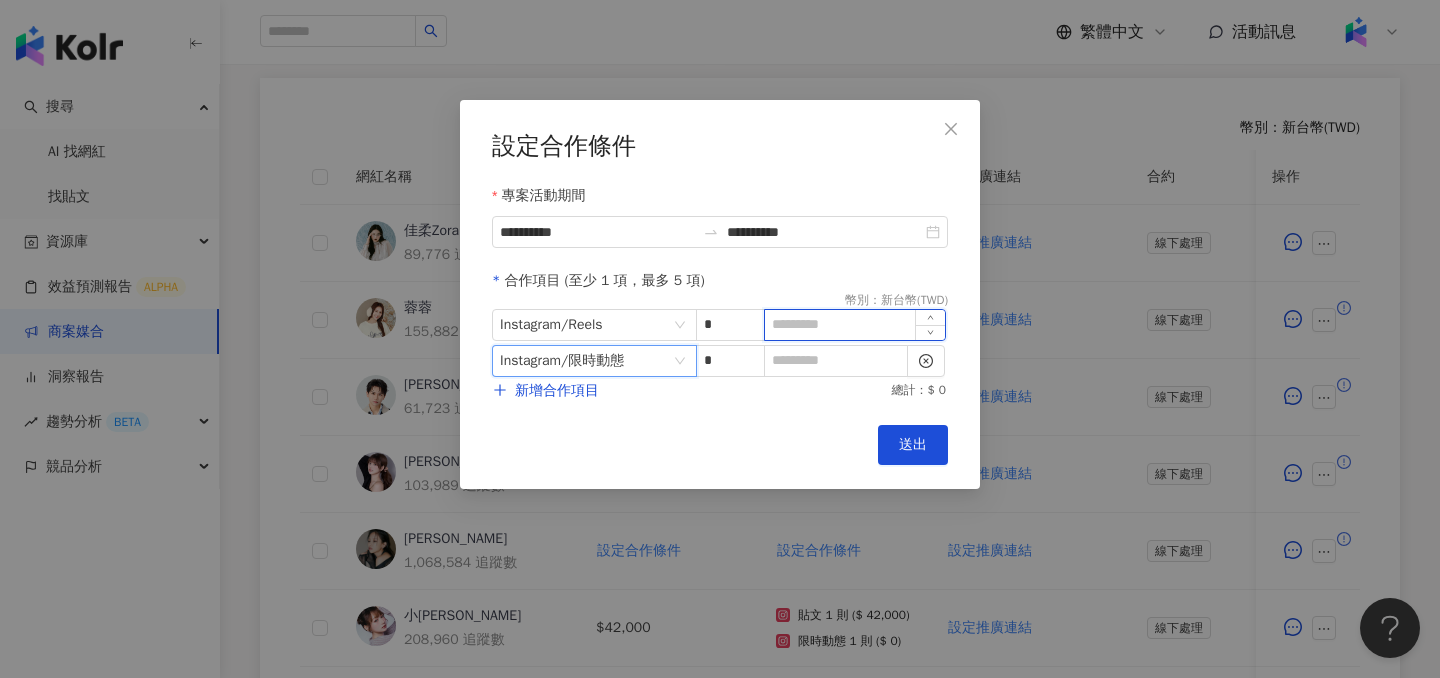 click at bounding box center [855, 325] 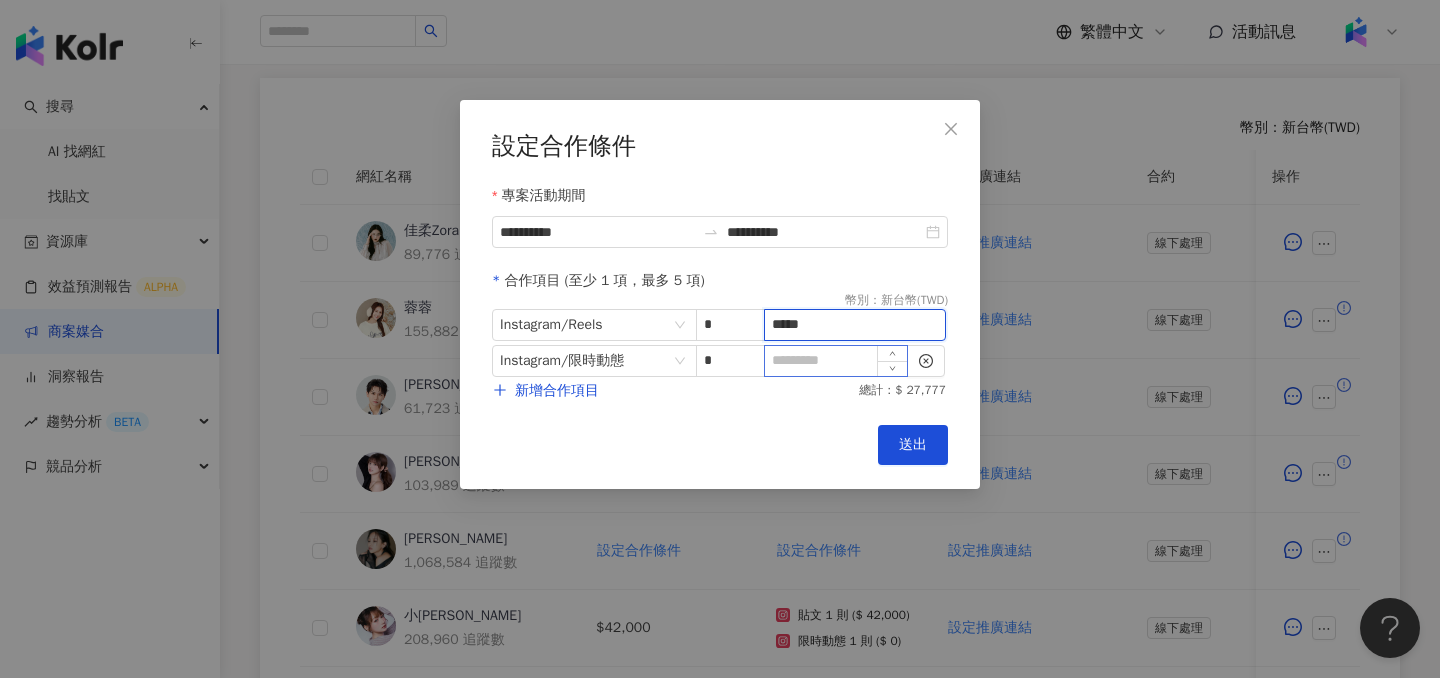 type on "*****" 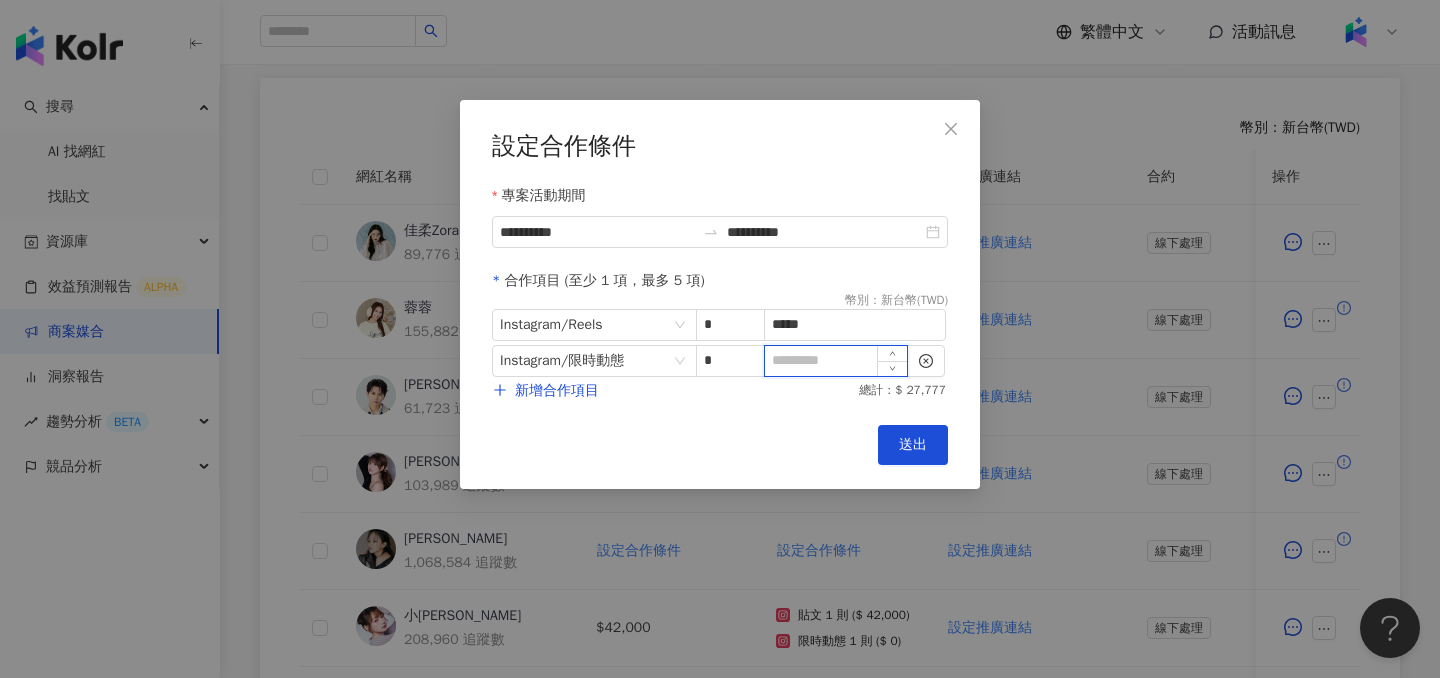 click at bounding box center (836, 361) 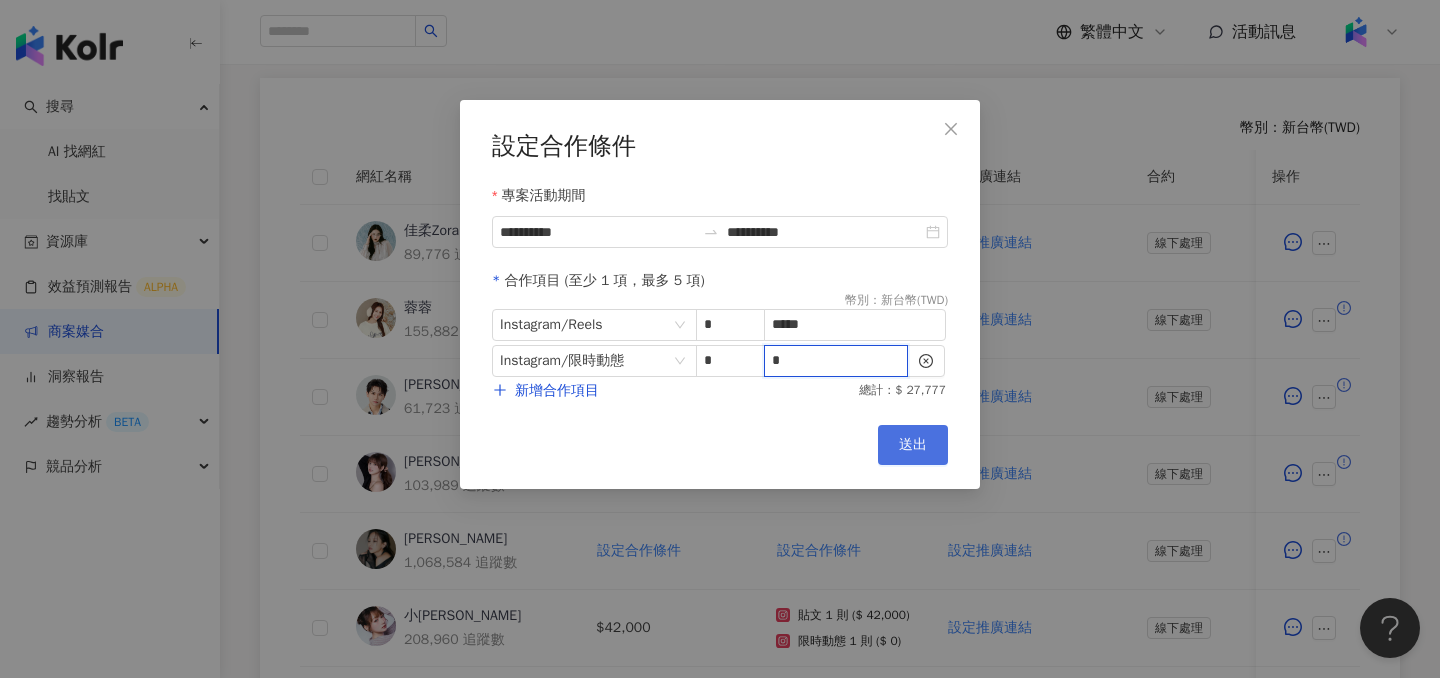 type on "*" 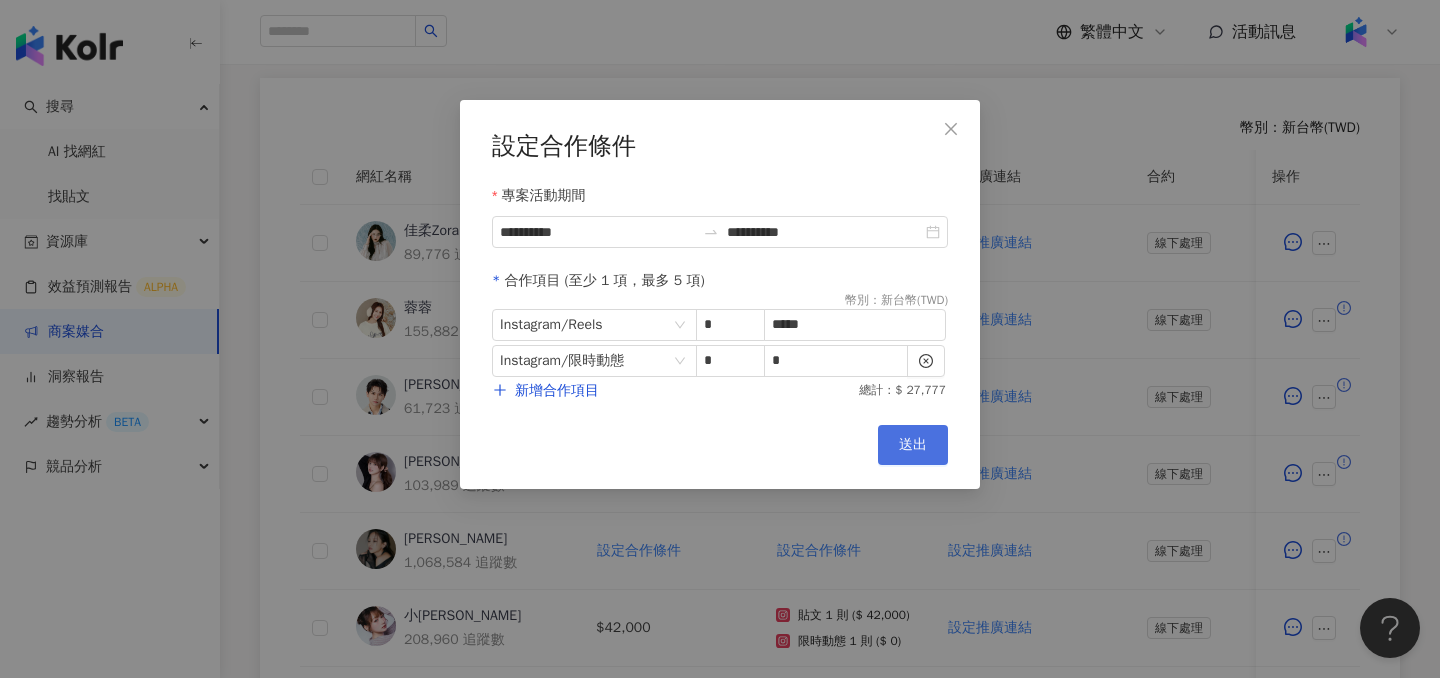 click on "送出" at bounding box center (913, 445) 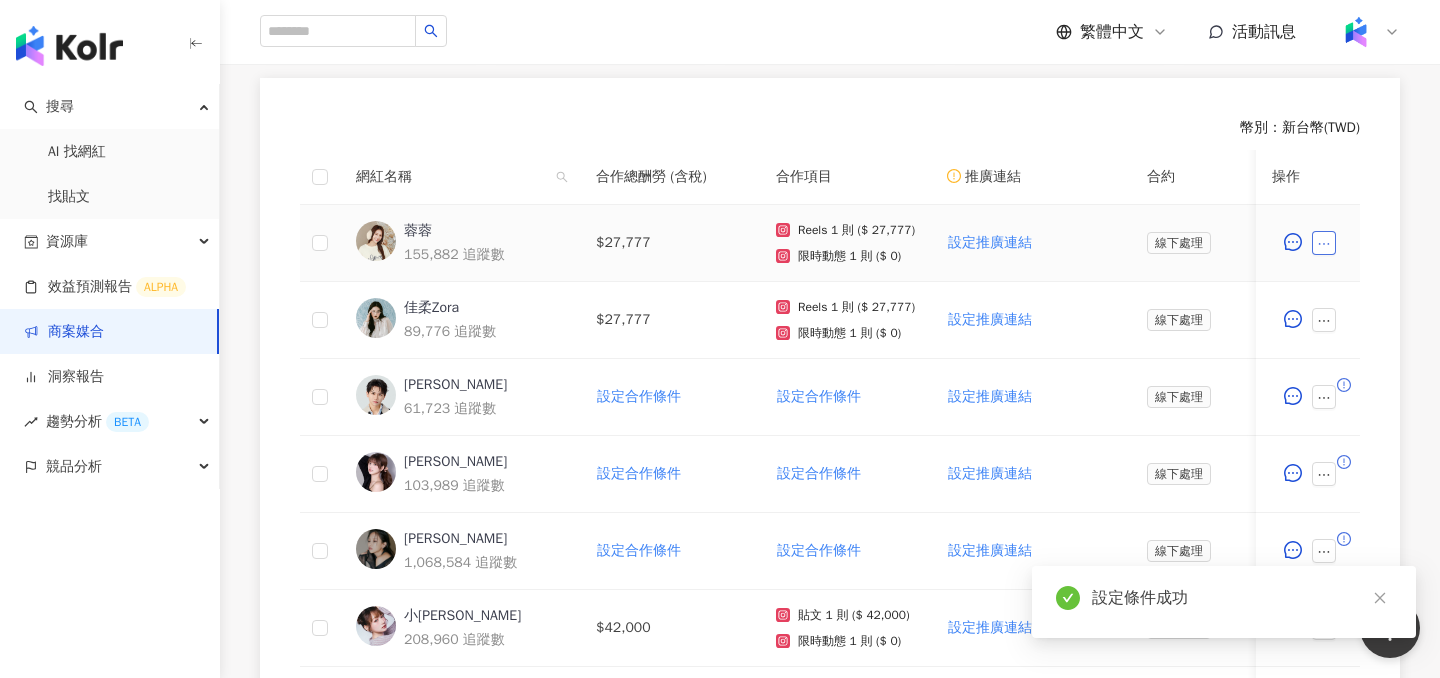 click 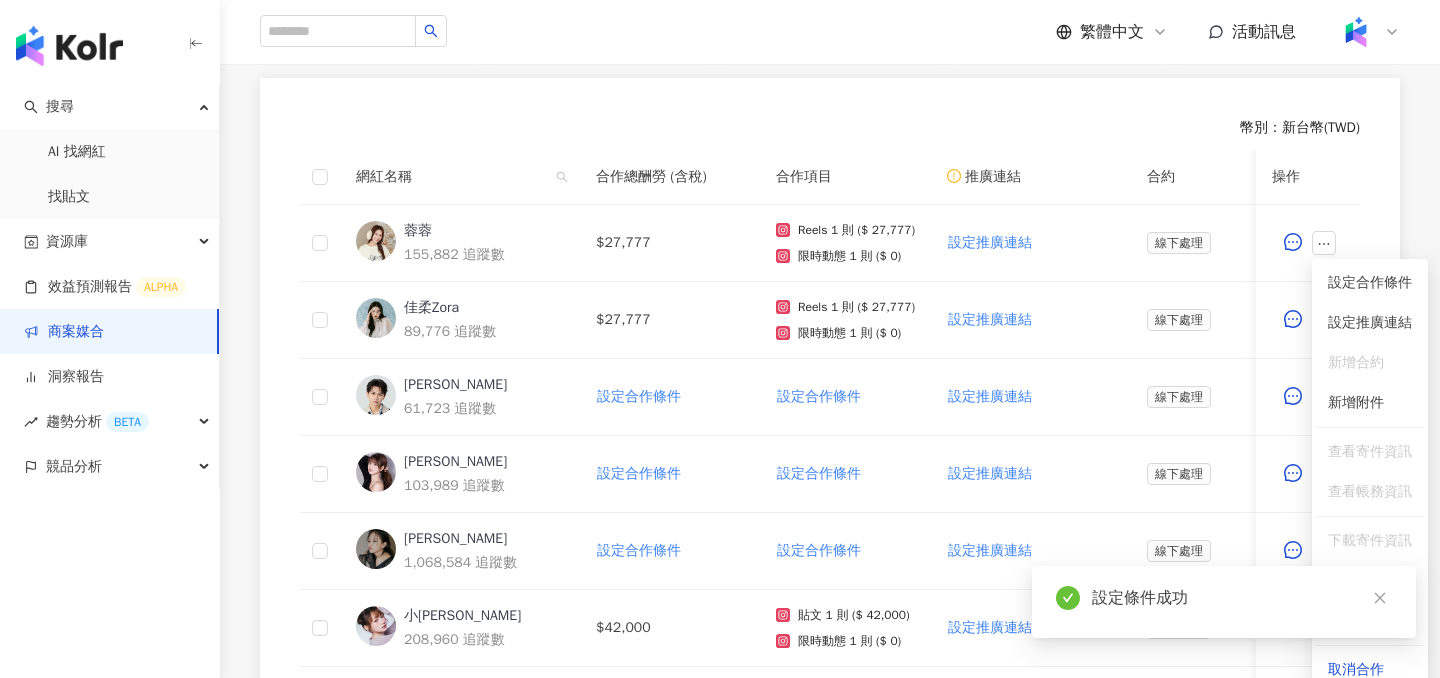 click on "幣別 ： 新台幣 ( TWD ) 網紅名稱 合作總酬勞 (含稅) 合作項目 推廣連結 合約 勞報單 其他附件 上線連結 領款人身份 備註 付款狀態 操作                           蓉蓉 155,882 追蹤數 $27,777 Reels 1 則 ($ 27,777) 限時動態 1 則 ($ 0) 設定推廣連結 線下處理 線下處理 新增附件 線下處理 線下處理 新增備註 待處理 佳柔Zora 89,776 追蹤數 $27,777 Reels 1 則 ($ 27,777) 限時動態 1 則 ($ 0) 設定推廣連結 線下處理 線下處理 新增附件 線下處理 線下處理 新增備註 待處理 [PERSON_NAME]茗 Fengming 61,723 追蹤數 設定合作條件 設定合作條件 設定推廣連結 線下處理 線下處理 新增附件 線下處理 線下處理 新增備註 待處理 沁沁 103,989 追蹤數 設定合作條件 設定合作條件 設定推廣連結 線下處理 線下處理 新增附件 線下處理 線下處理 新增備註 待處理 黃小米 1,068,584 追蹤數 設定合作條件 設定合作條件 $42,000" at bounding box center [830, 532] 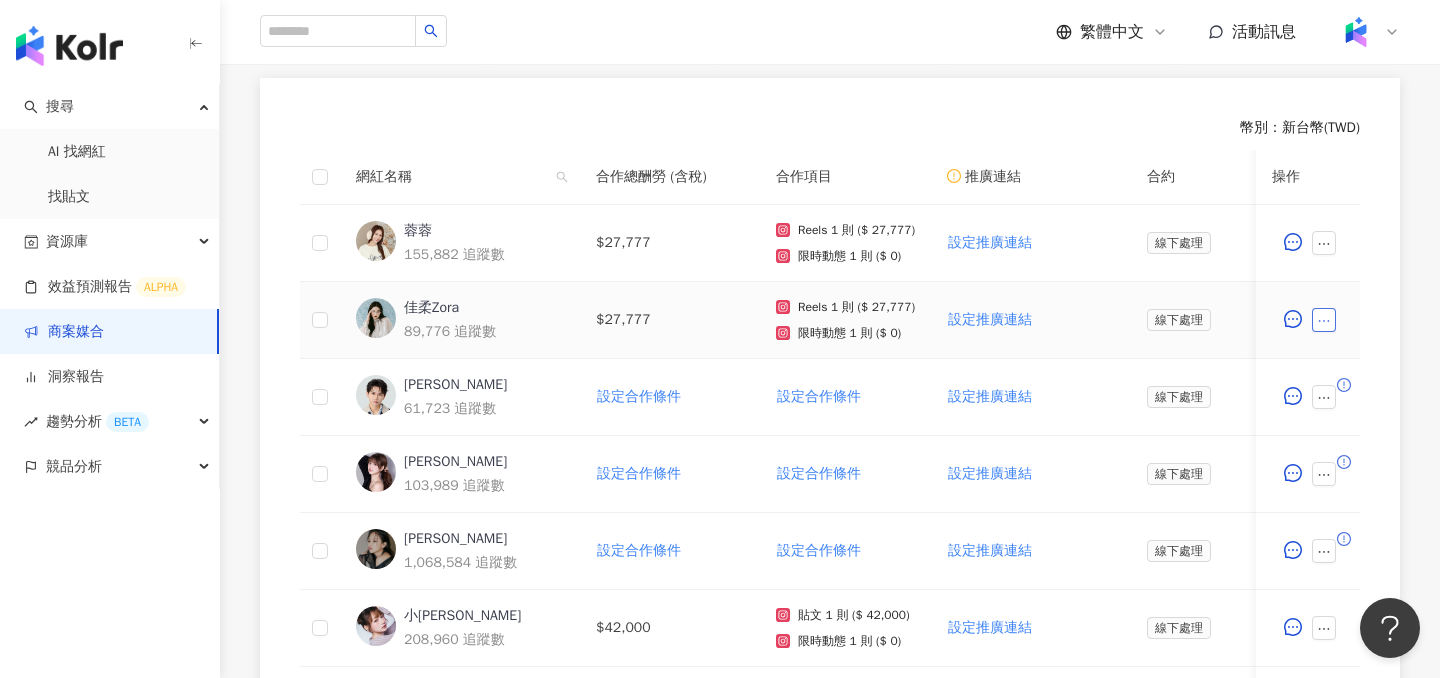 click 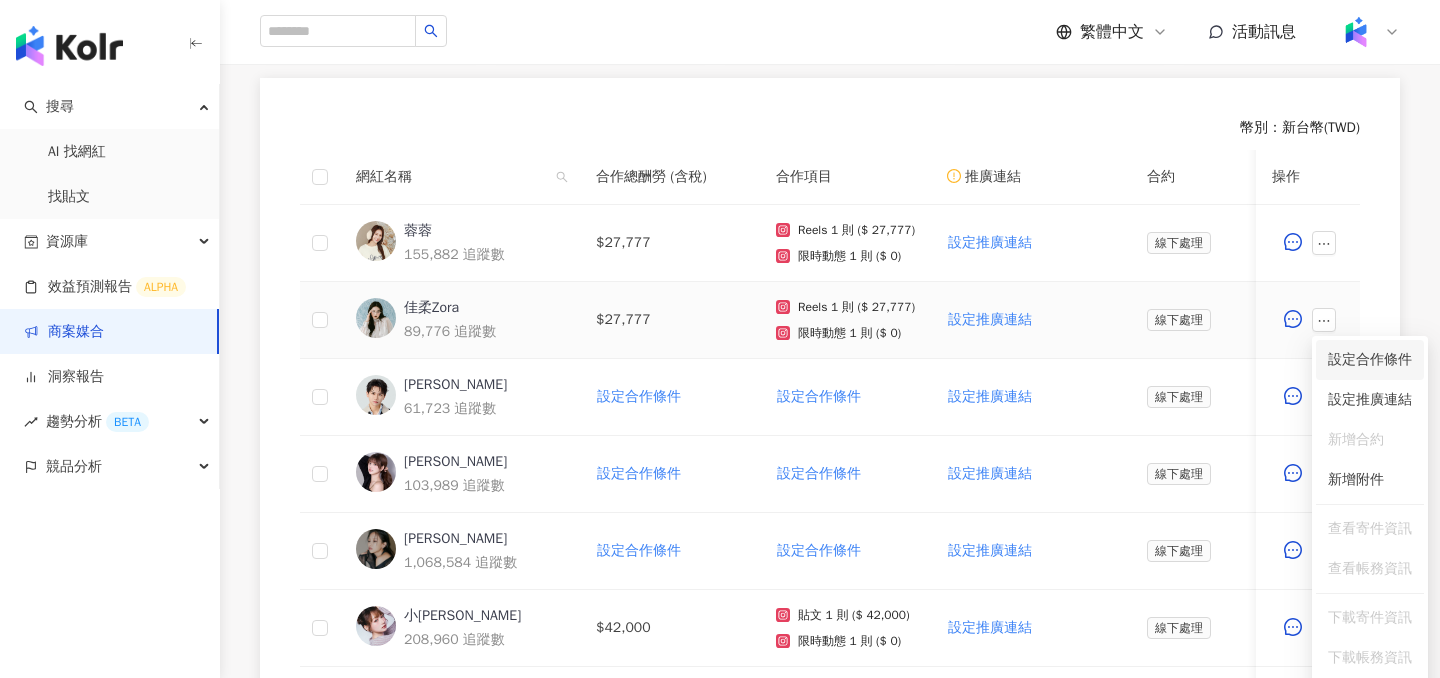 click on "設定合作條件" at bounding box center (1370, 360) 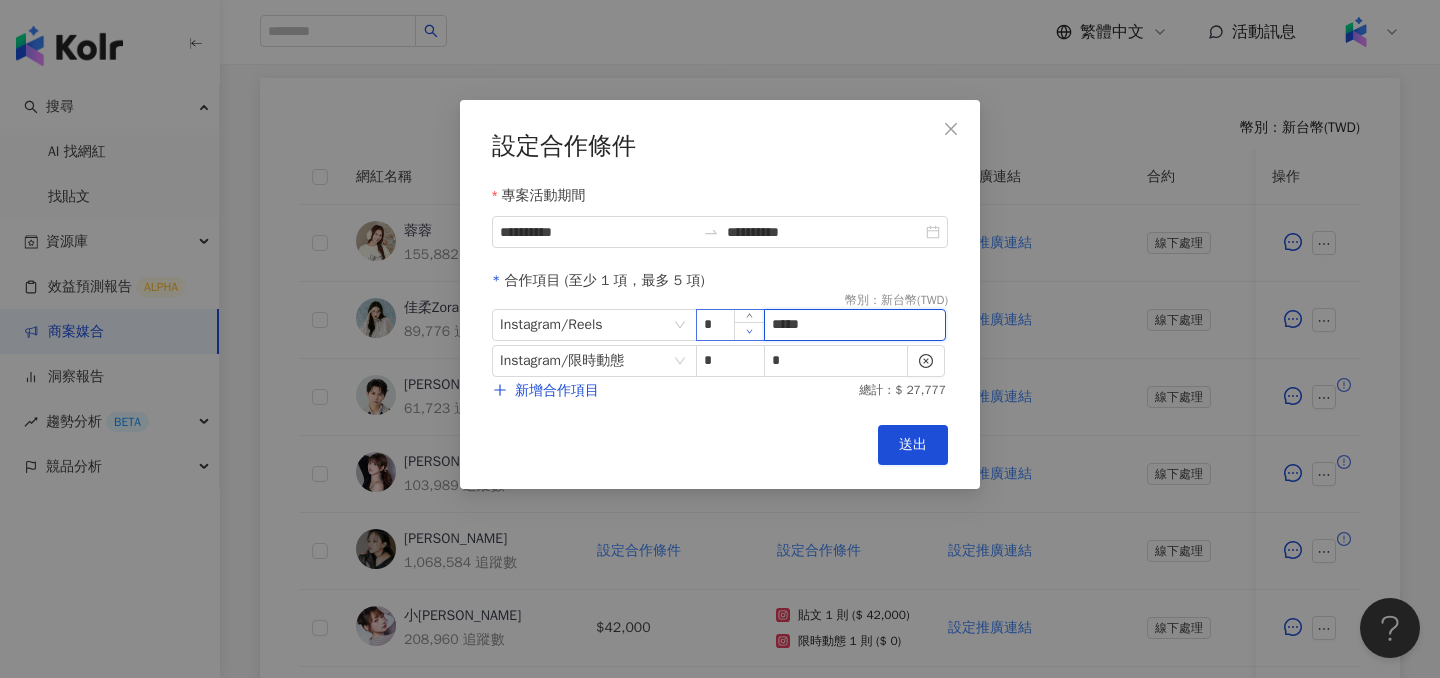 drag, startPoint x: 849, startPoint y: 327, endPoint x: 734, endPoint y: 327, distance: 115 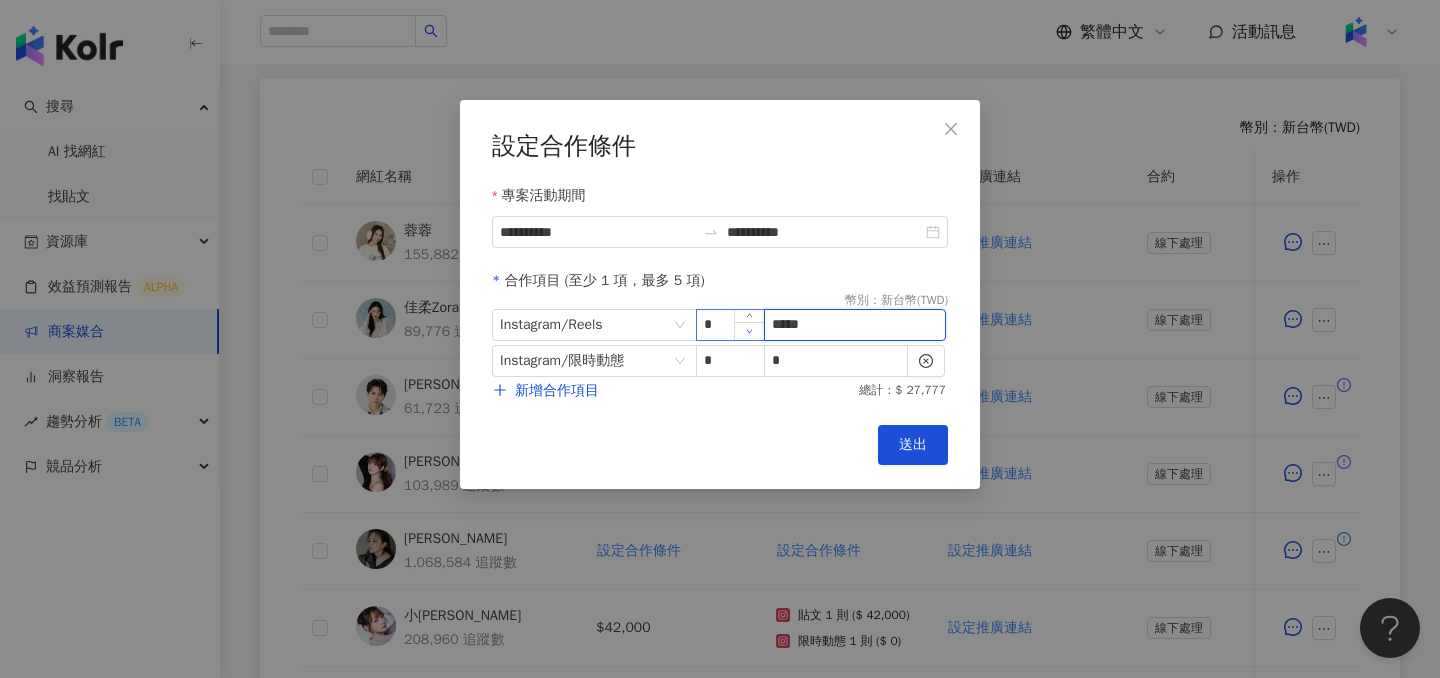 click on "Instagram  /  Reels * *****" at bounding box center [720, 325] 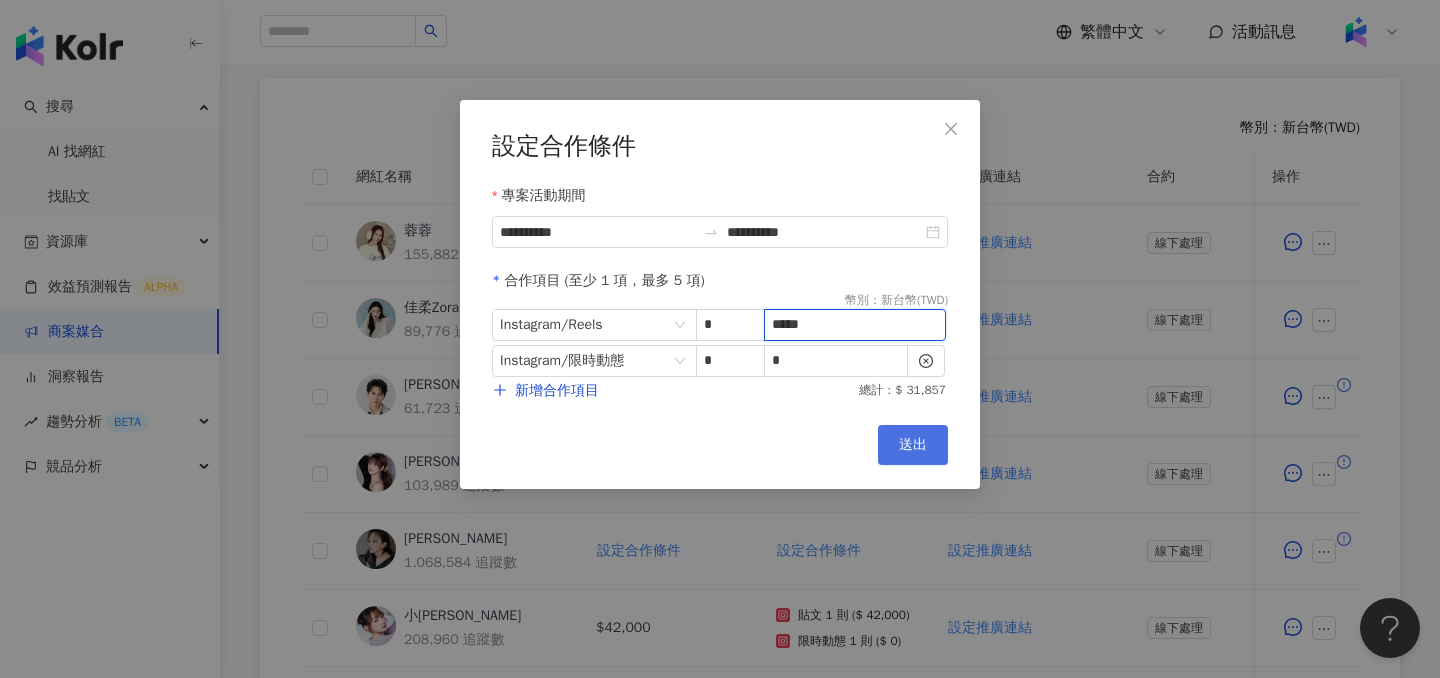 type on "*****" 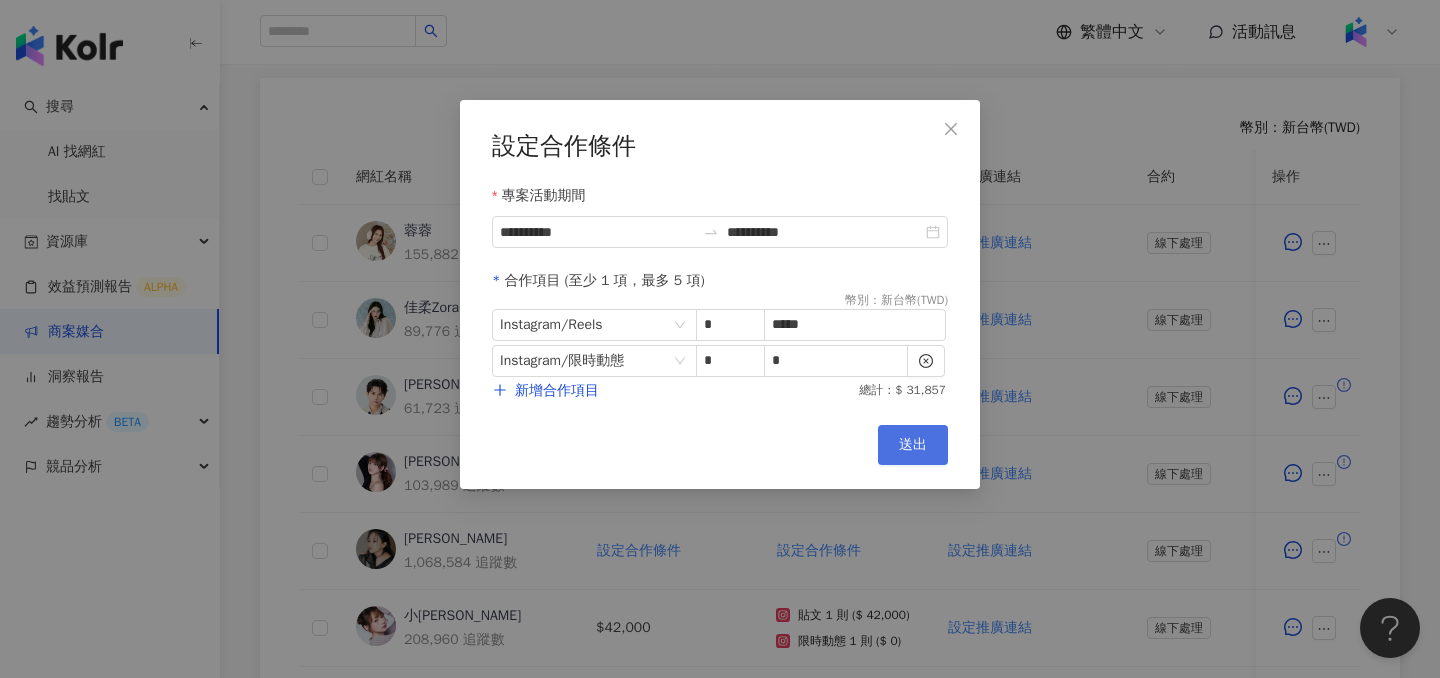 click on "送出" at bounding box center (913, 445) 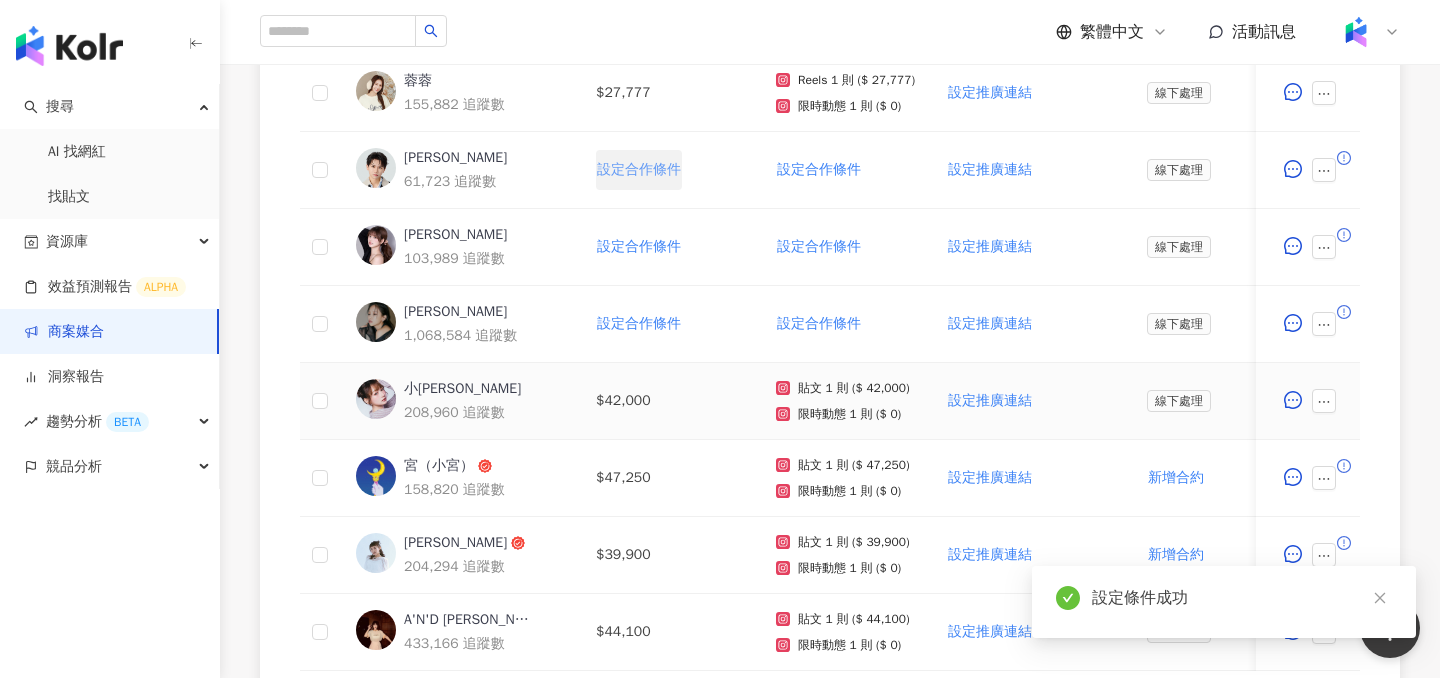 scroll, scrollTop: 748, scrollLeft: 0, axis: vertical 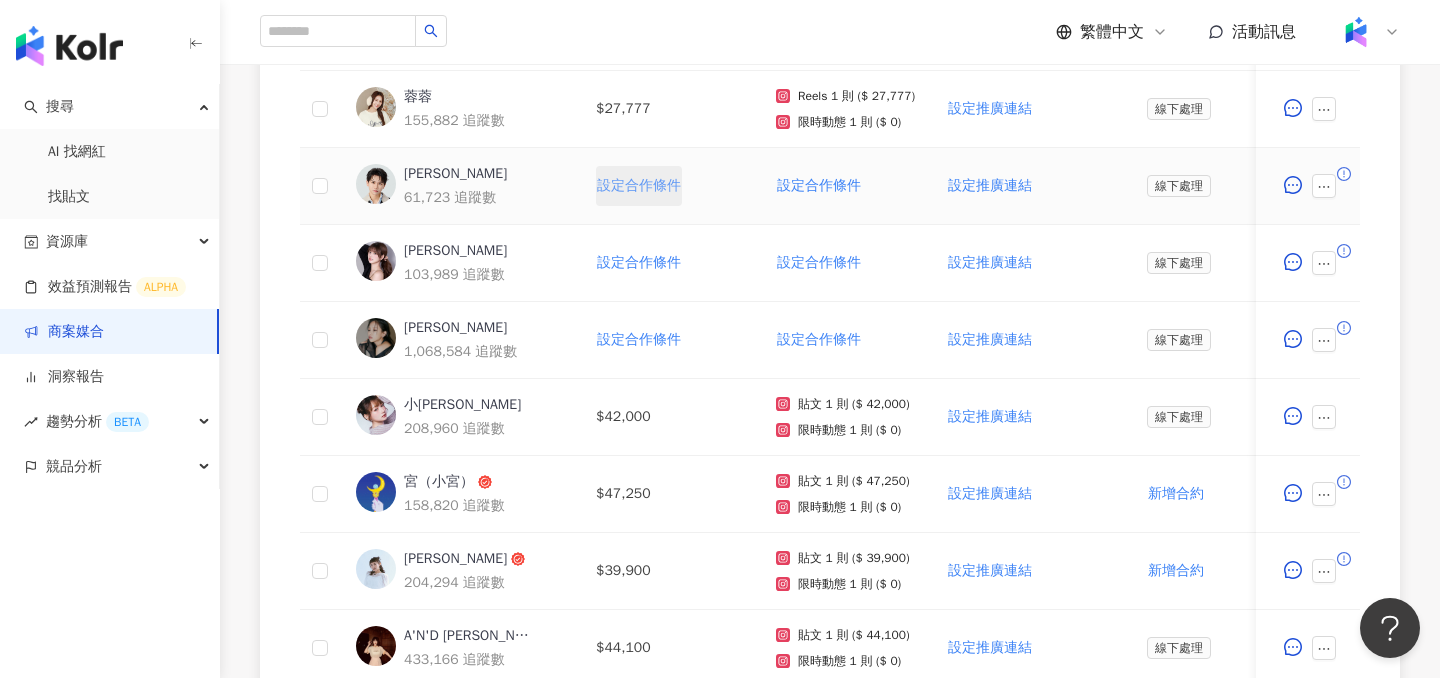 click on "設定合作條件" at bounding box center (639, 186) 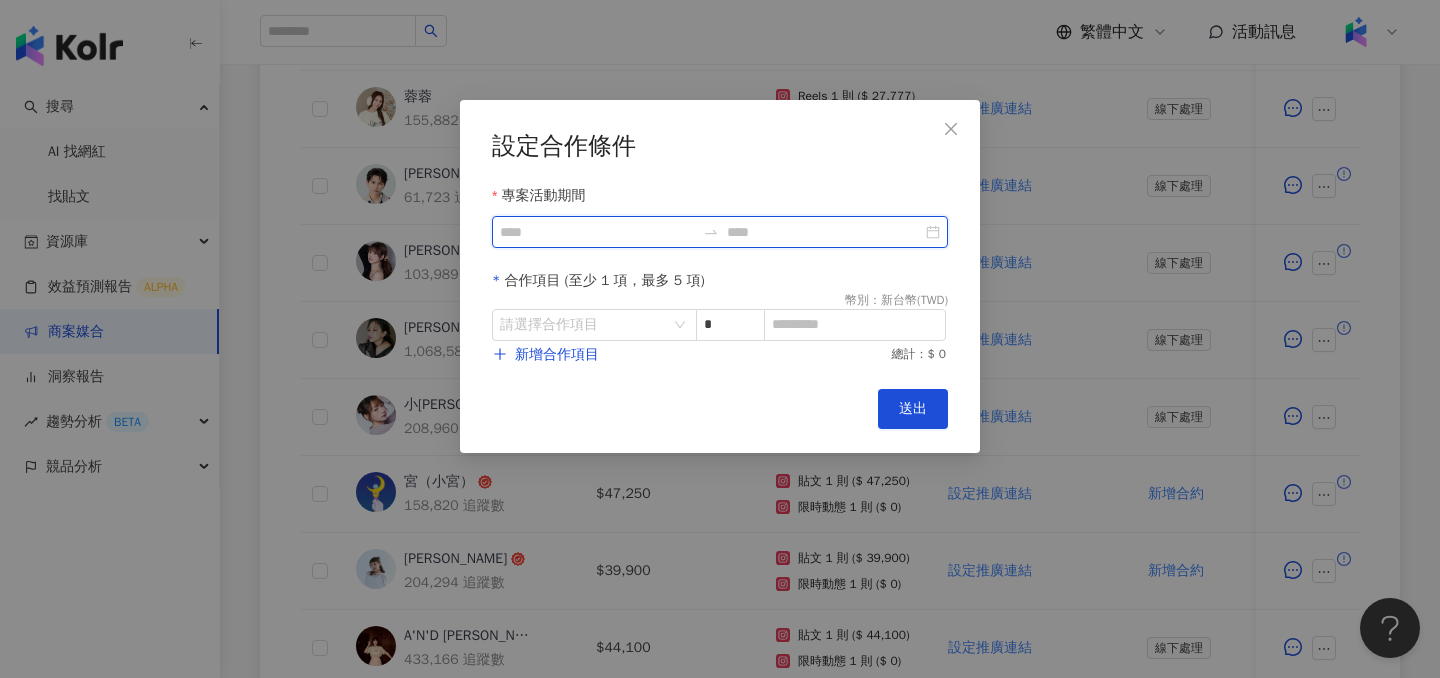 click on "專案活動期間" at bounding box center (597, 232) 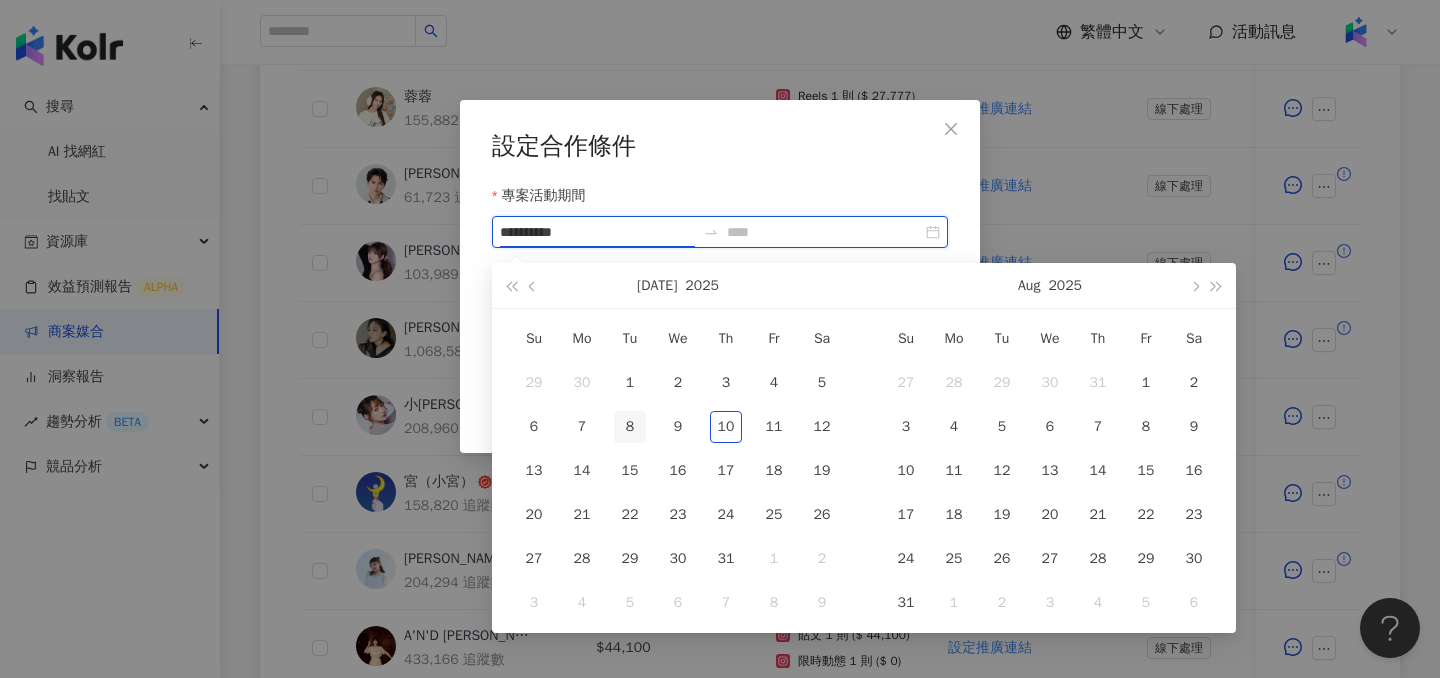 type on "**********" 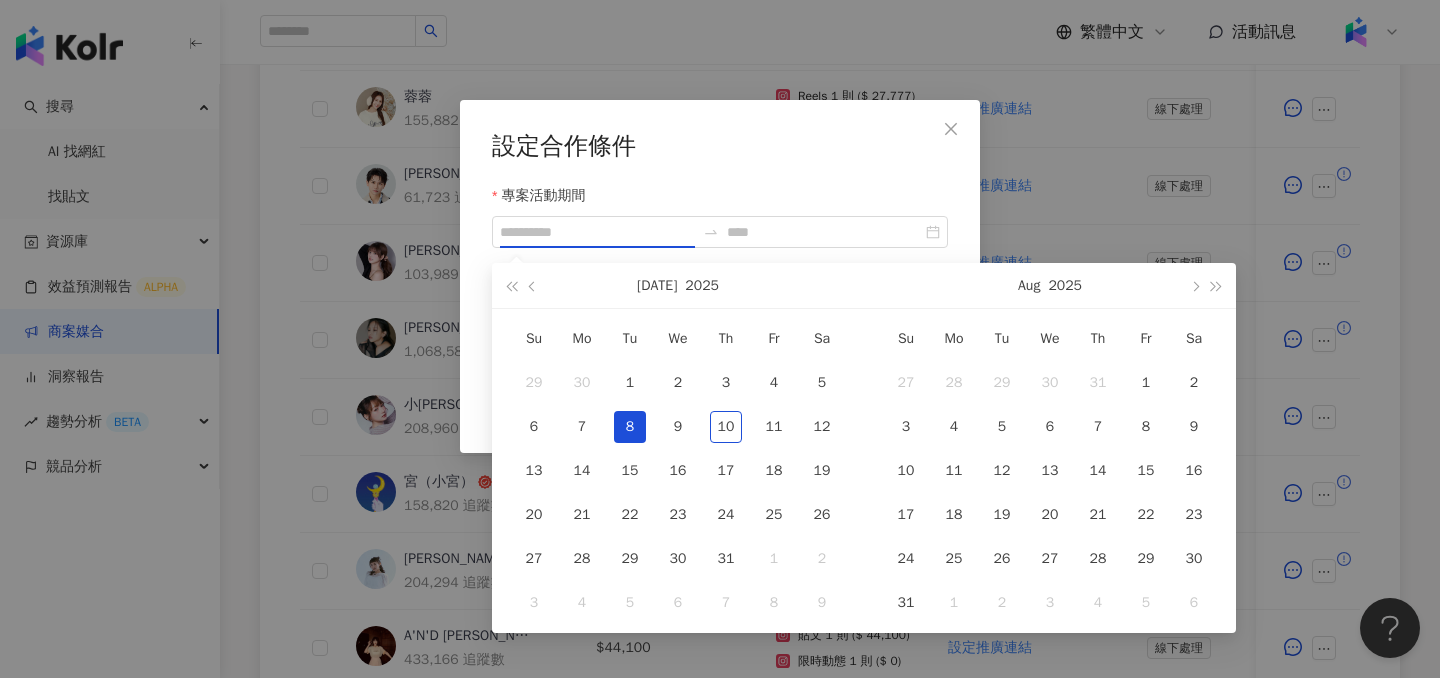 click on "8" at bounding box center [630, 427] 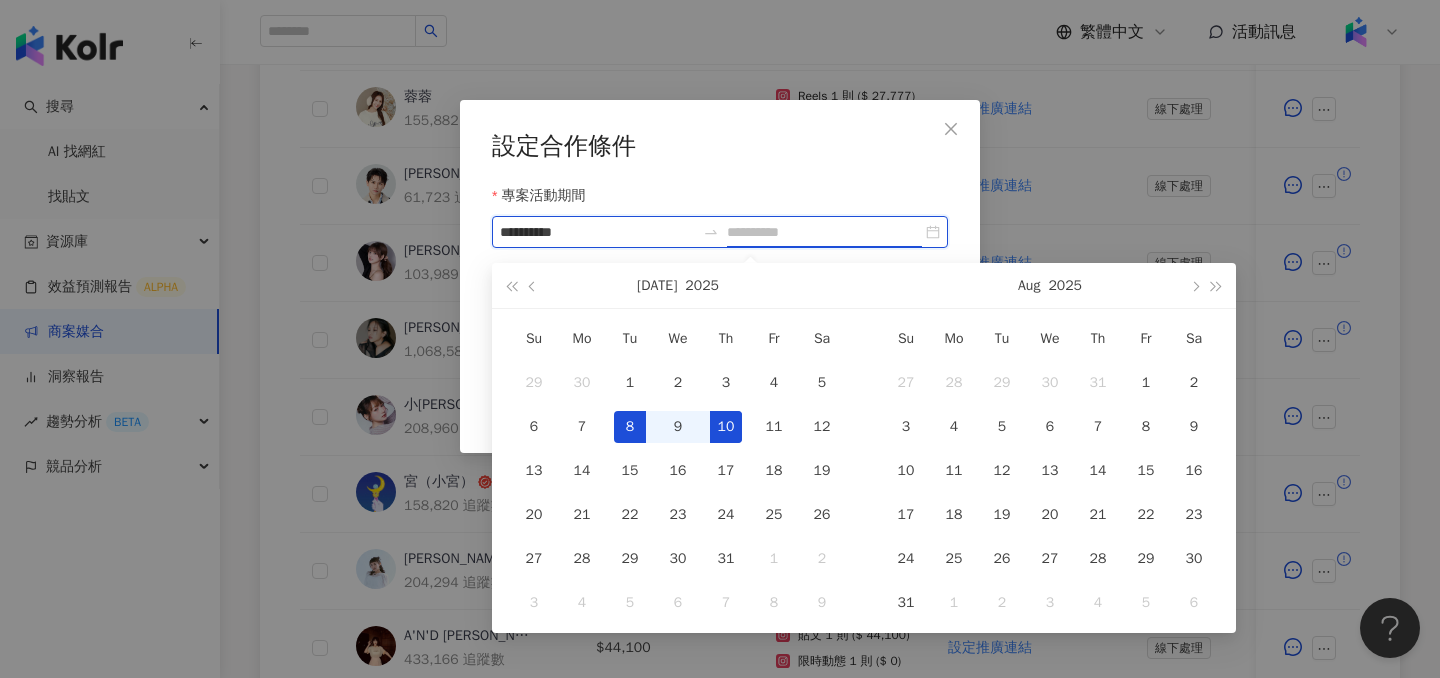 type on "**********" 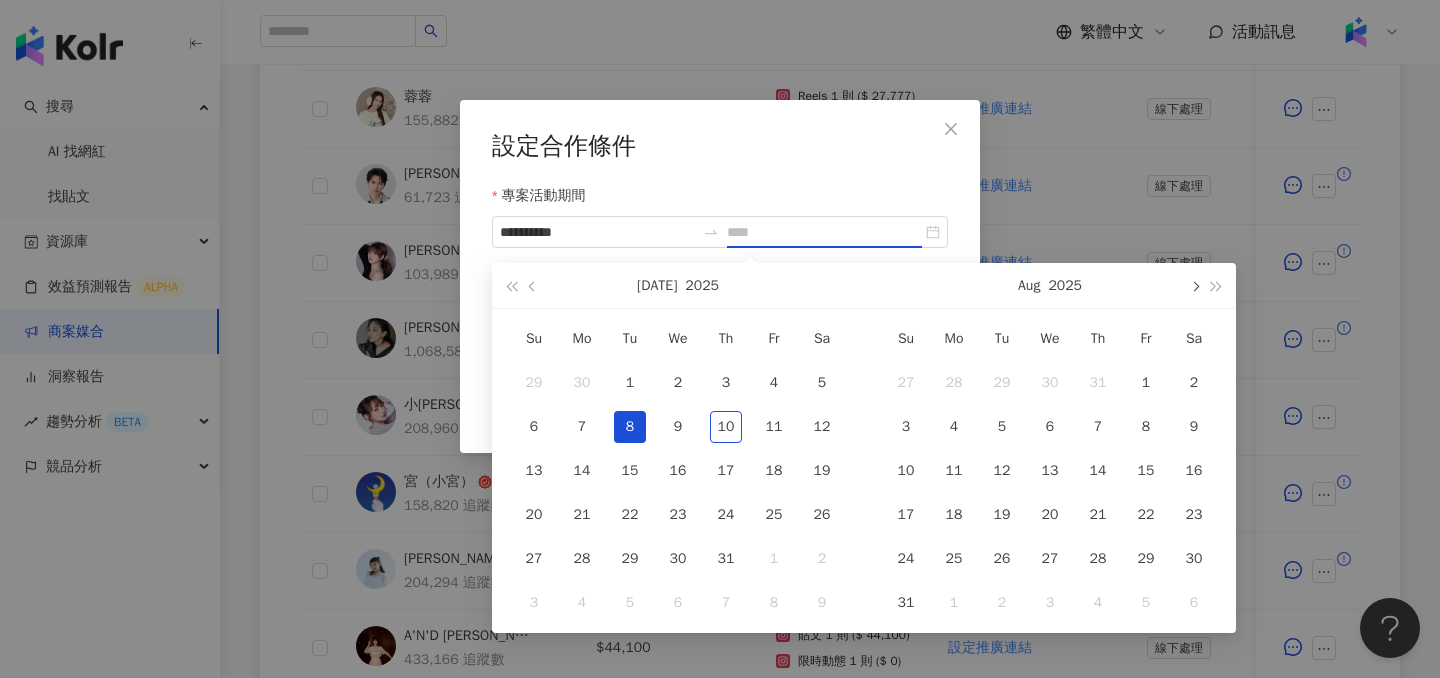 click at bounding box center [1194, 286] 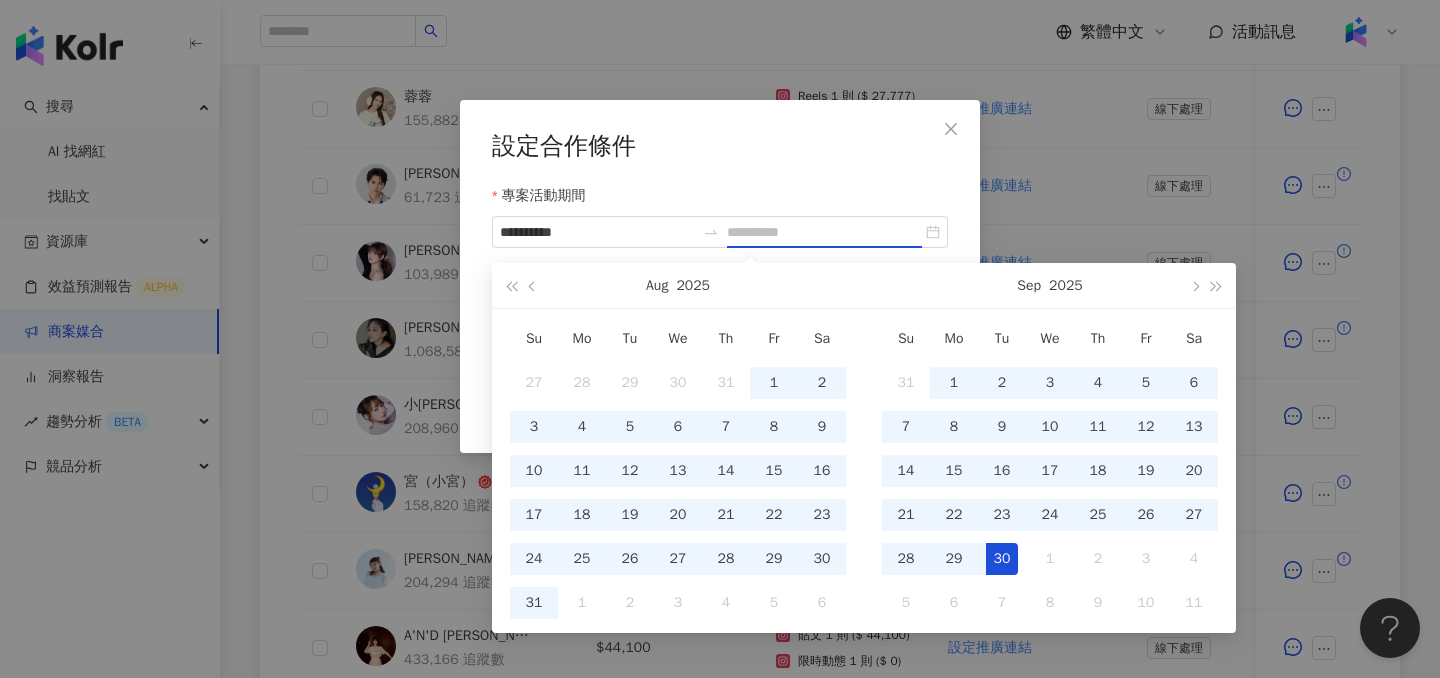 click on "30" at bounding box center (1002, 559) 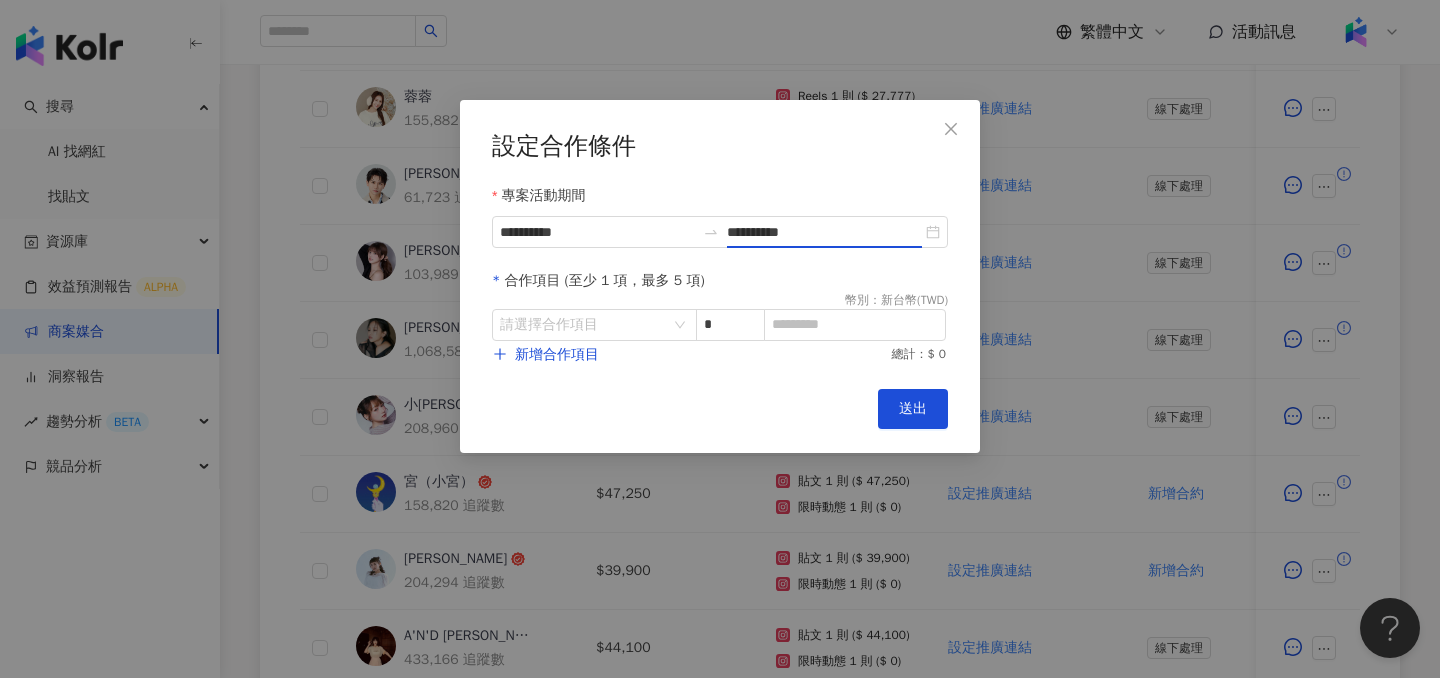 type on "**********" 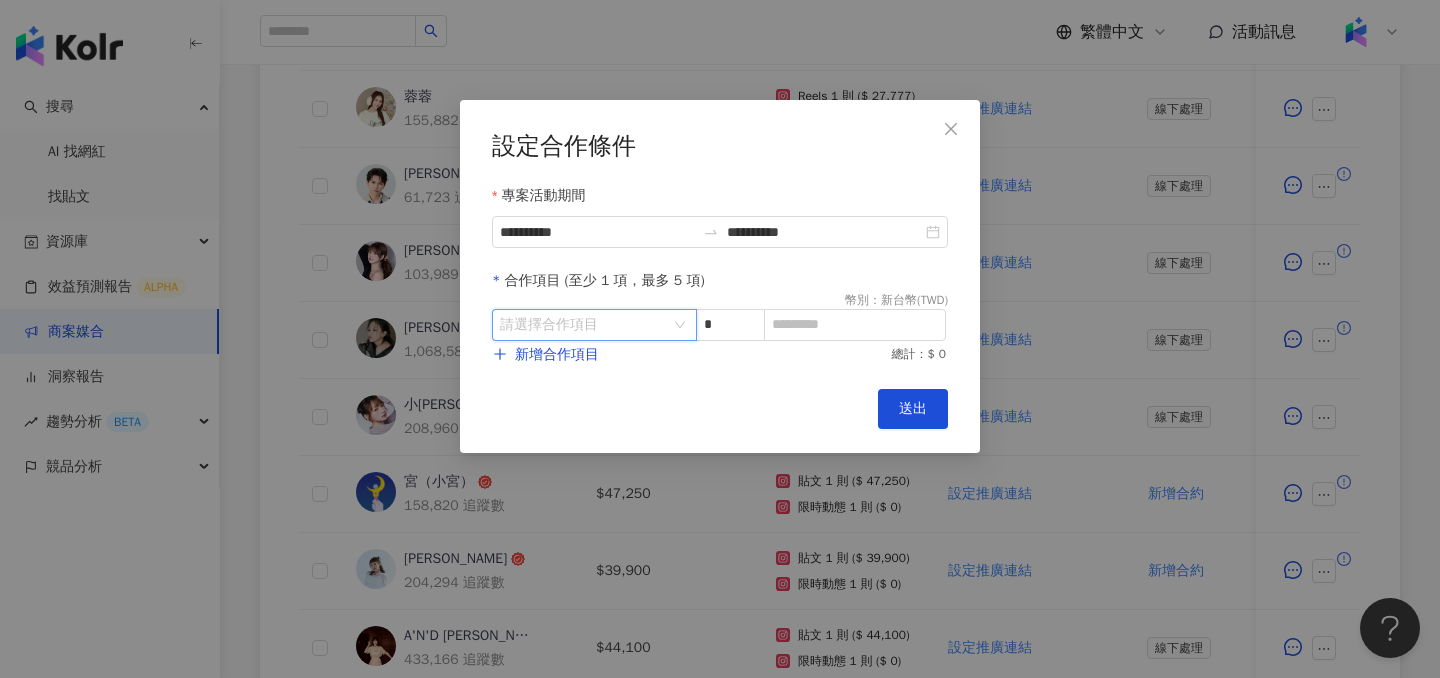 click at bounding box center (584, 325) 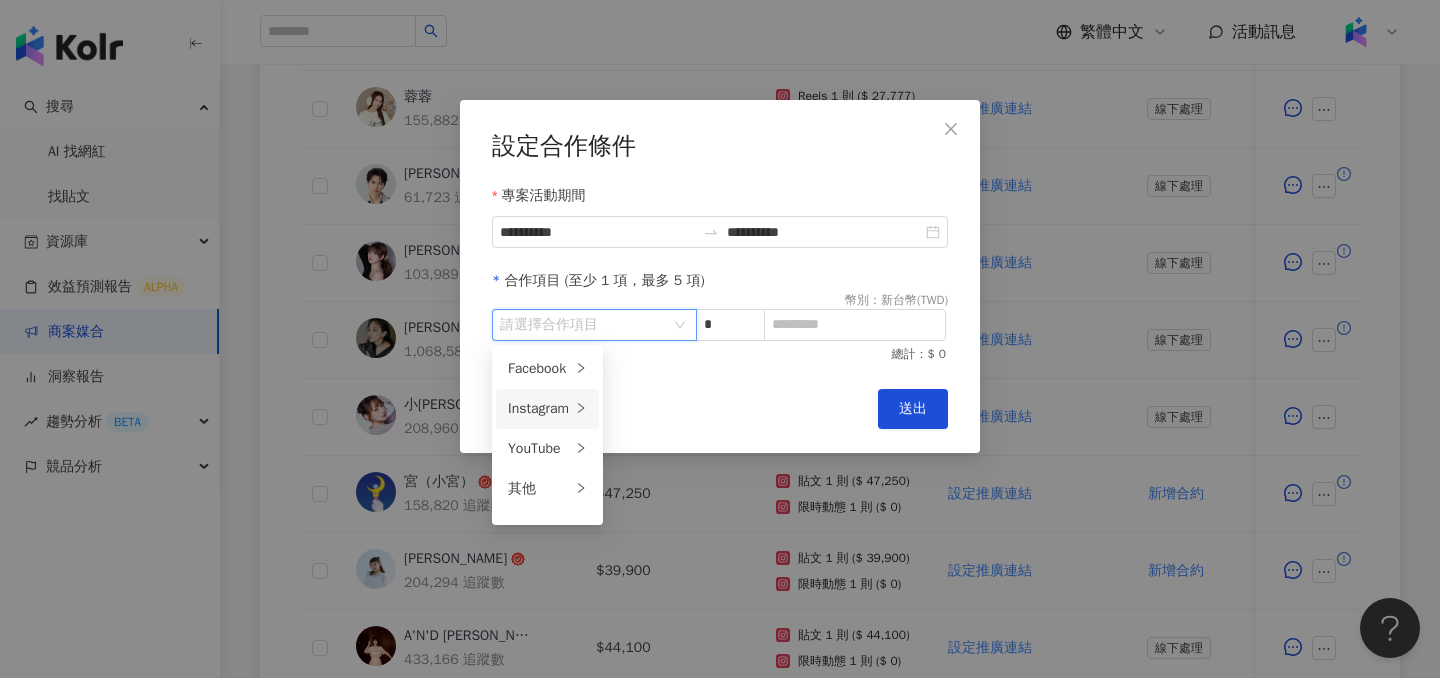 click on "Instagram" at bounding box center (539, 409) 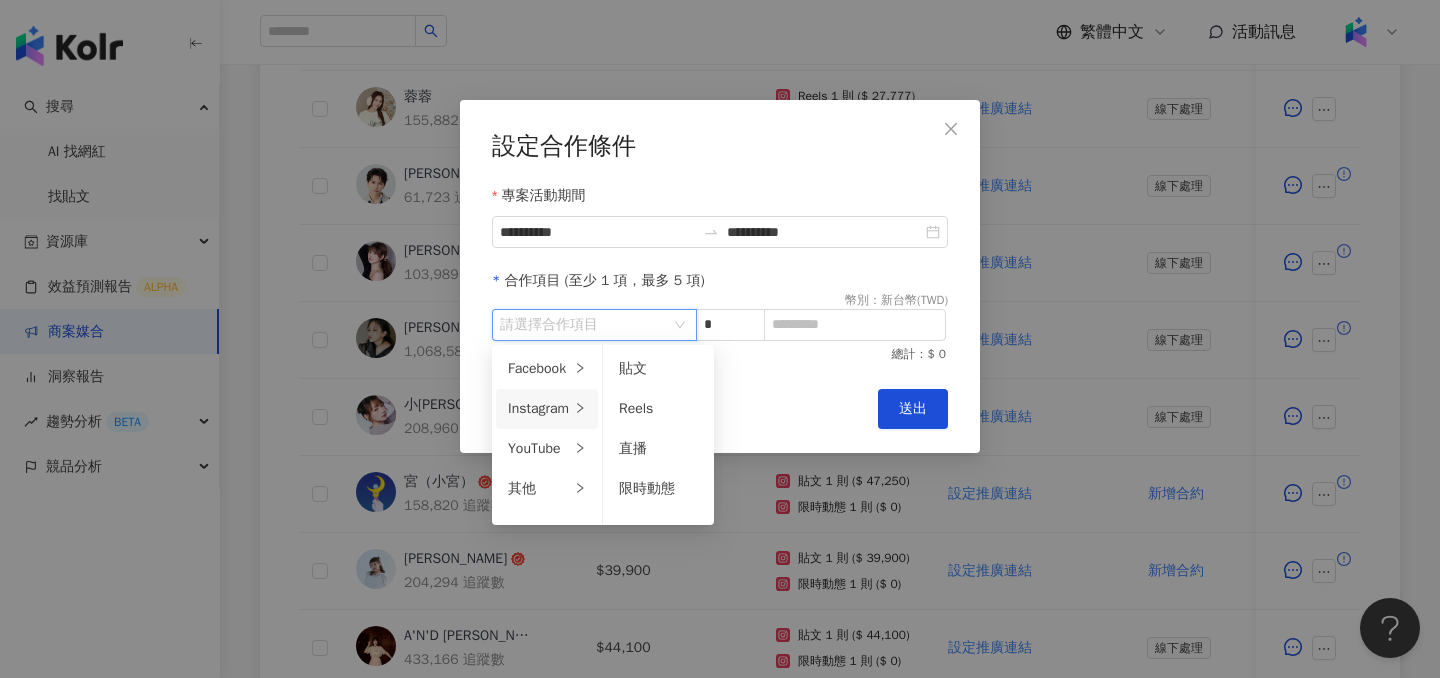 click on "Reels" at bounding box center (658, 409) 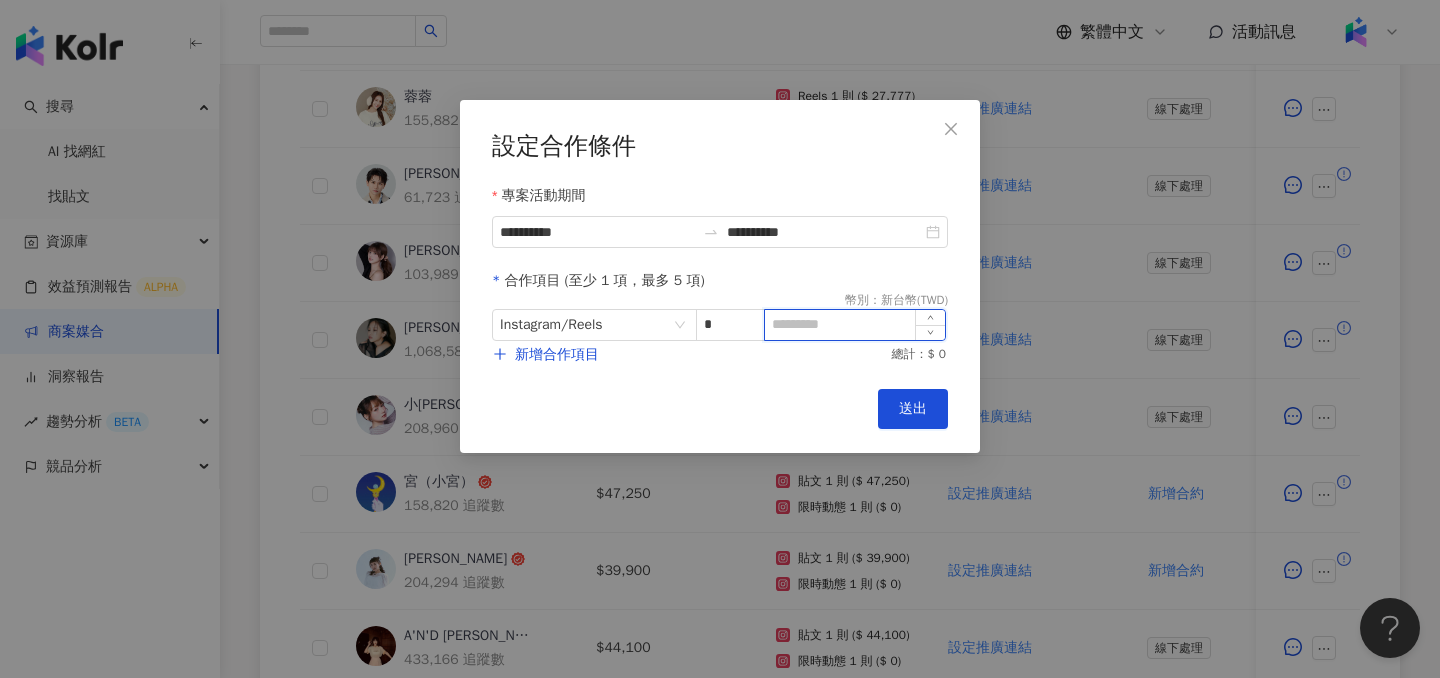 click at bounding box center (855, 325) 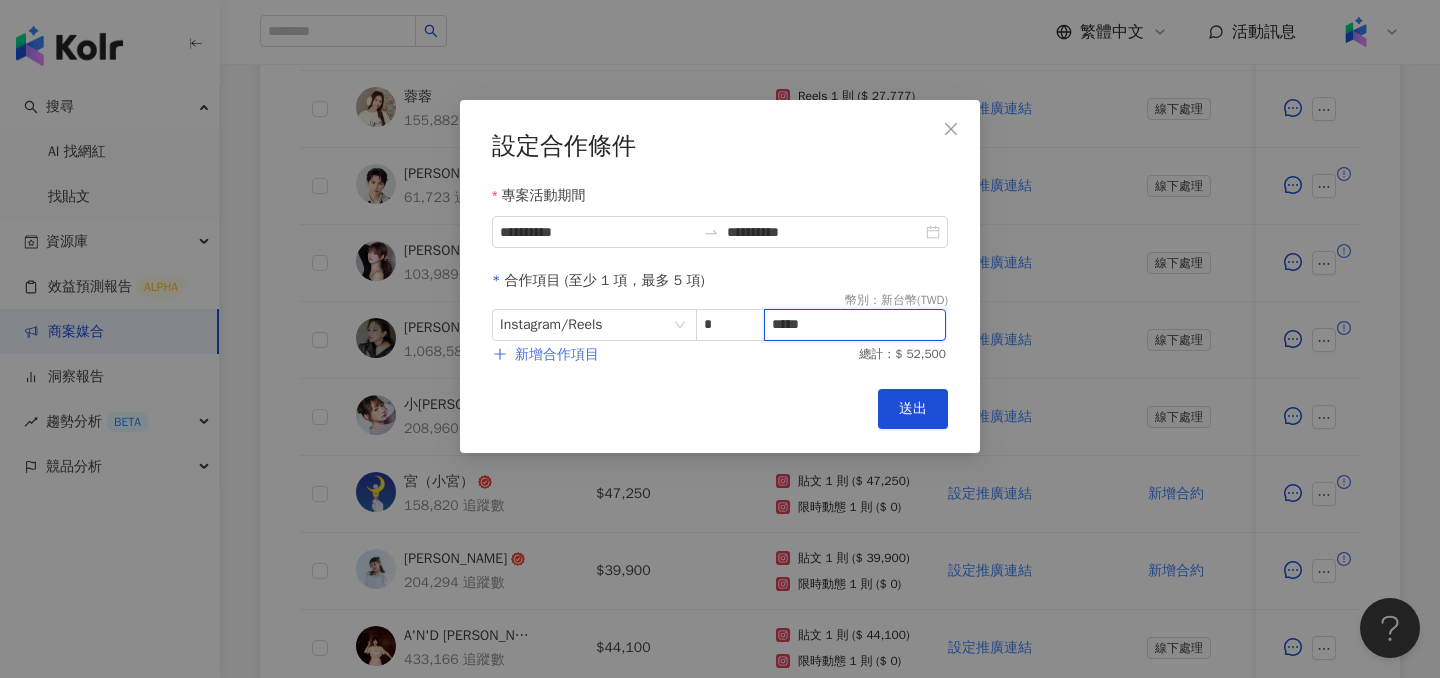 type on "*****" 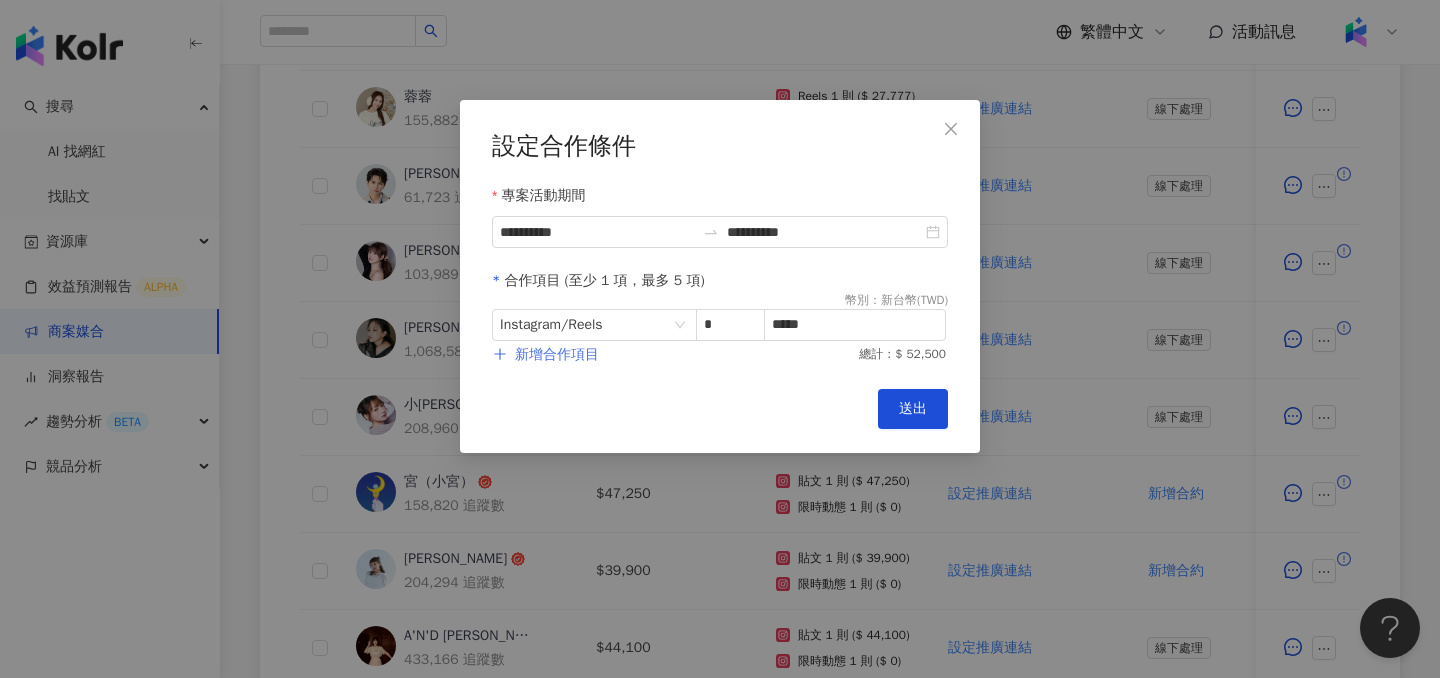 click on "新增合作項目" at bounding box center [546, 355] 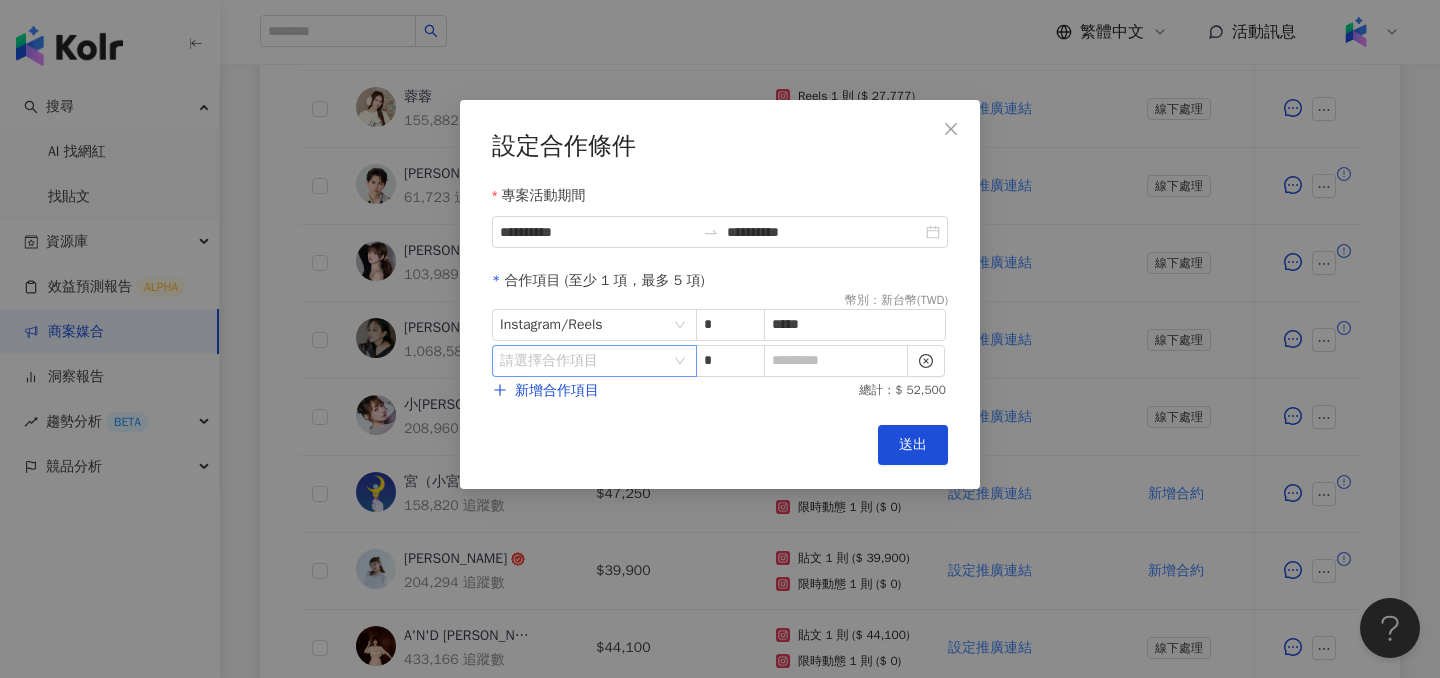 click at bounding box center [584, 361] 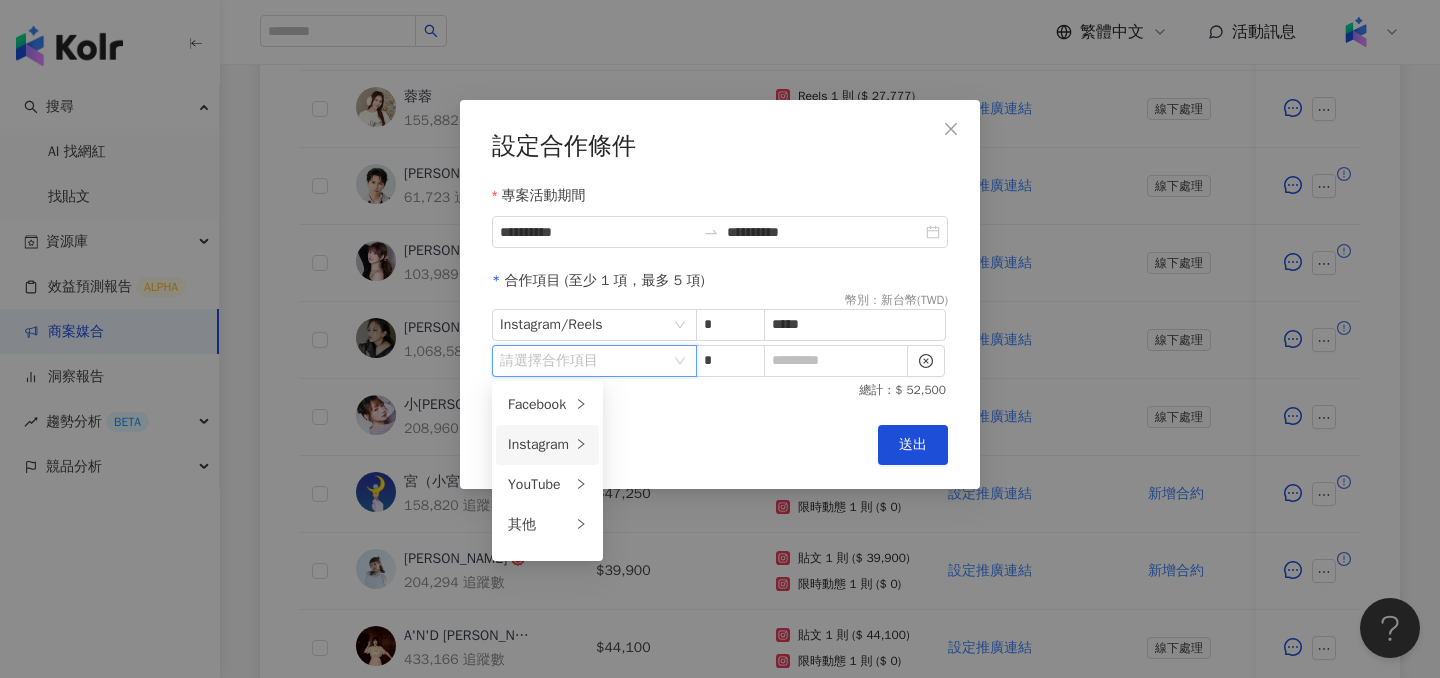 click on "Instagram" at bounding box center (539, 445) 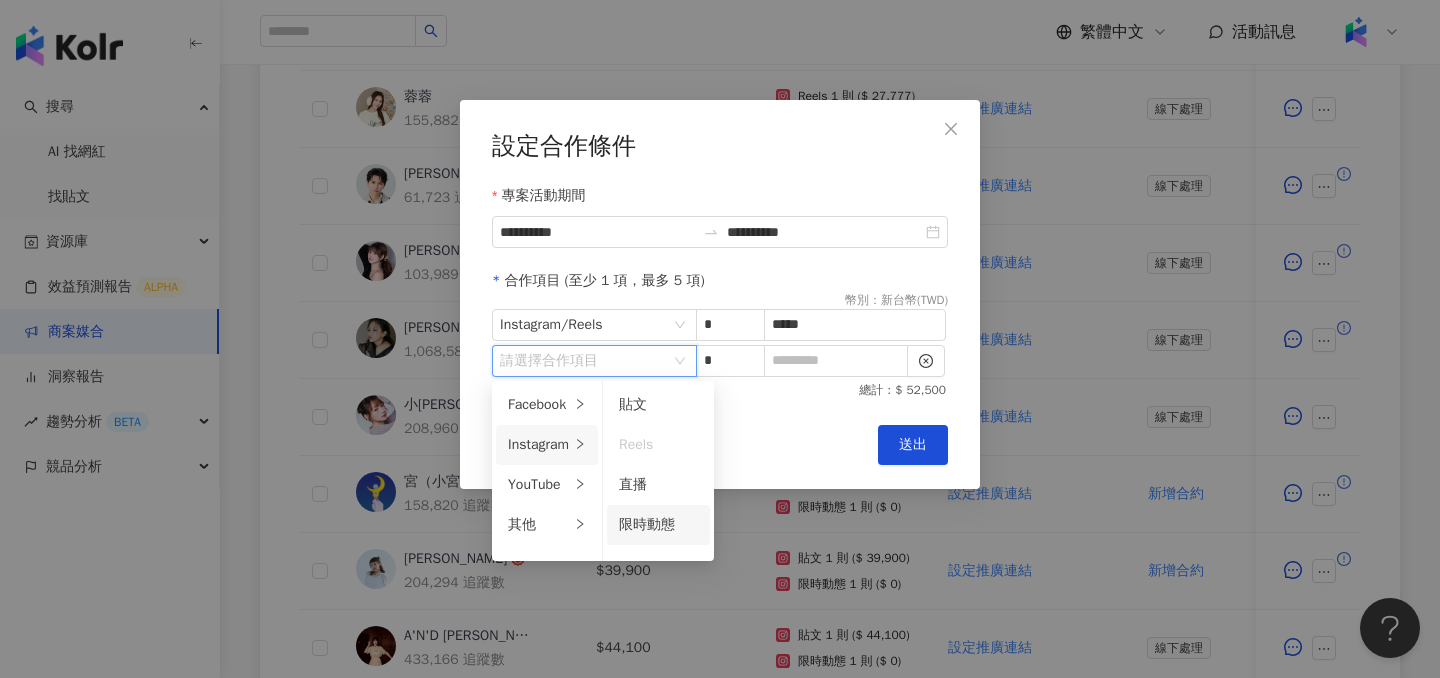 click on "限時動態" at bounding box center (647, 524) 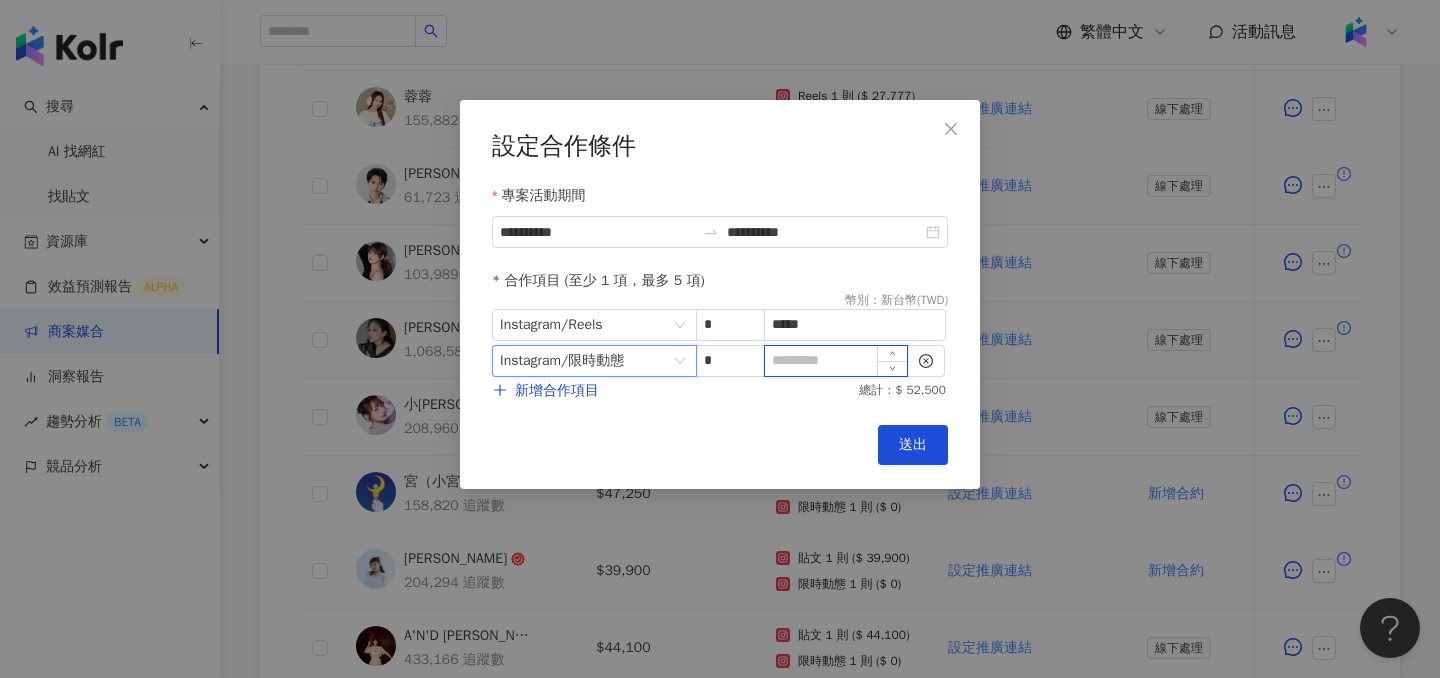 click at bounding box center [836, 361] 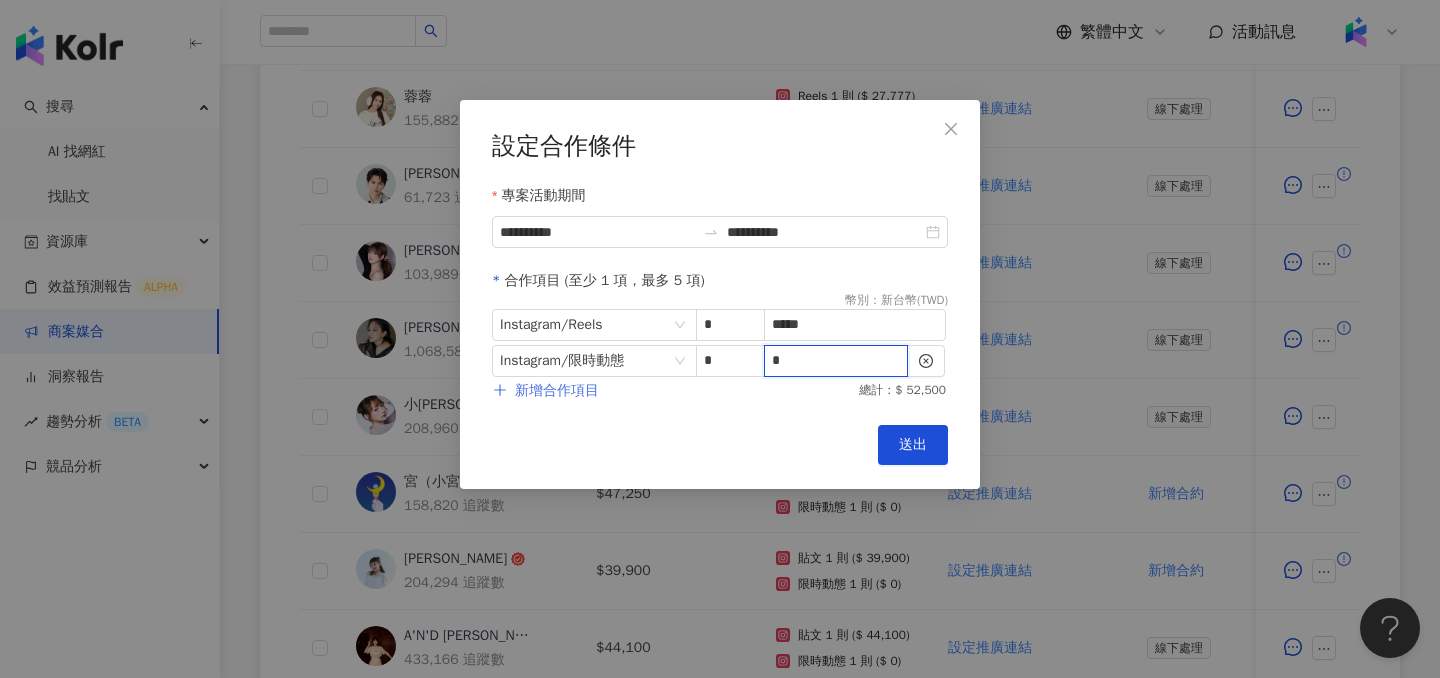 type on "*" 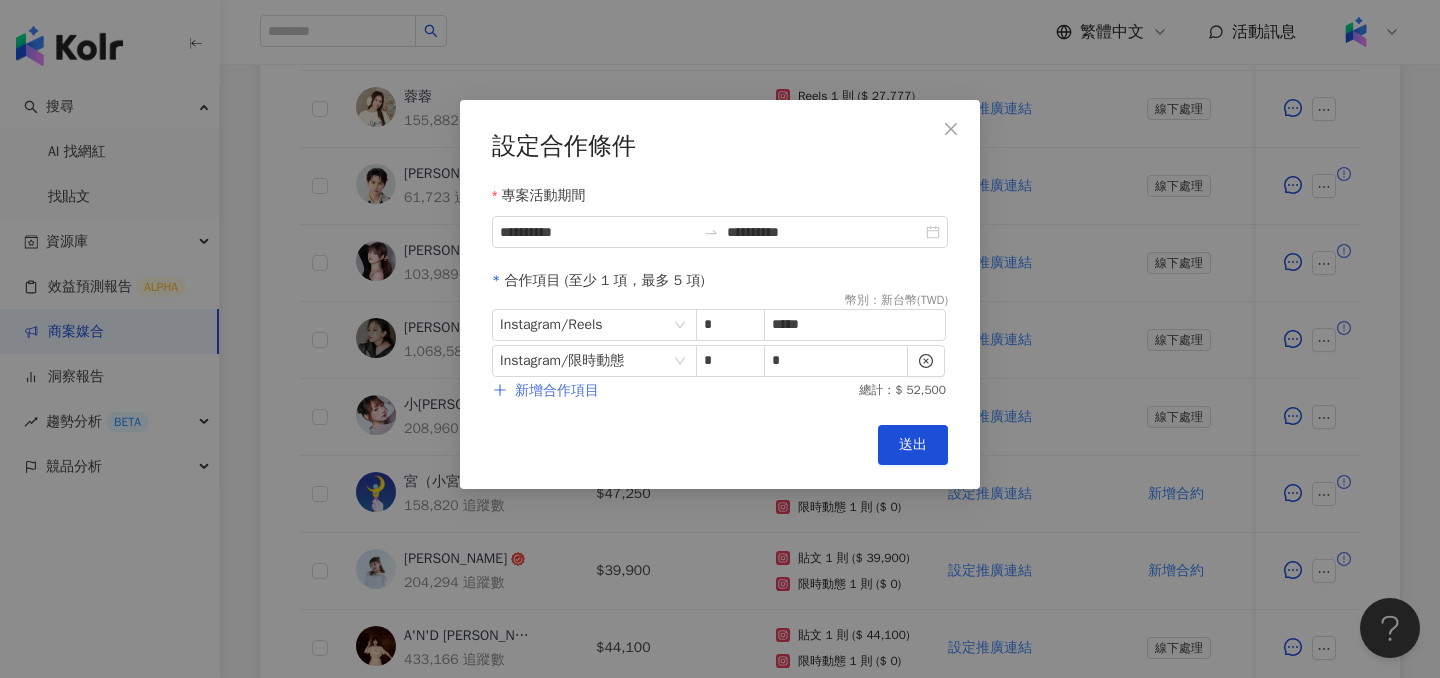 click on "新增合作項目" at bounding box center (557, 391) 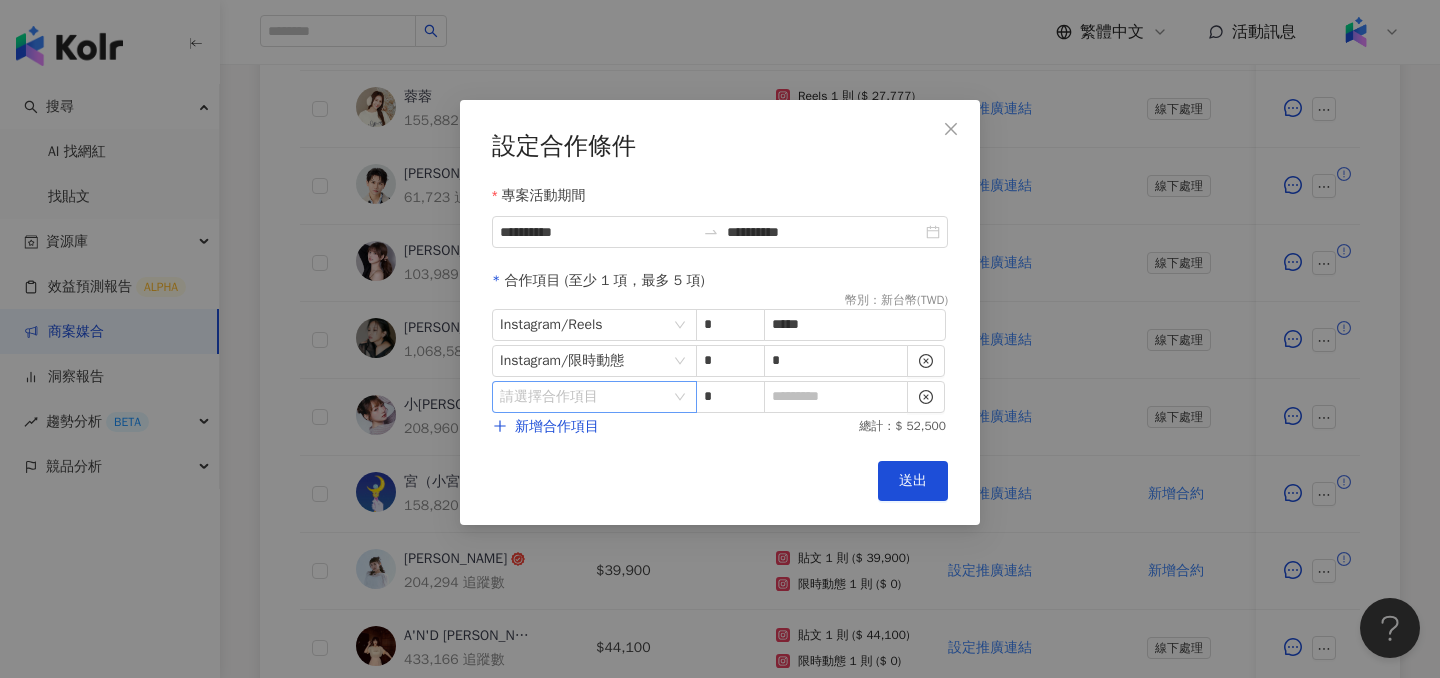 click at bounding box center [584, 397] 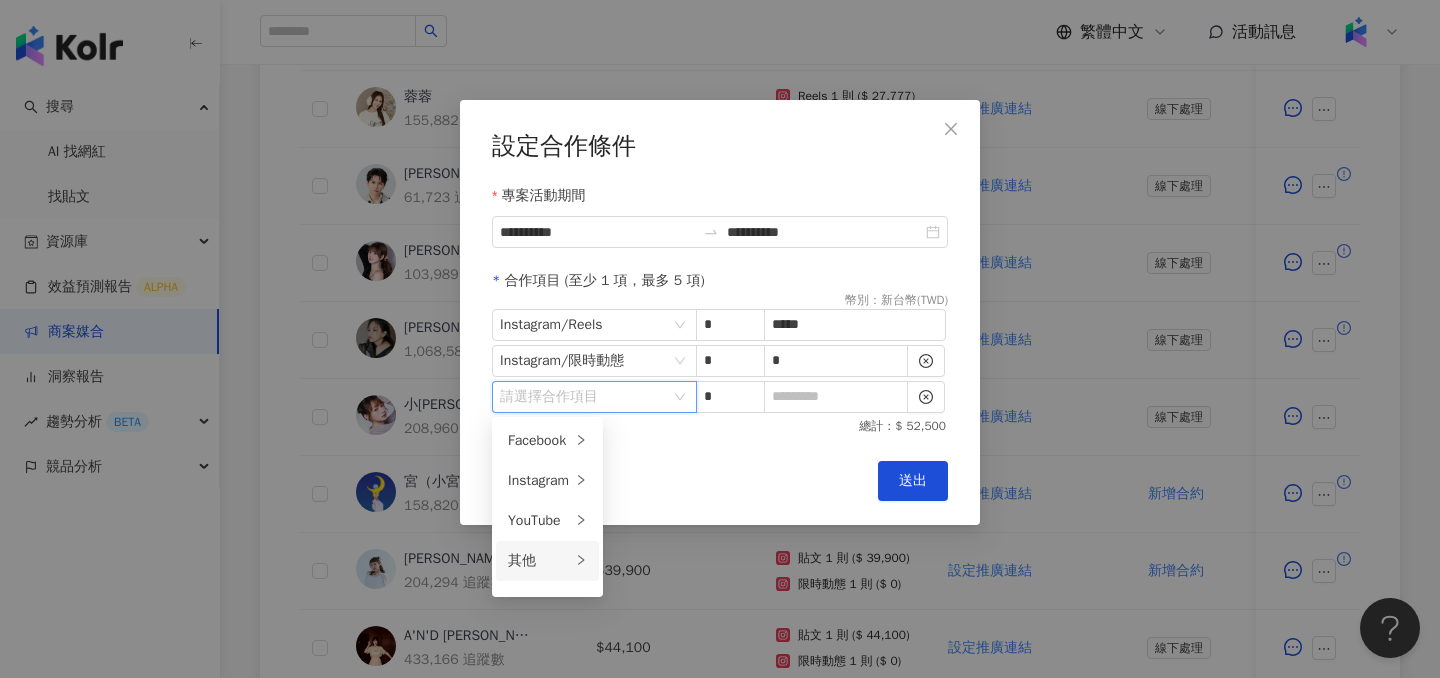 click on "其他" at bounding box center [547, 561] 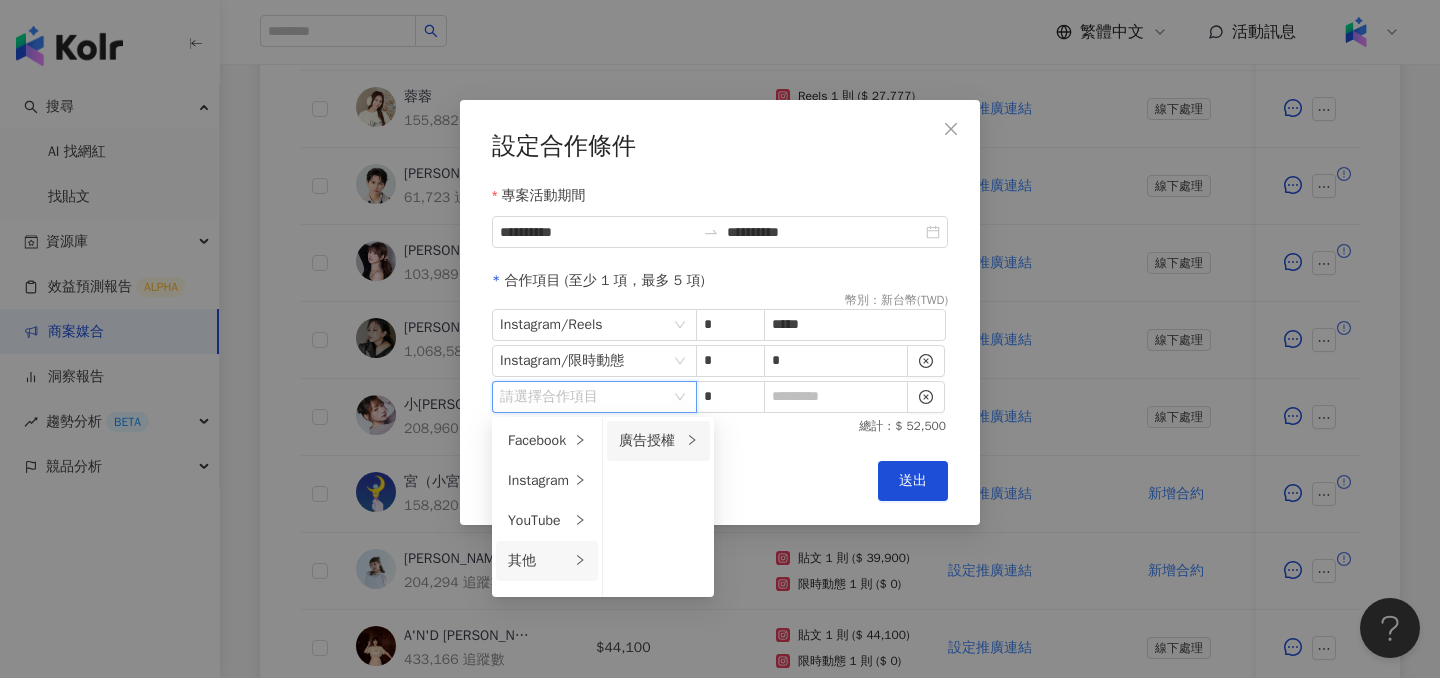 click on "廣告授權" at bounding box center (650, 441) 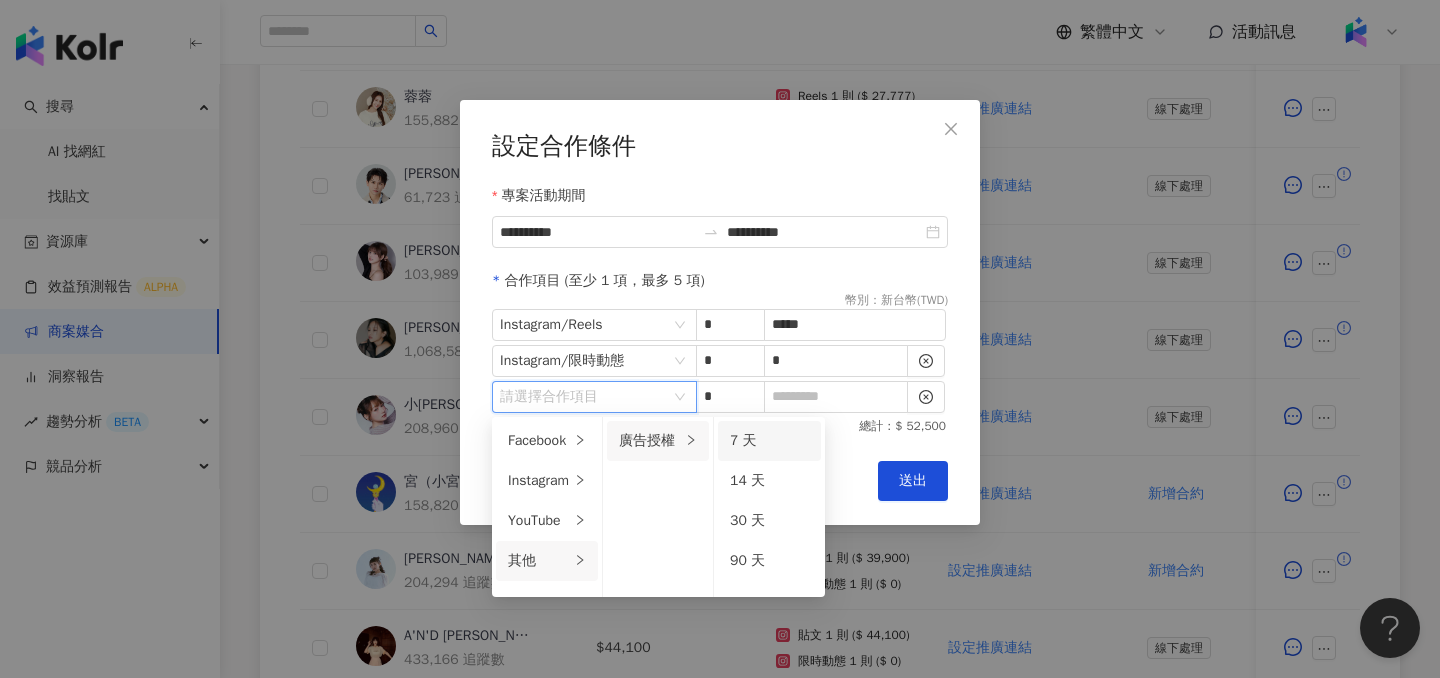click on "7 天" at bounding box center (769, 441) 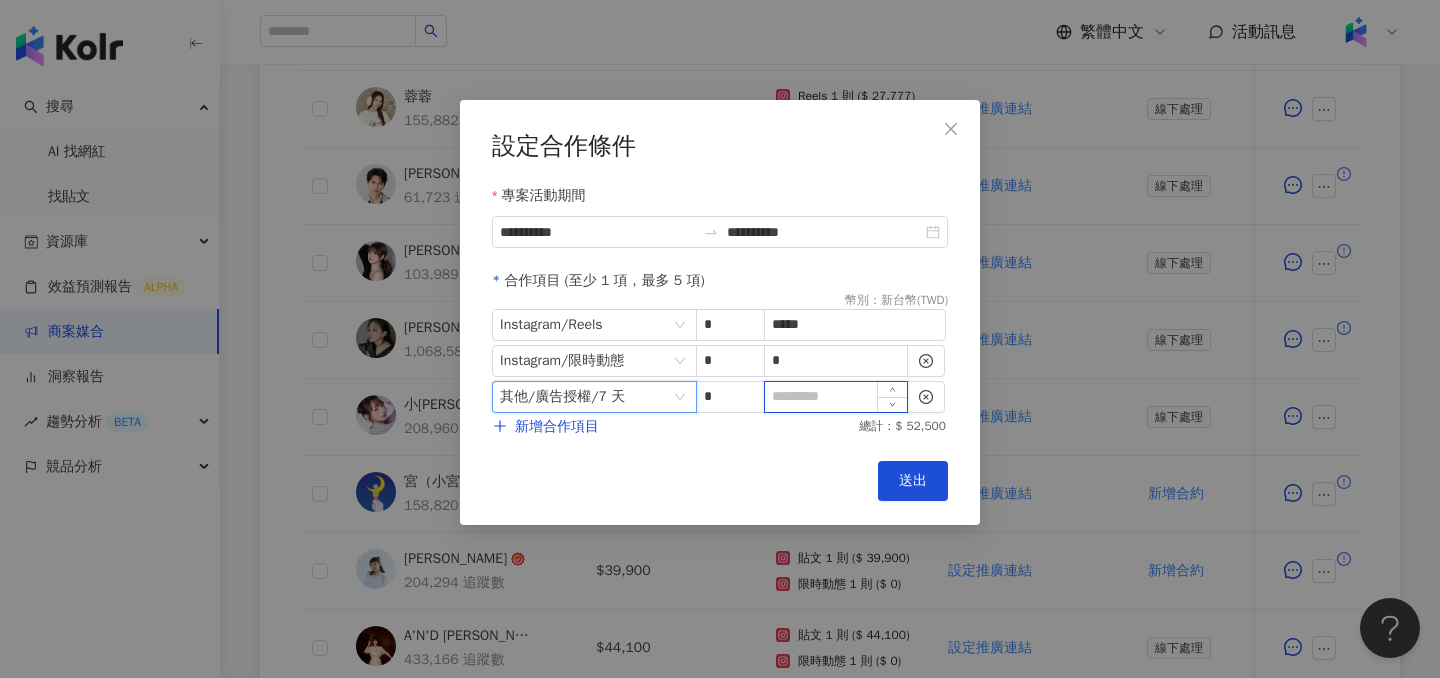 click at bounding box center (836, 397) 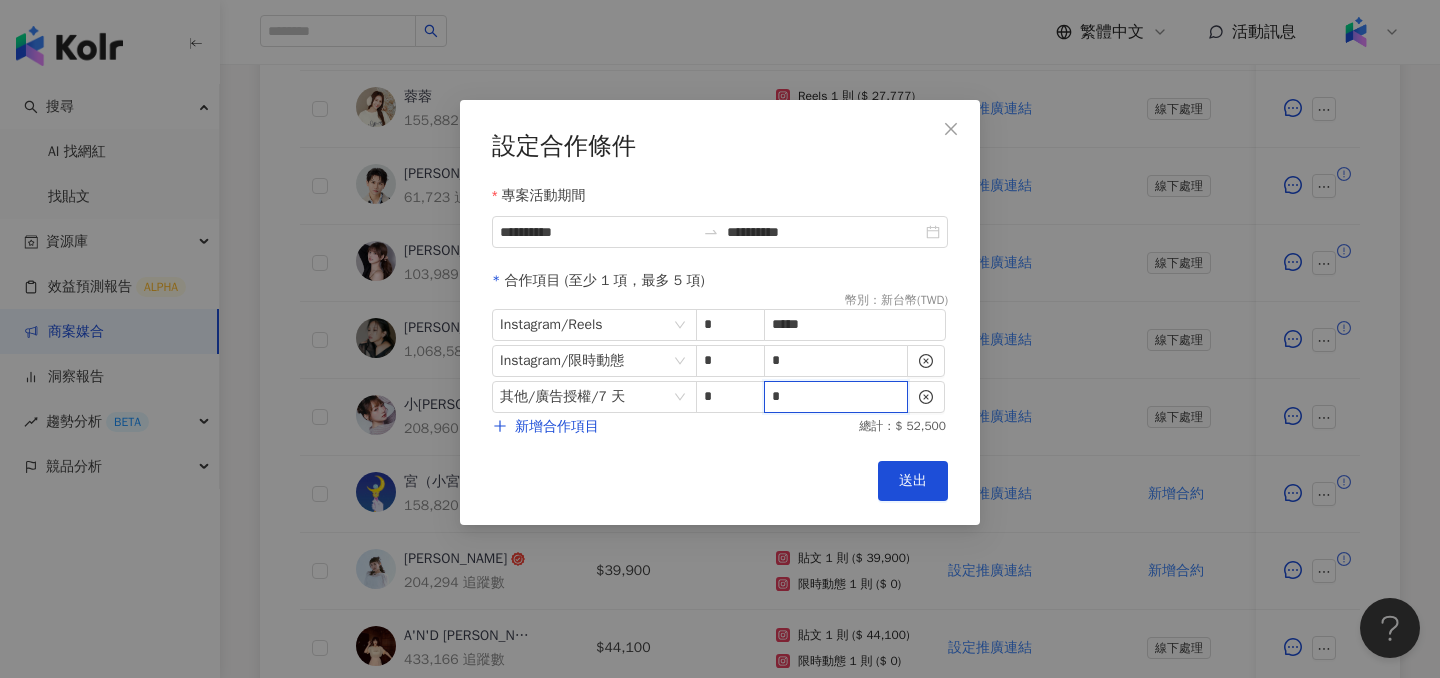 type on "*" 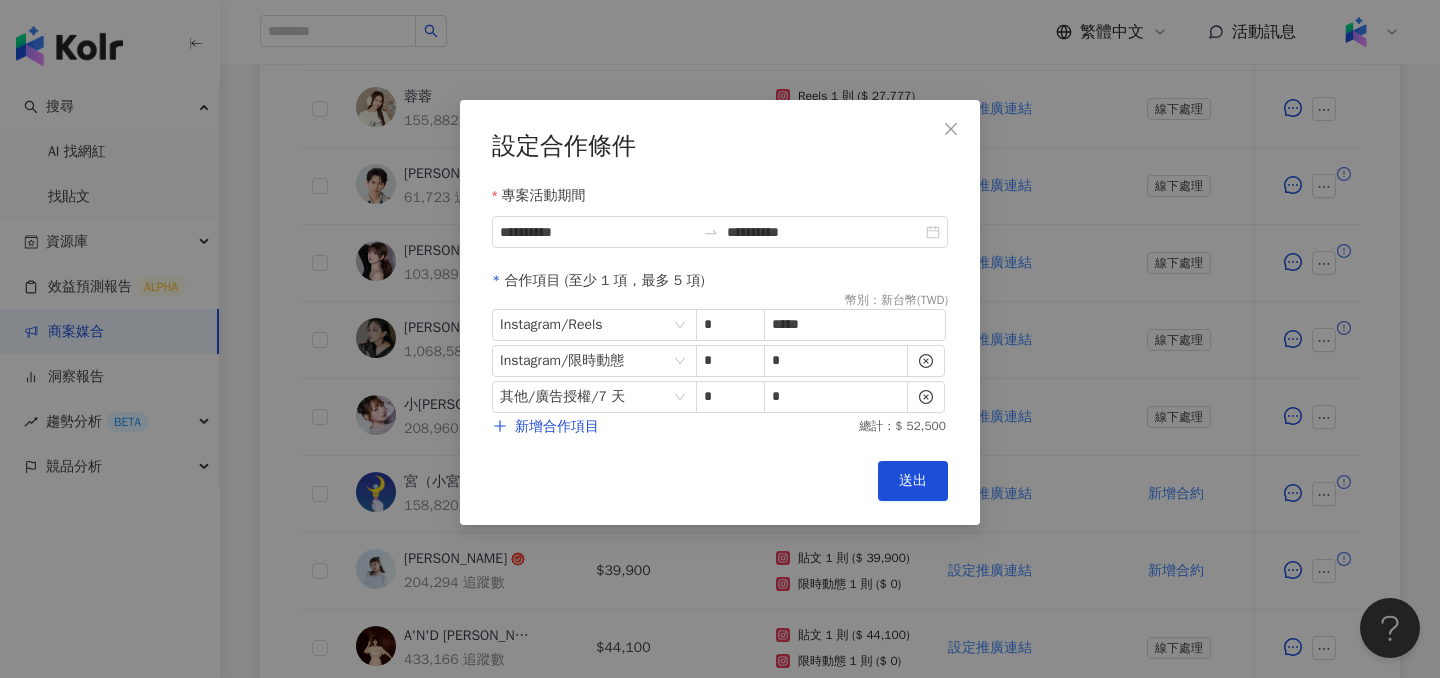 click on "送出" at bounding box center [913, 481] 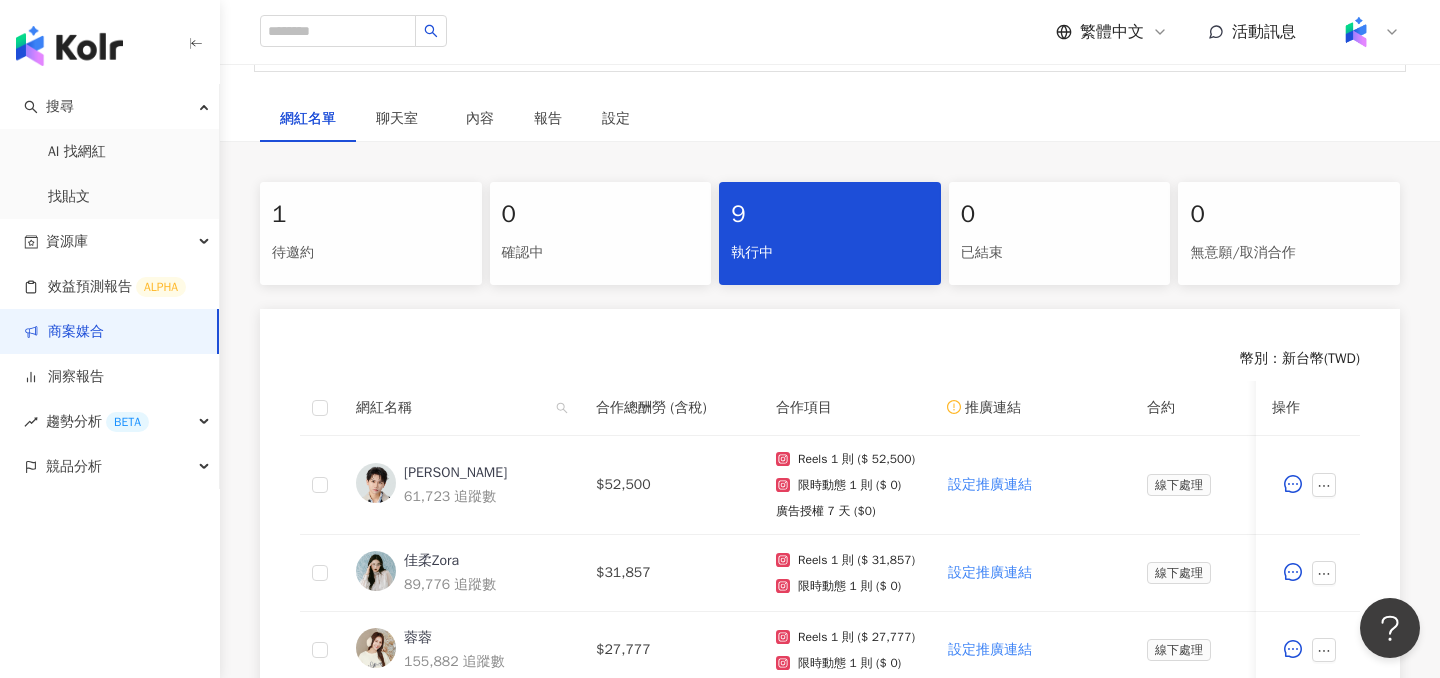 scroll, scrollTop: 427, scrollLeft: 0, axis: vertical 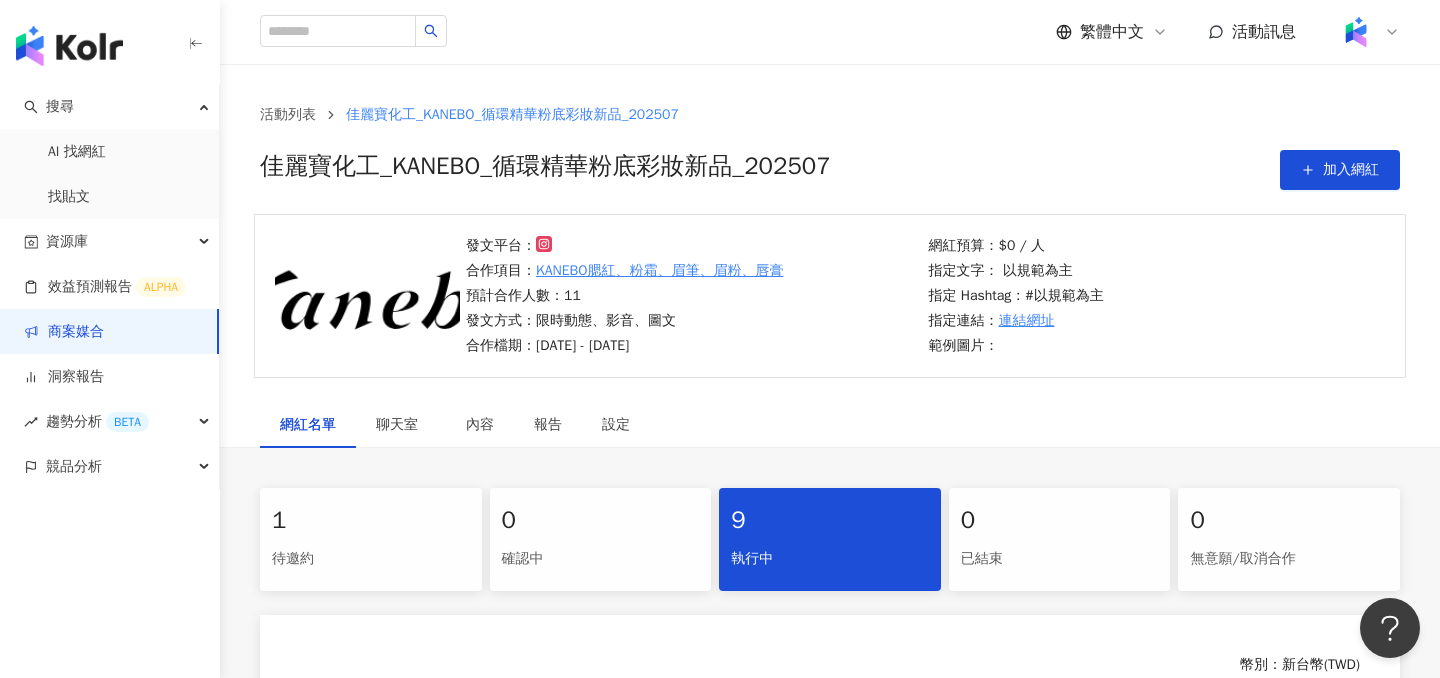 click on "1" at bounding box center (371, 521) 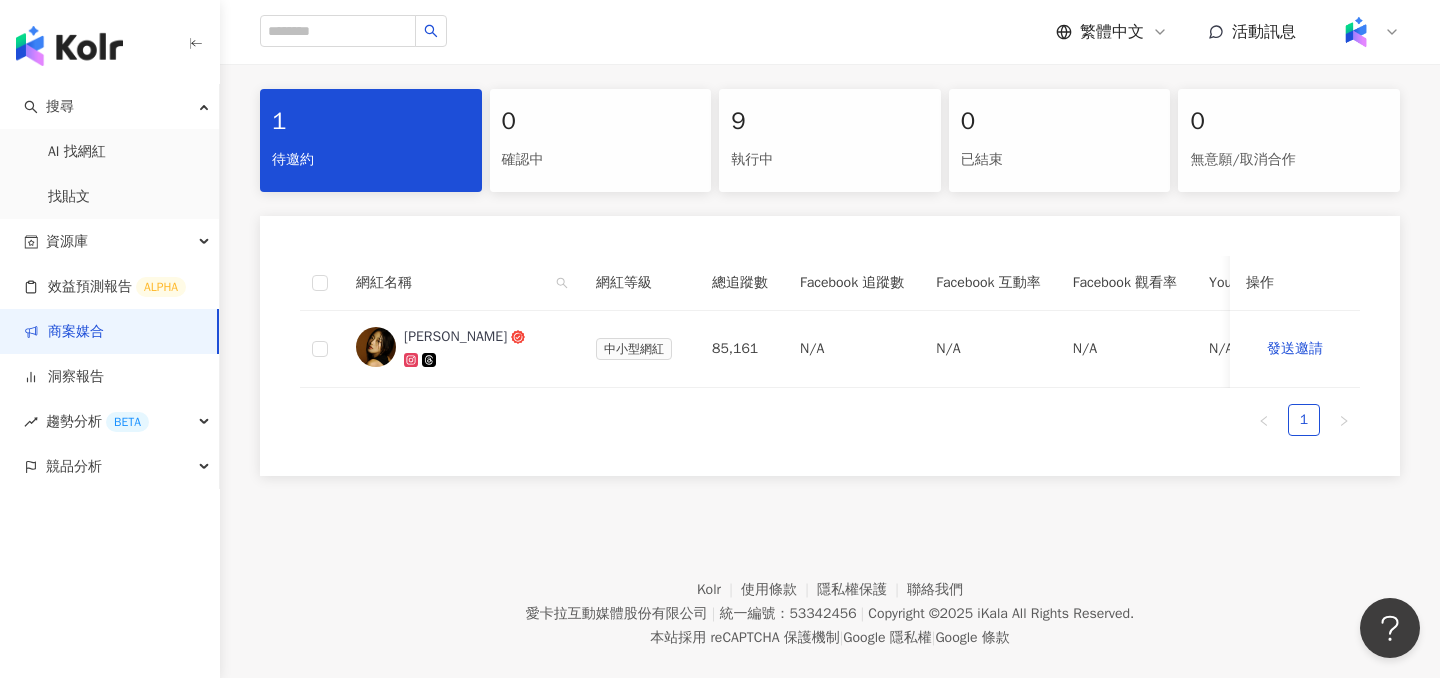 scroll, scrollTop: 431, scrollLeft: 0, axis: vertical 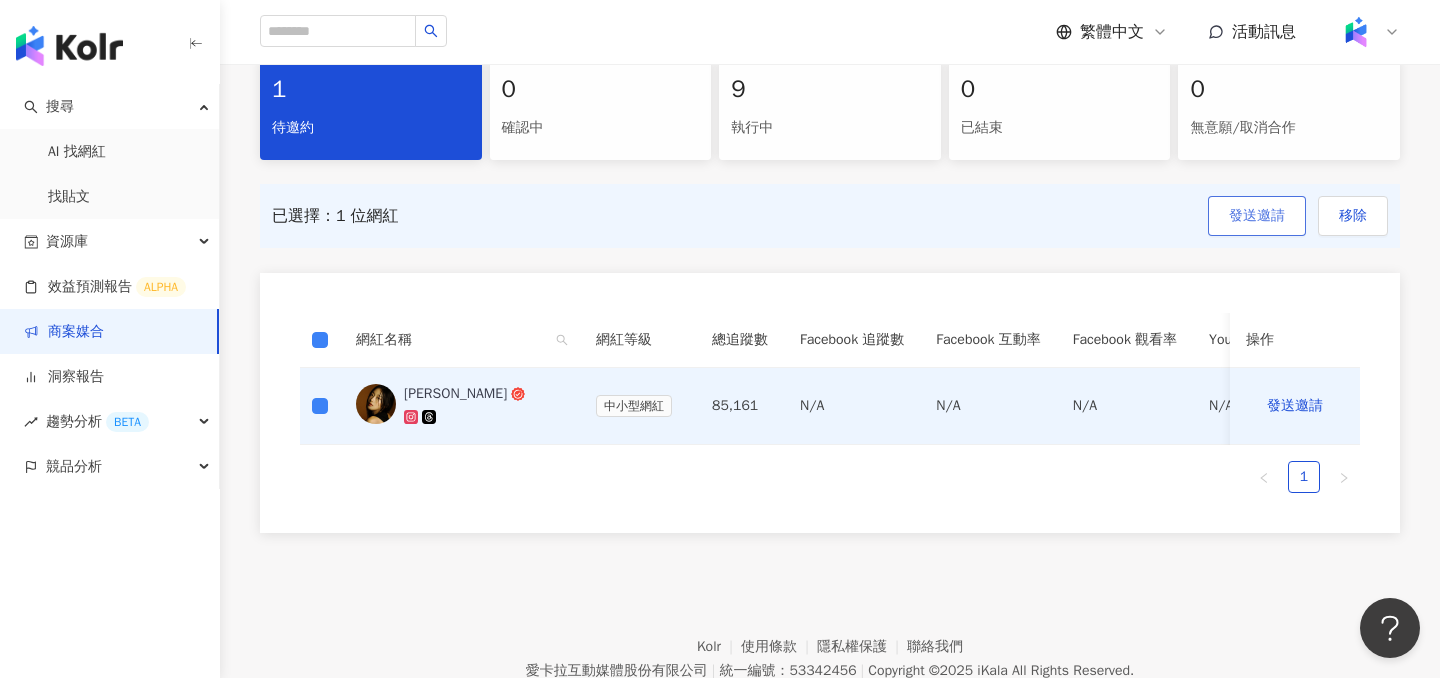 click on "發送邀請" at bounding box center [1257, 216] 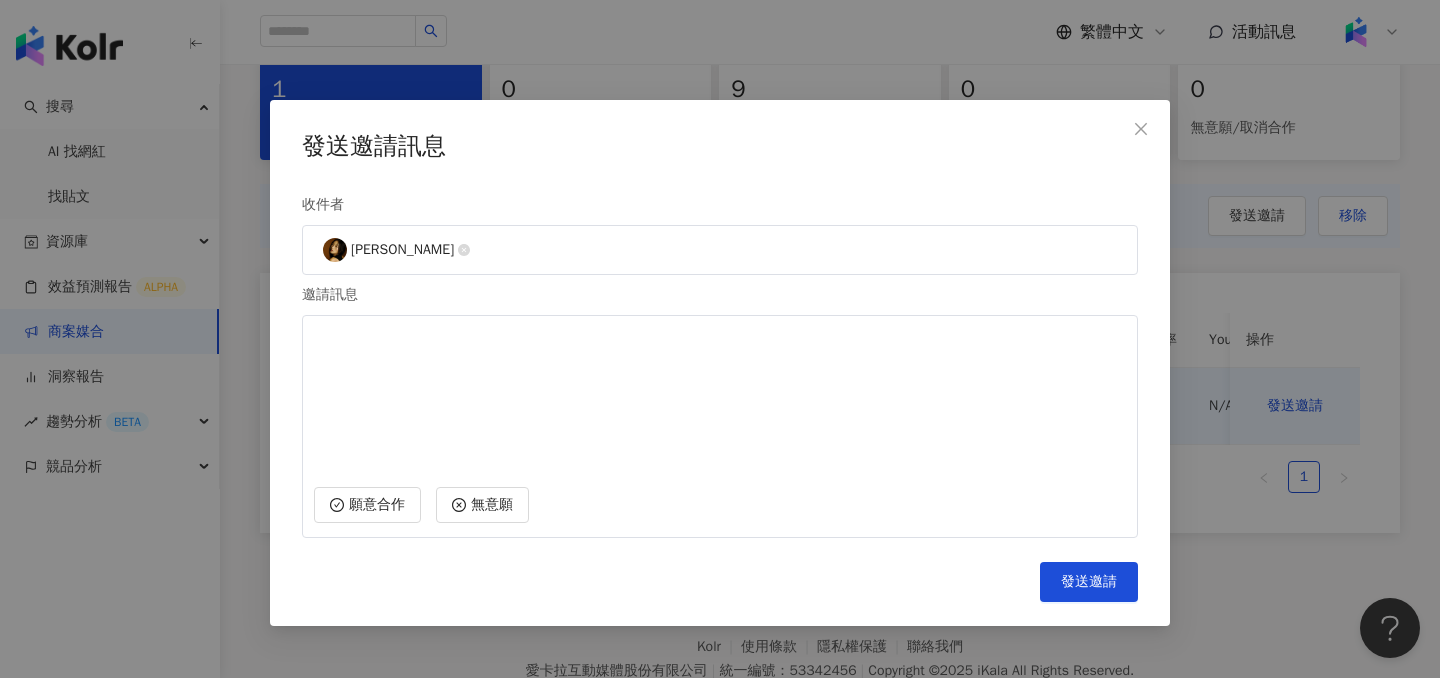 click at bounding box center [720, 399] 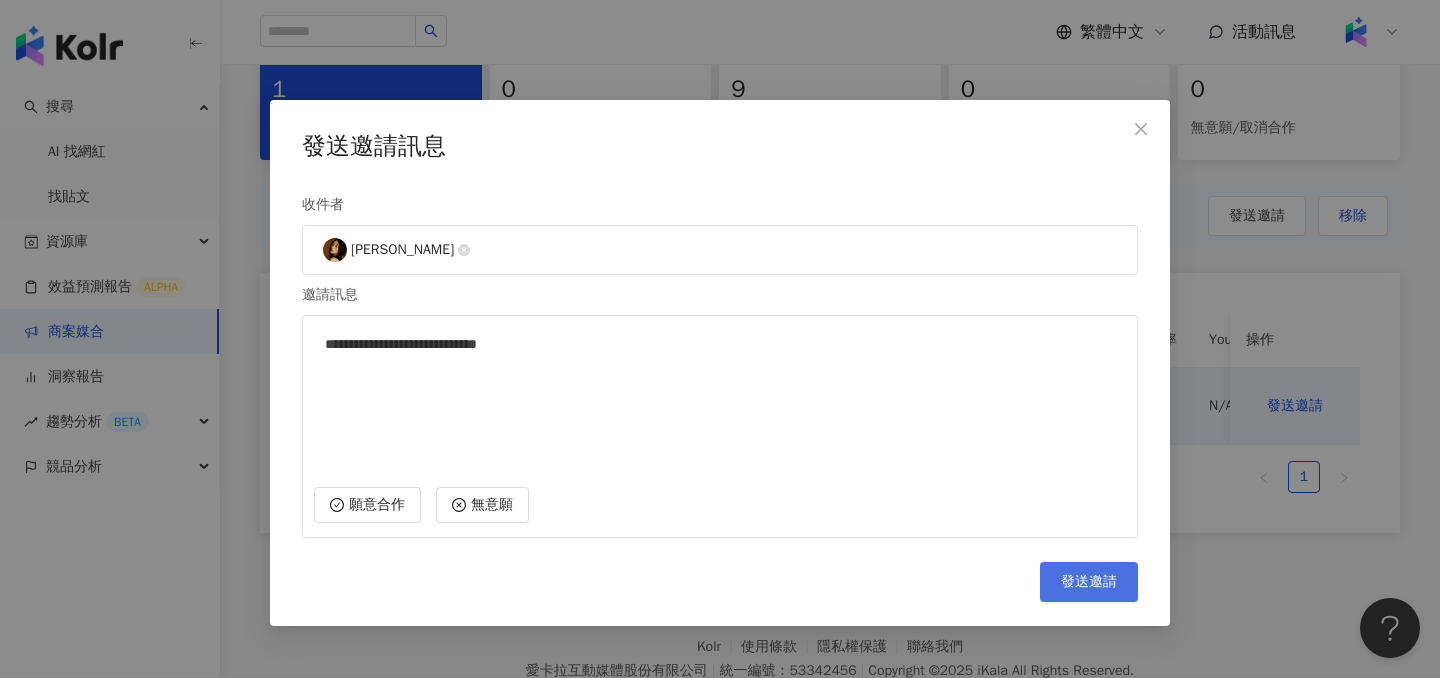 type on "**********" 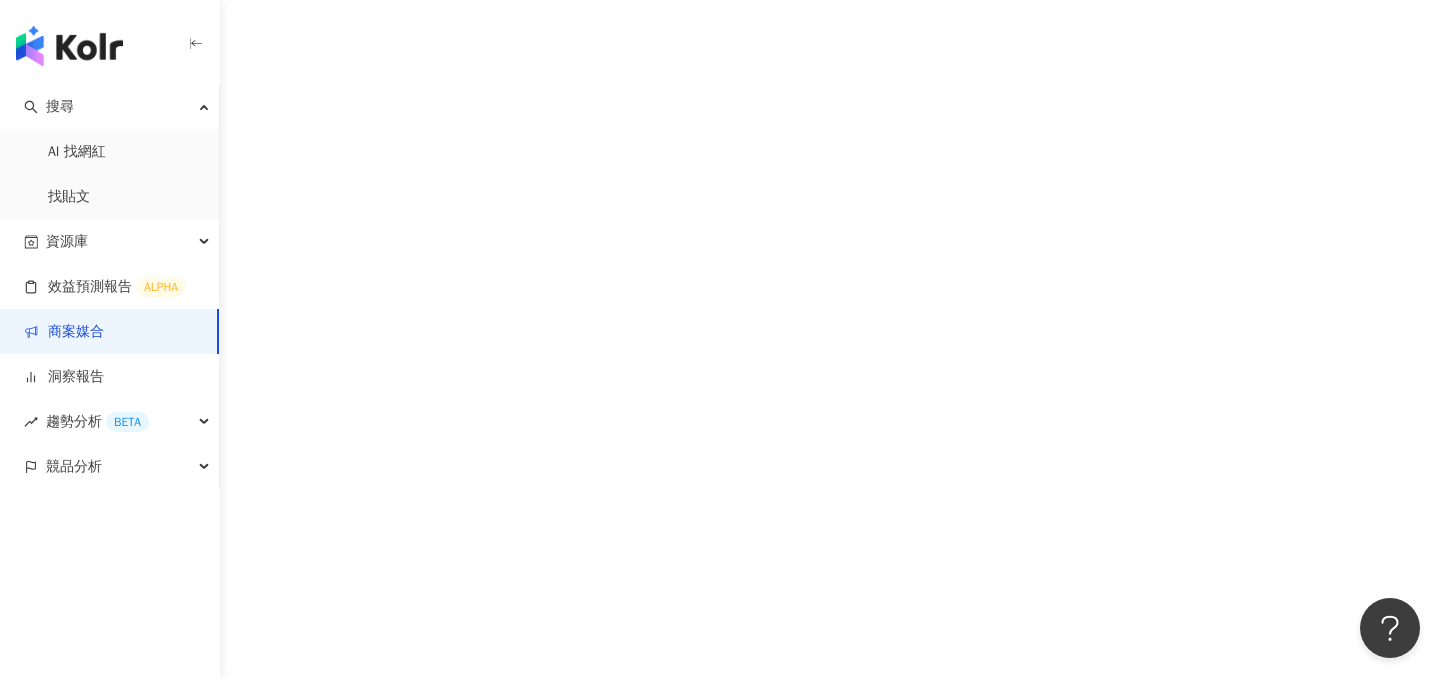 scroll, scrollTop: 431, scrollLeft: 0, axis: vertical 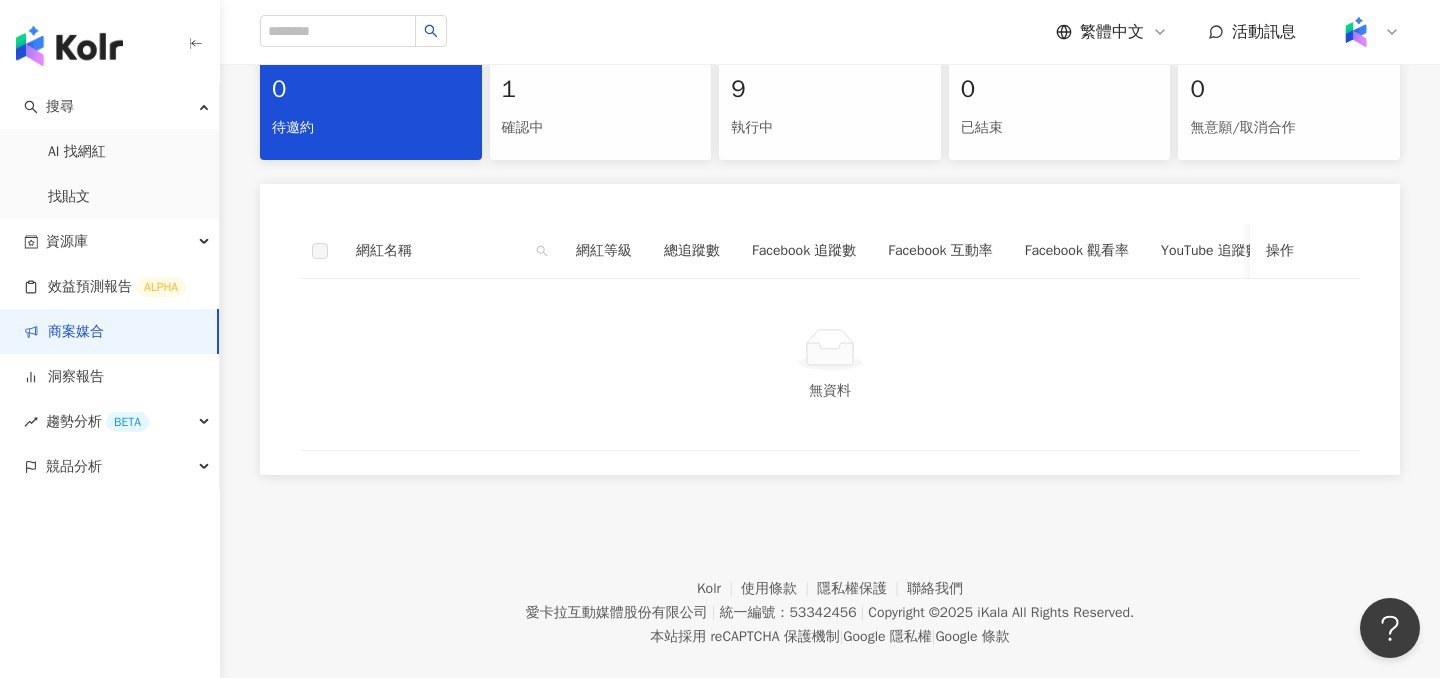 click on "確認中" at bounding box center [601, 128] 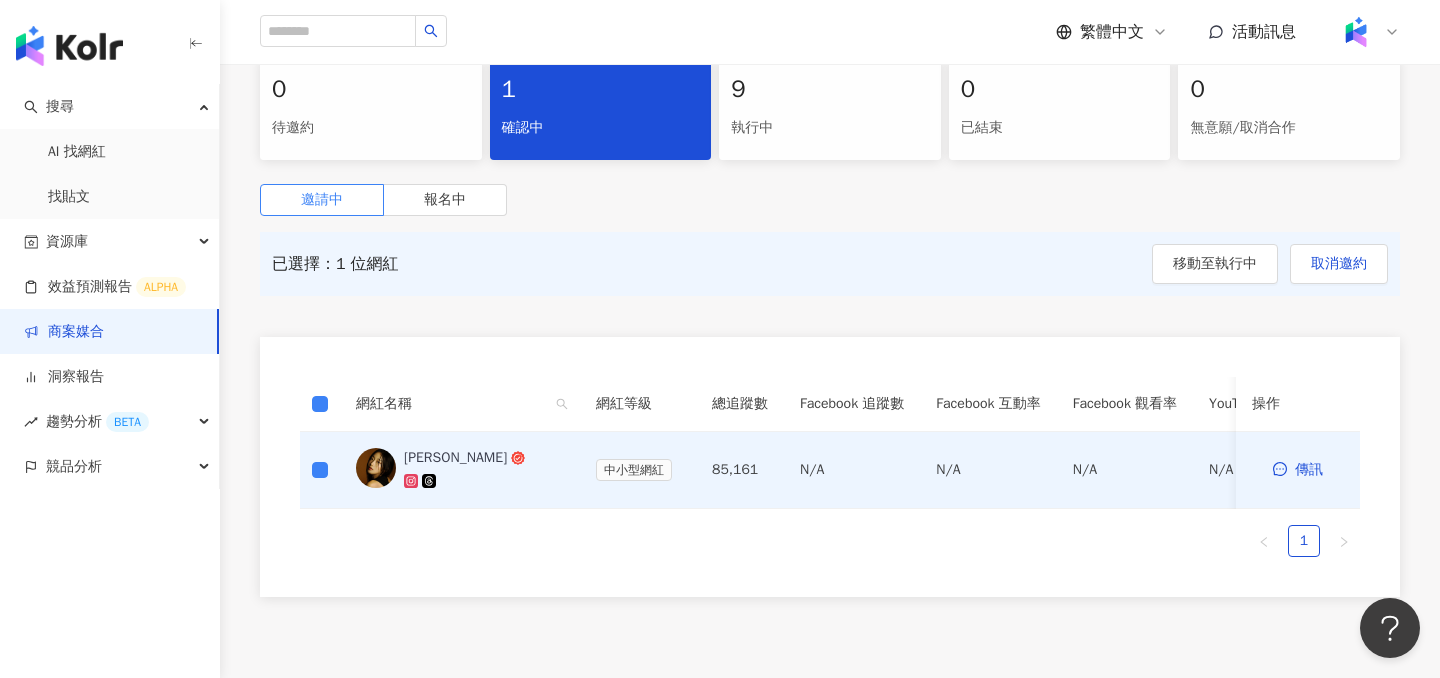 click on "已選擇：1 位網紅 移動至執行中 取消邀約" at bounding box center [830, 264] 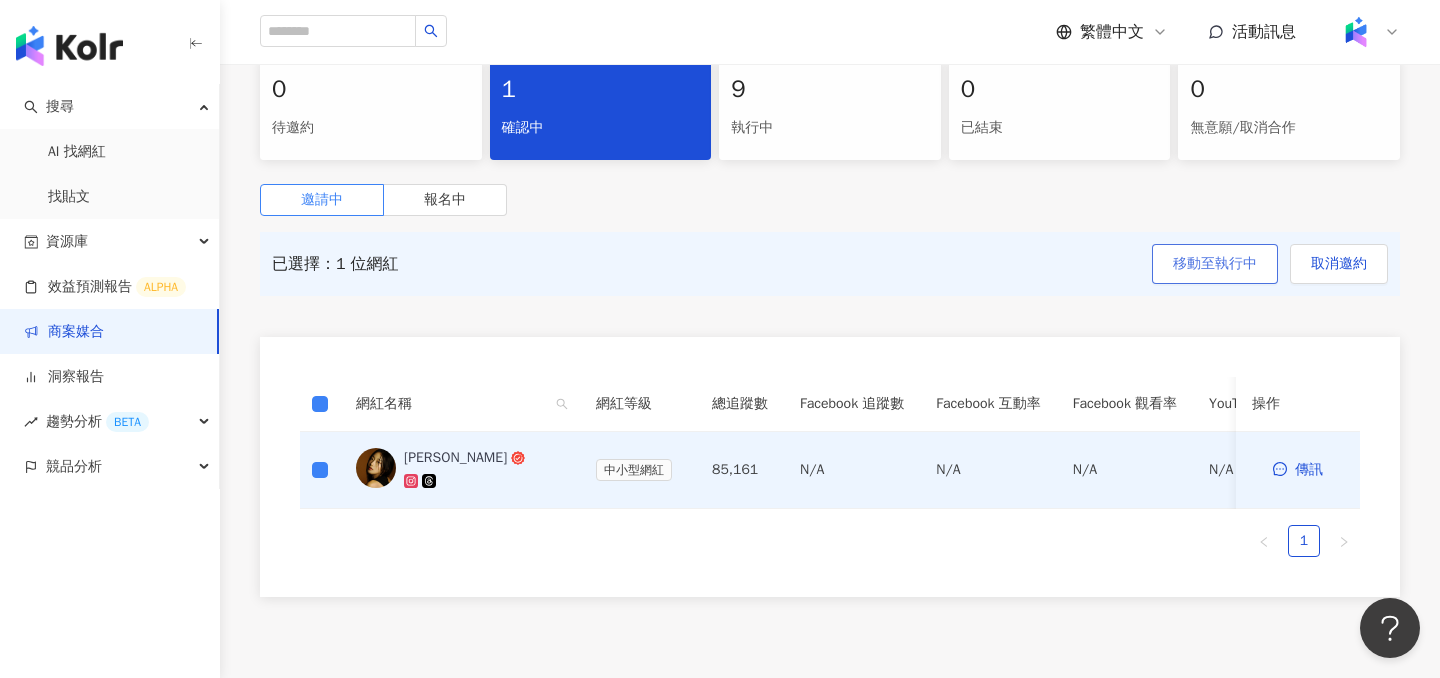 click on "移動至執行中" at bounding box center (1215, 264) 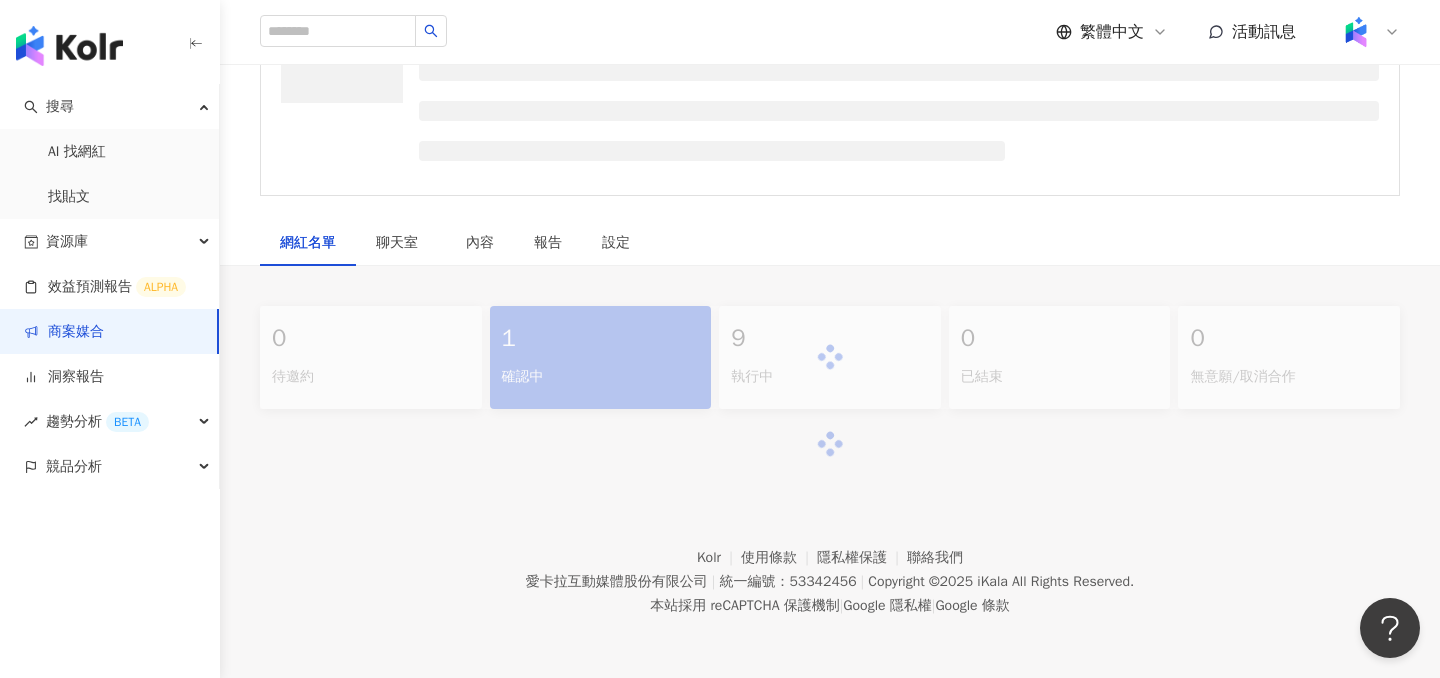 scroll, scrollTop: 431, scrollLeft: 0, axis: vertical 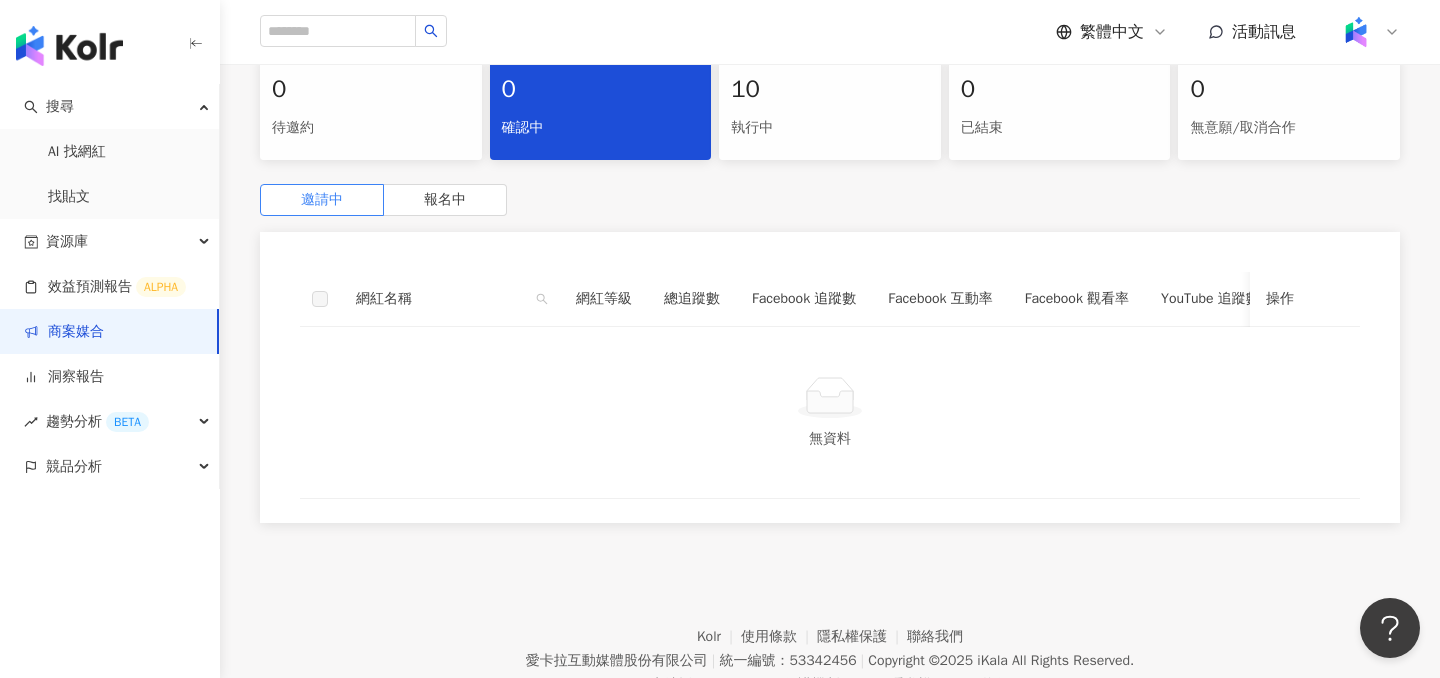 click on "執行中" at bounding box center (830, 128) 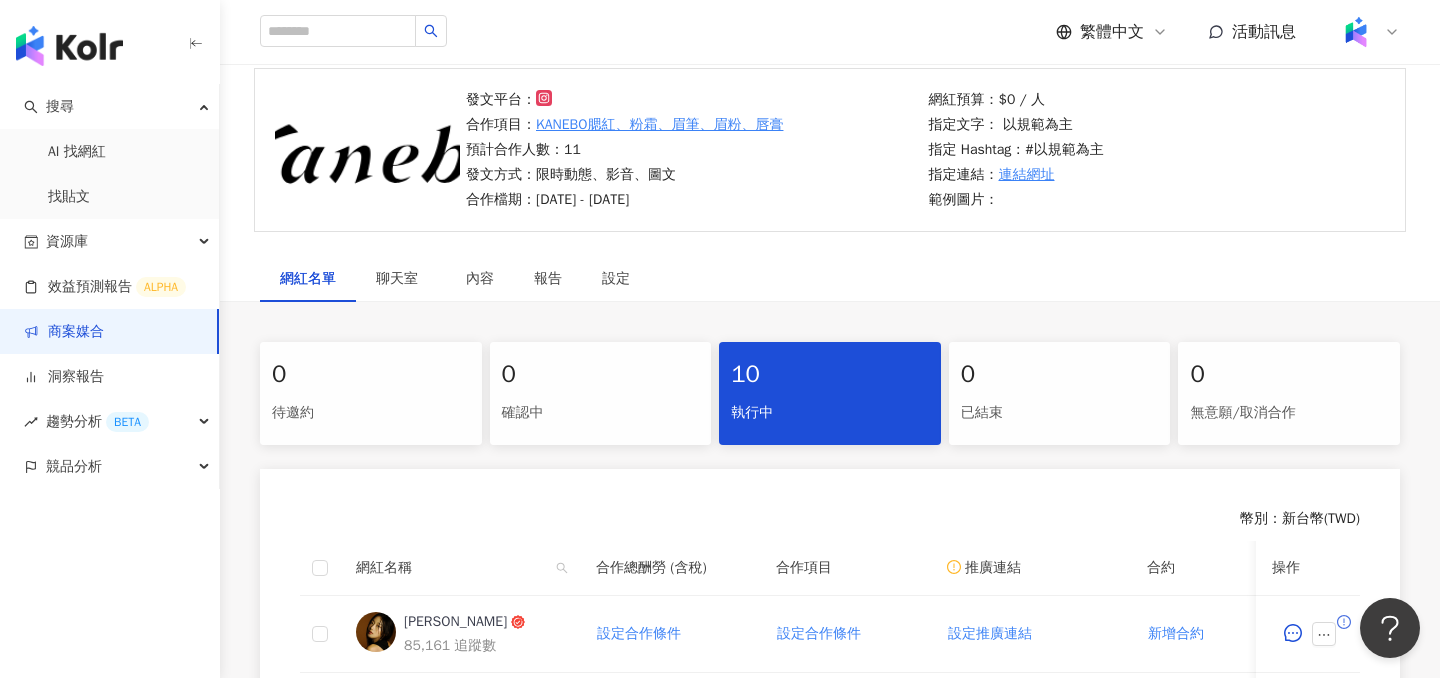 scroll, scrollTop: 0, scrollLeft: 0, axis: both 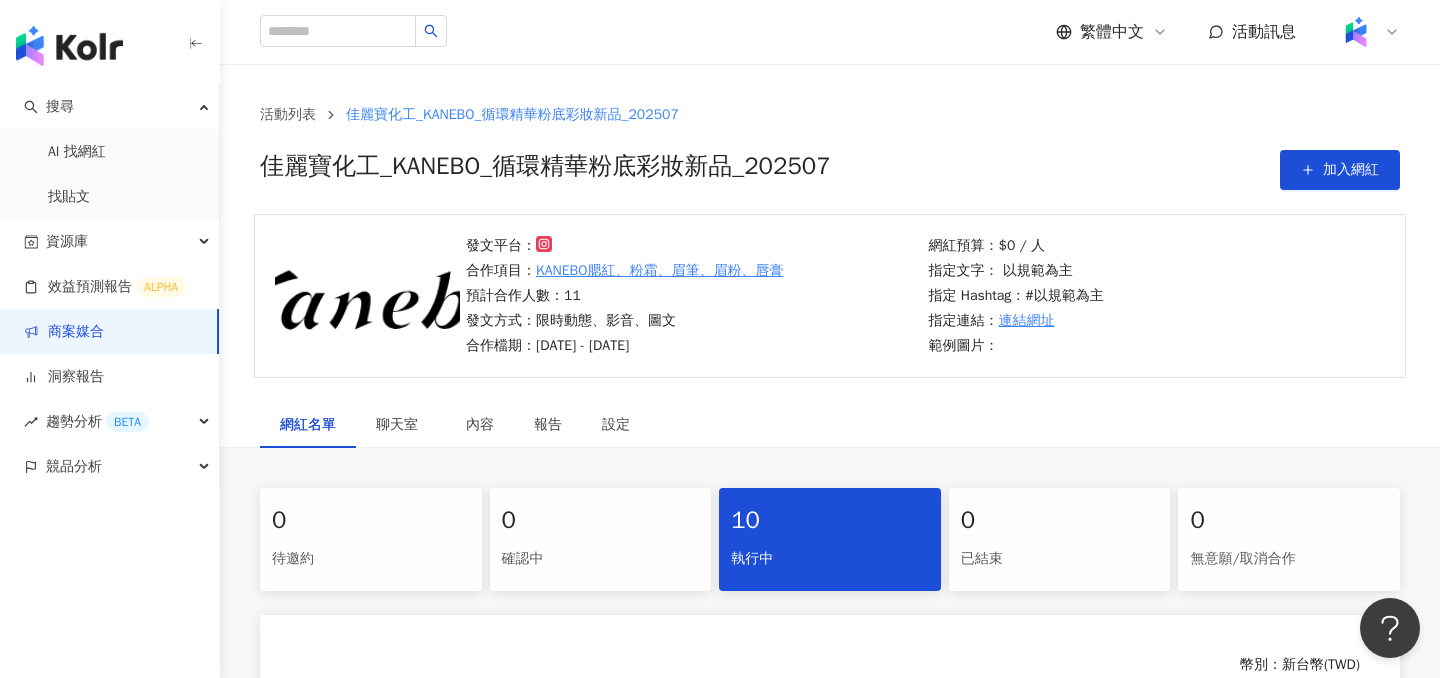 click on "活動列表 佳麗寶化工_KANEBO_循環精華粉底彩妝新品_202507 佳麗寶化工_KANEBO_循環精華粉底彩妝新品_202507 加入網紅" at bounding box center [830, 147] 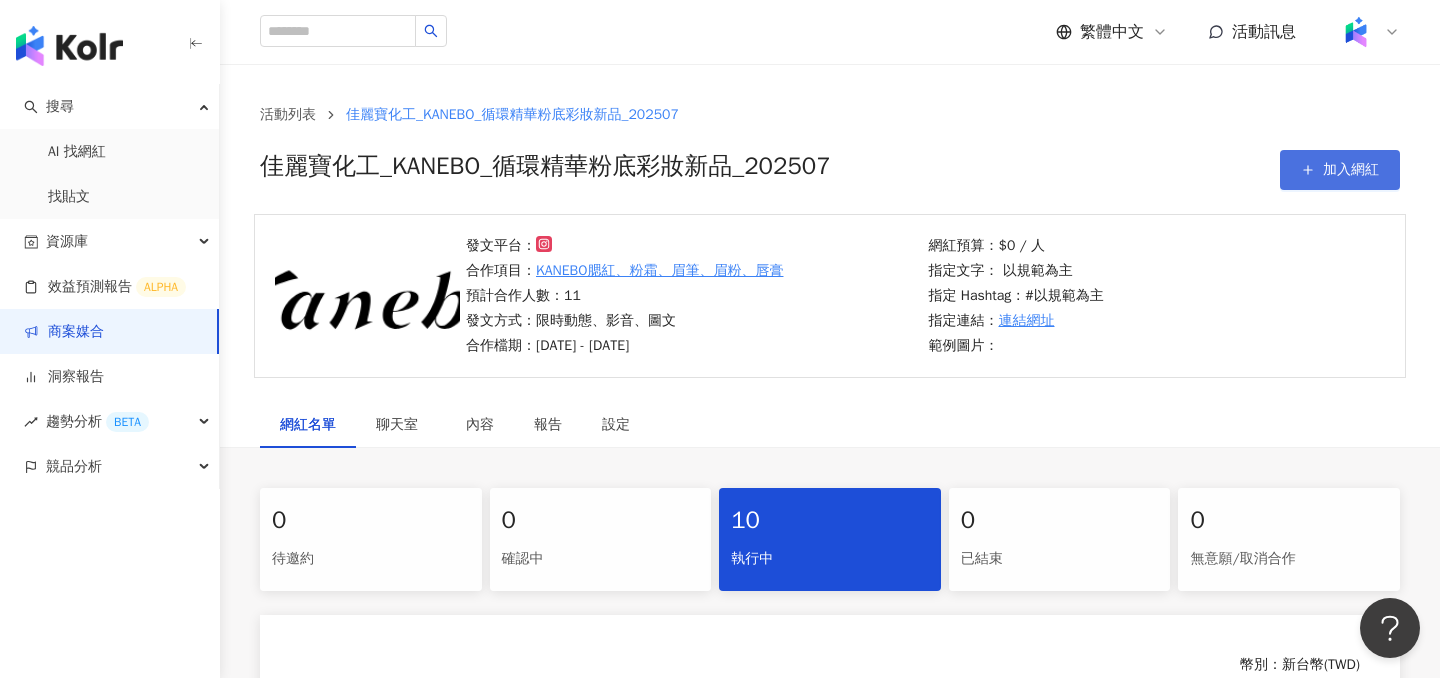 click on "加入網紅" at bounding box center [1351, 170] 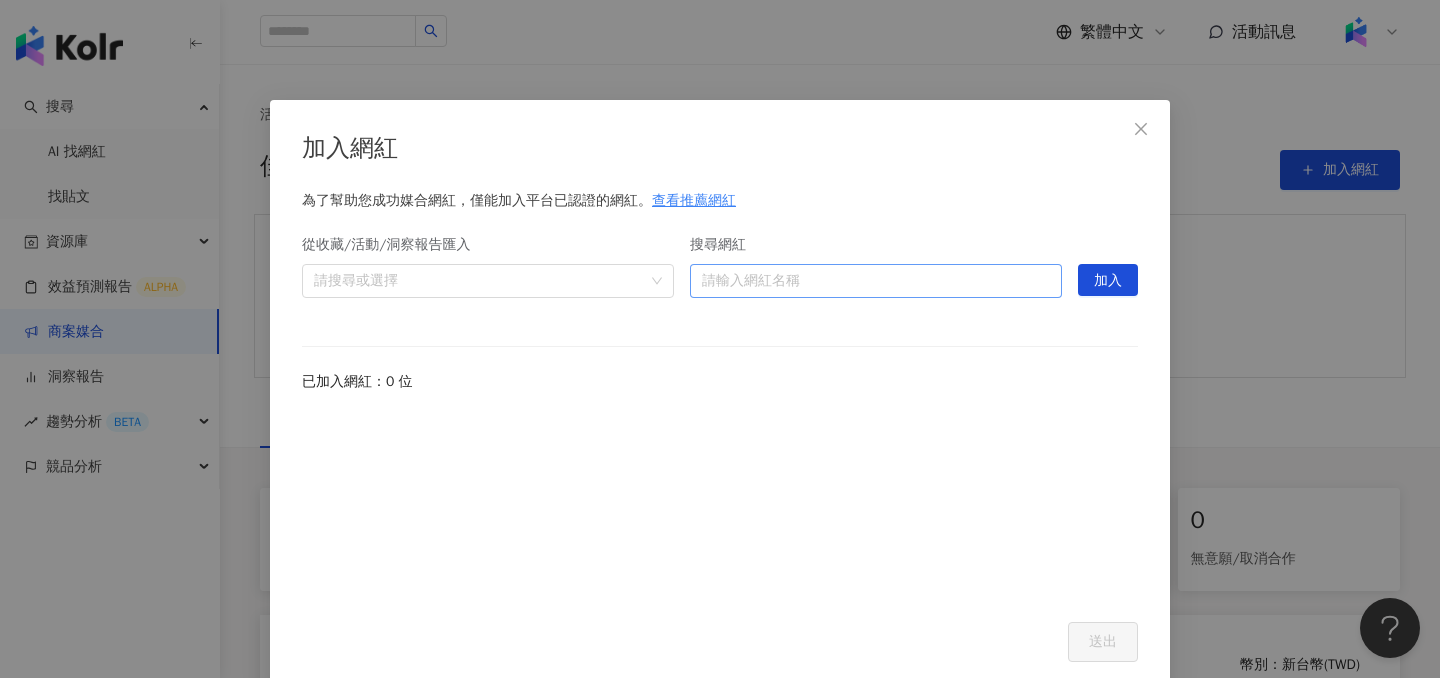 scroll, scrollTop: 7, scrollLeft: 0, axis: vertical 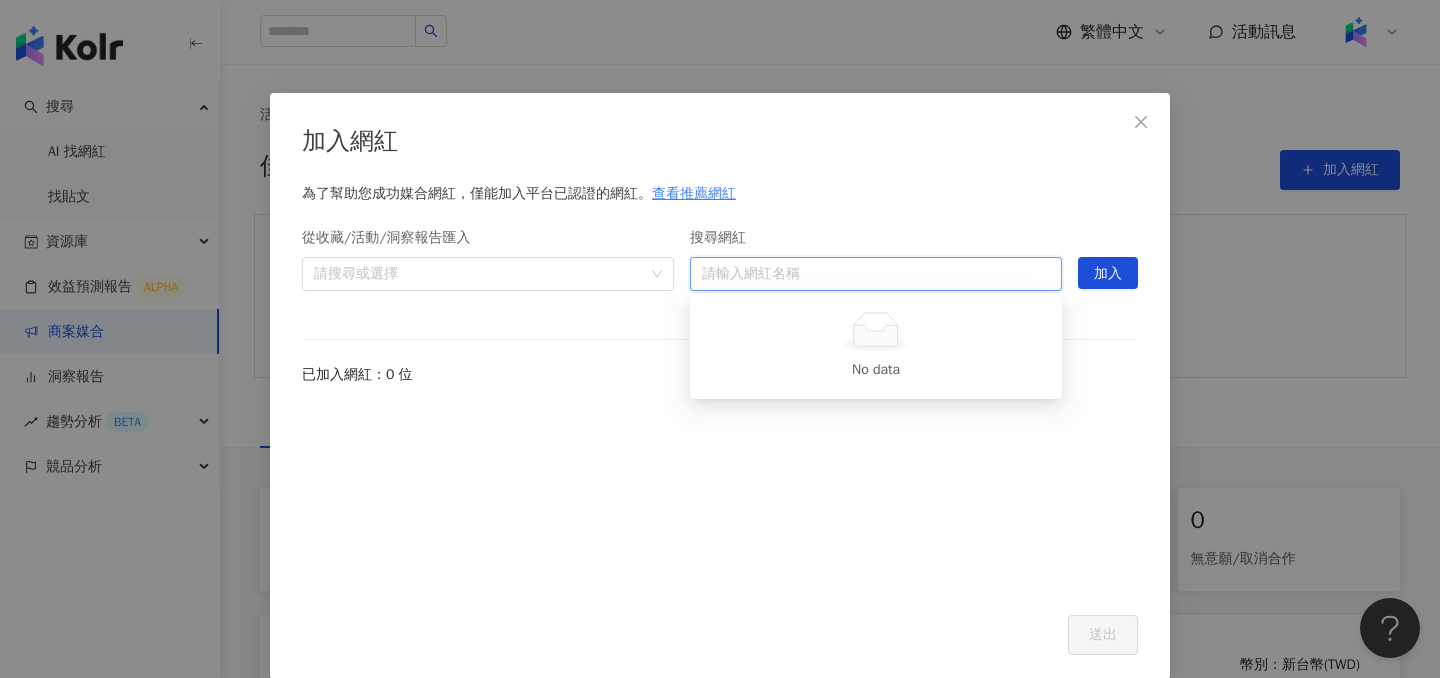 click on "搜尋網紅" at bounding box center (876, 274) 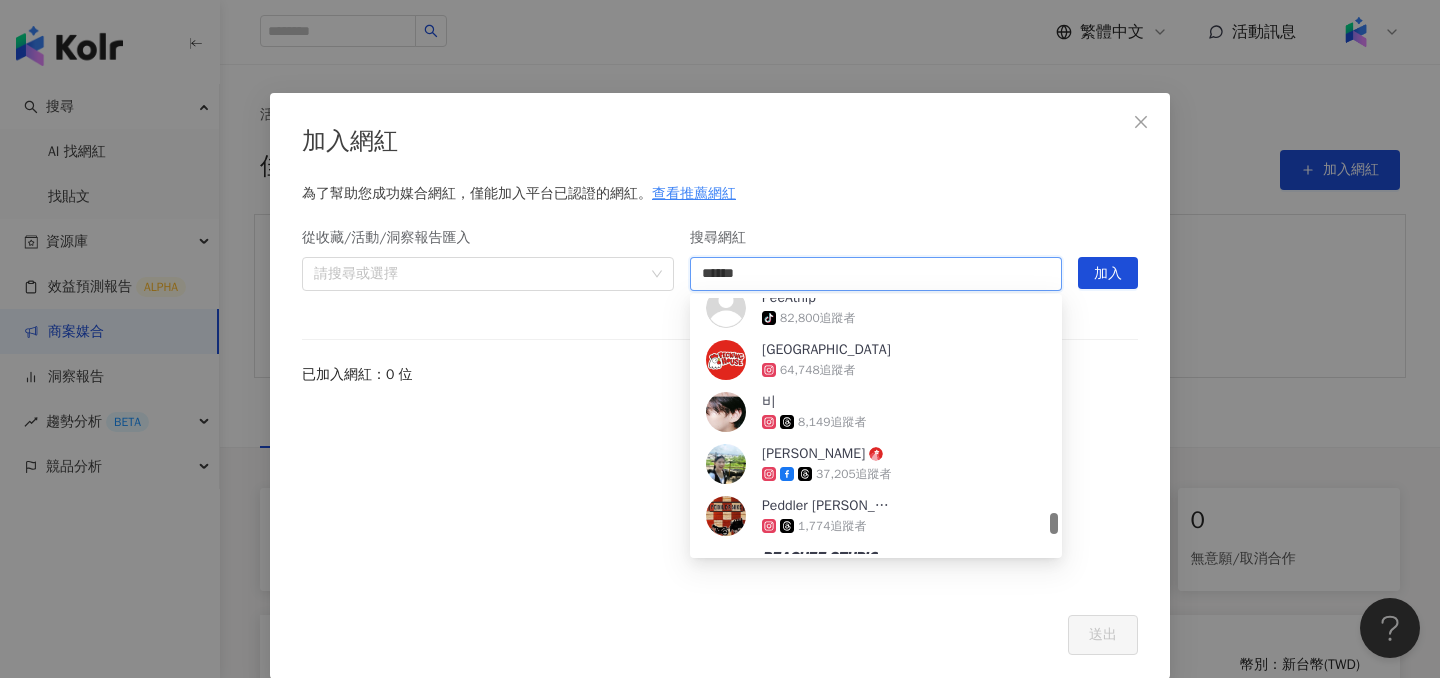 scroll, scrollTop: 2536, scrollLeft: 0, axis: vertical 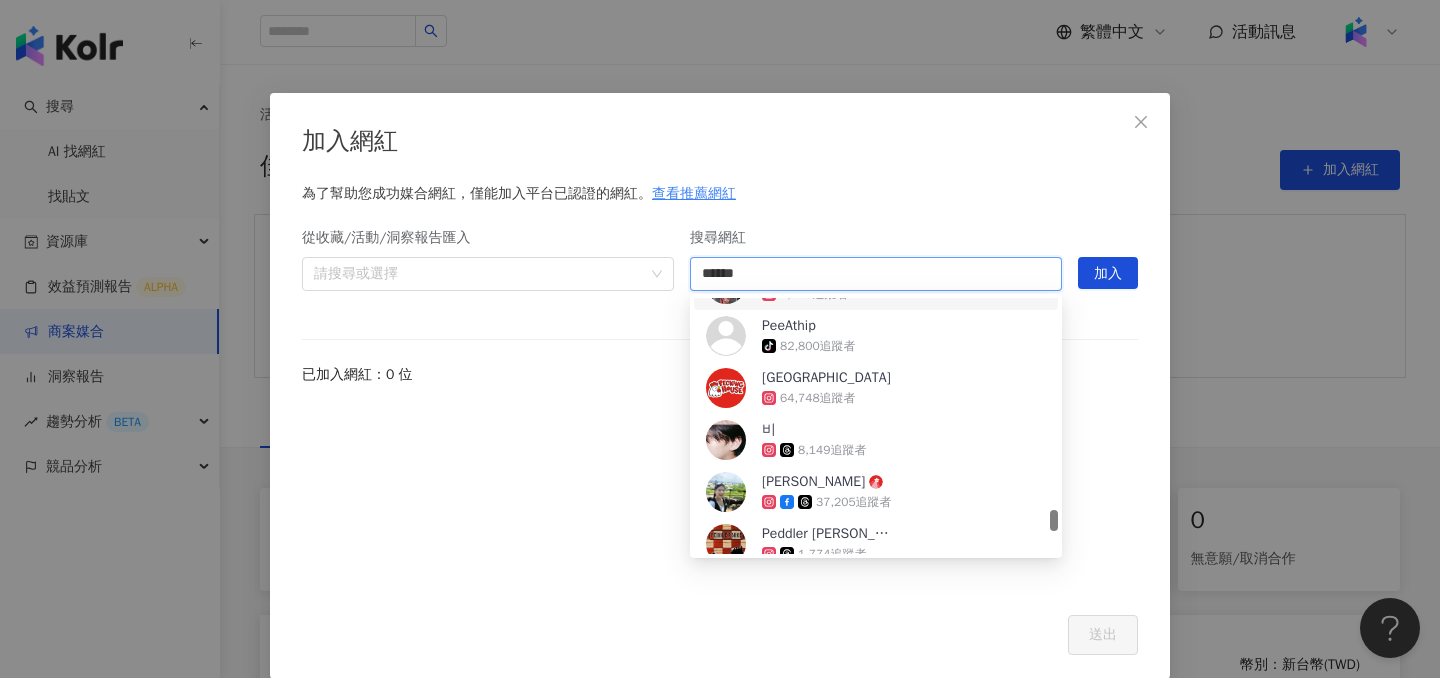drag, startPoint x: 740, startPoint y: 275, endPoint x: 678, endPoint y: 275, distance: 62 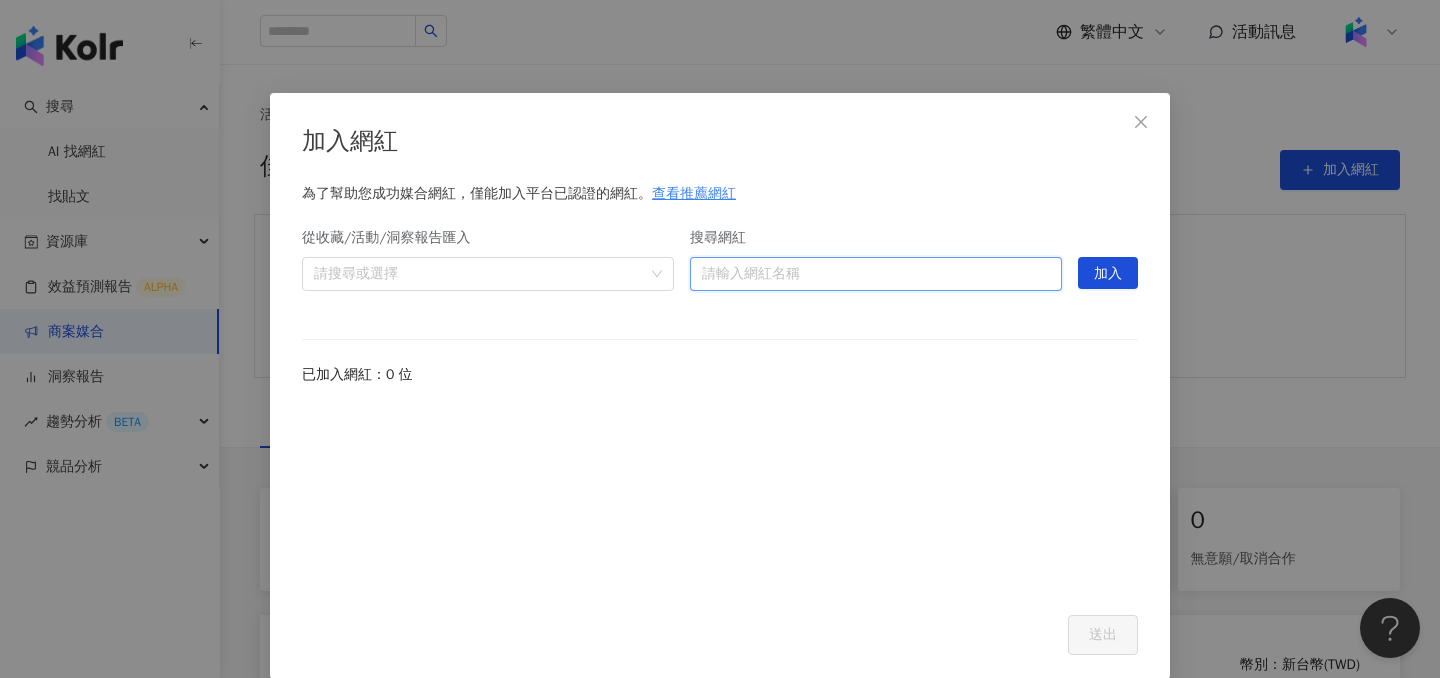 click on "搜尋網紅" at bounding box center [876, 274] 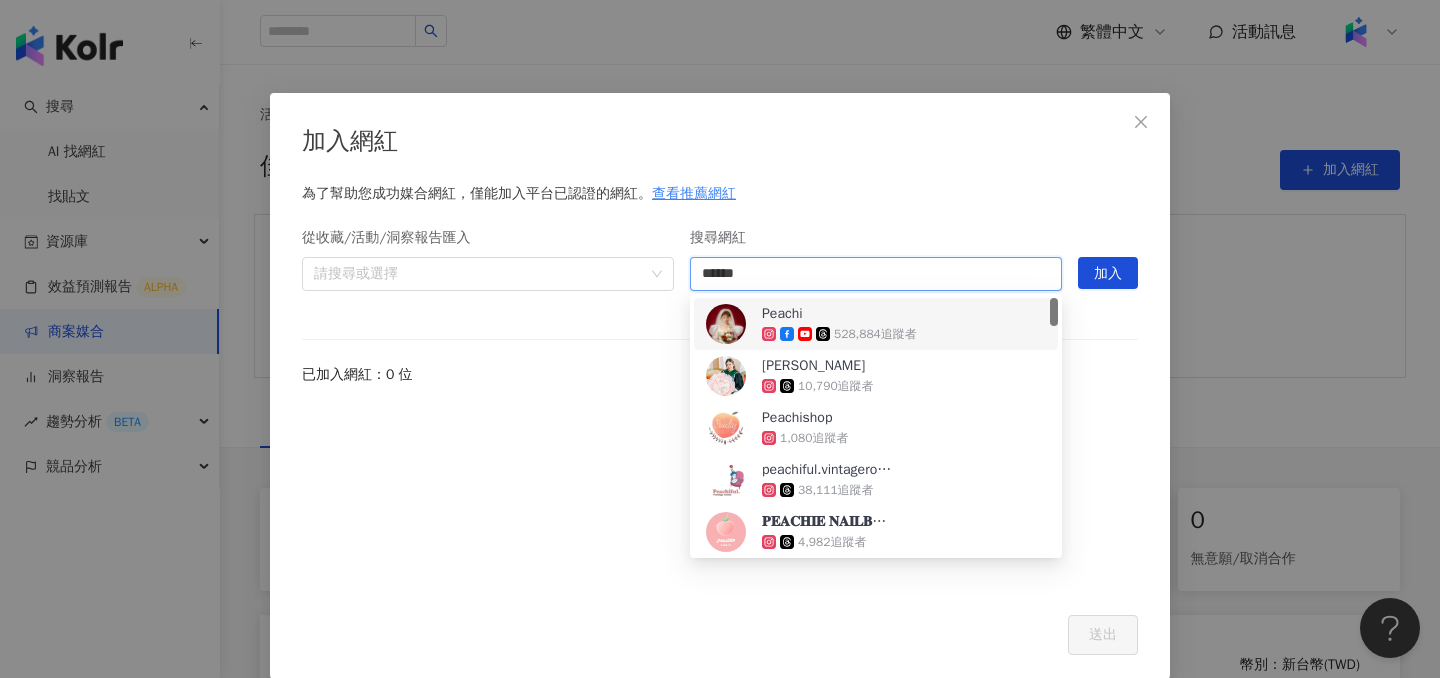 click on "Peachi 528,884 追蹤者" at bounding box center (839, 324) 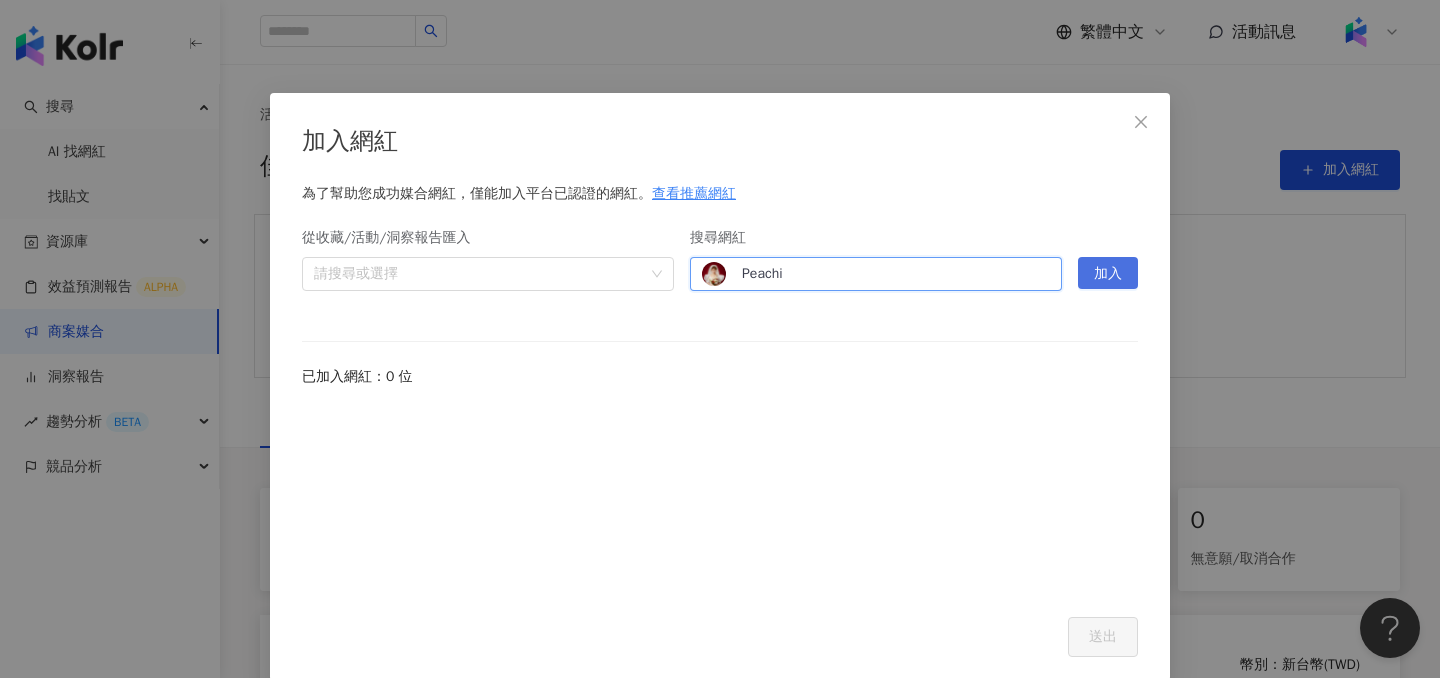 click on "加入" at bounding box center (1108, 274) 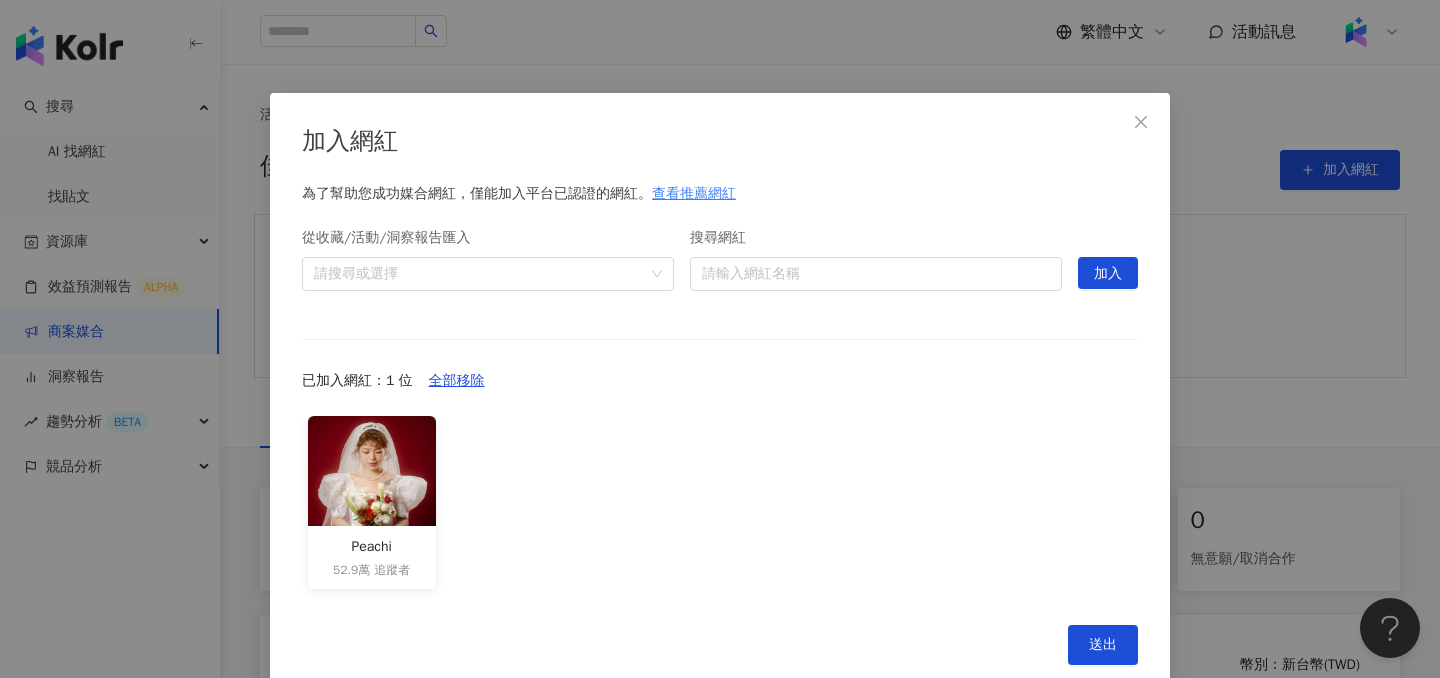 scroll, scrollTop: 41, scrollLeft: 0, axis: vertical 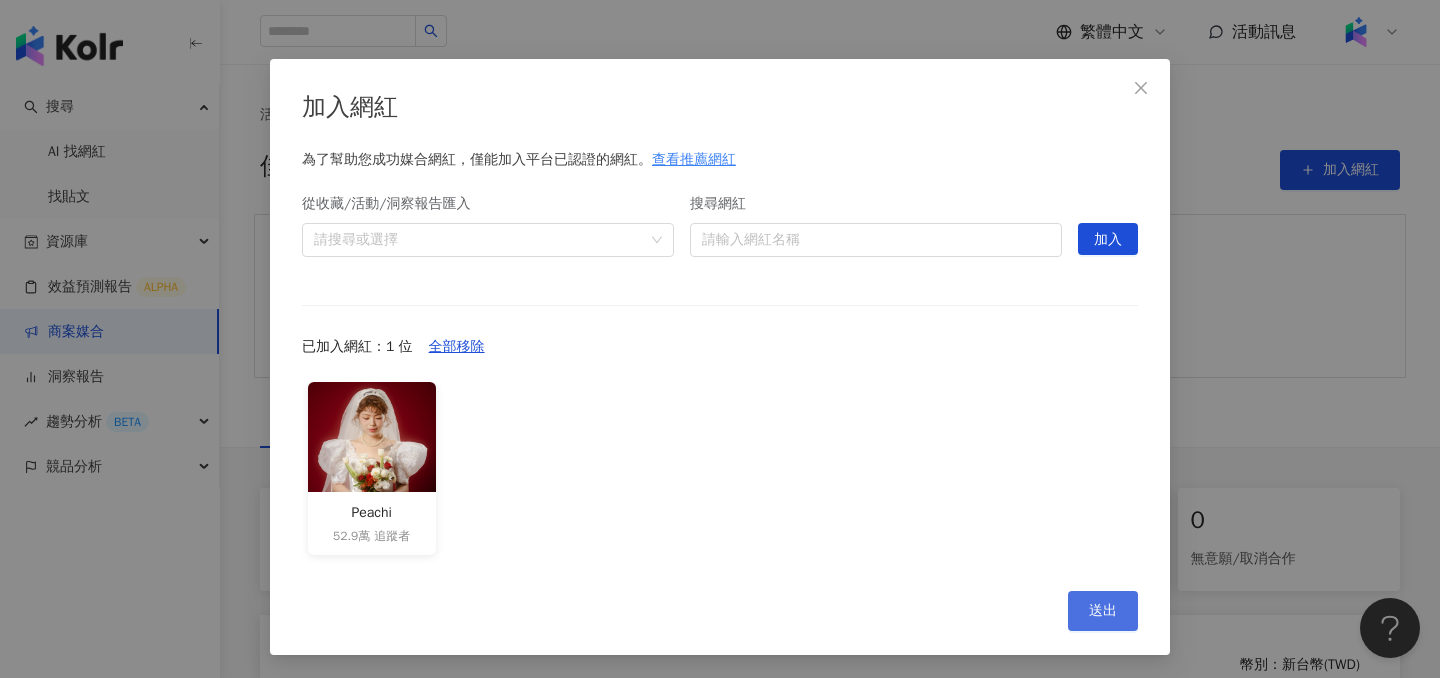 click on "送出" at bounding box center (1103, 611) 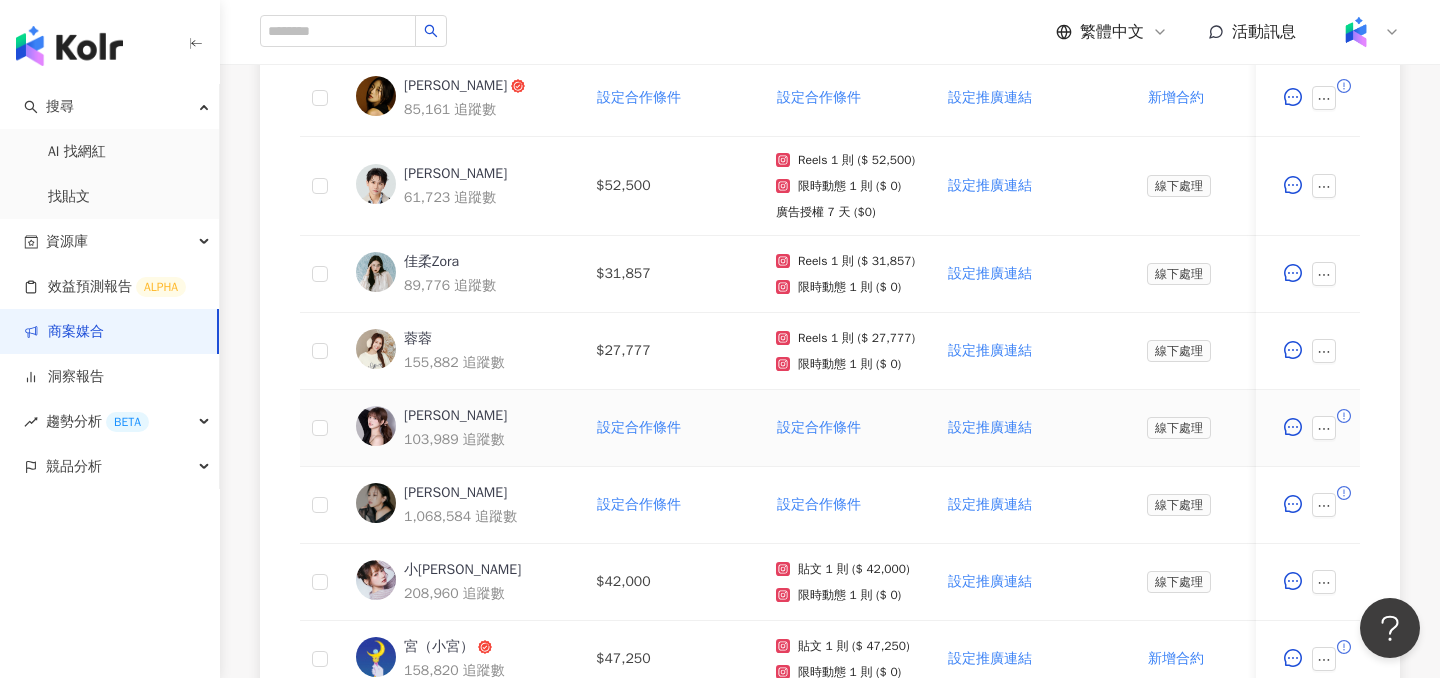 scroll, scrollTop: 558, scrollLeft: 0, axis: vertical 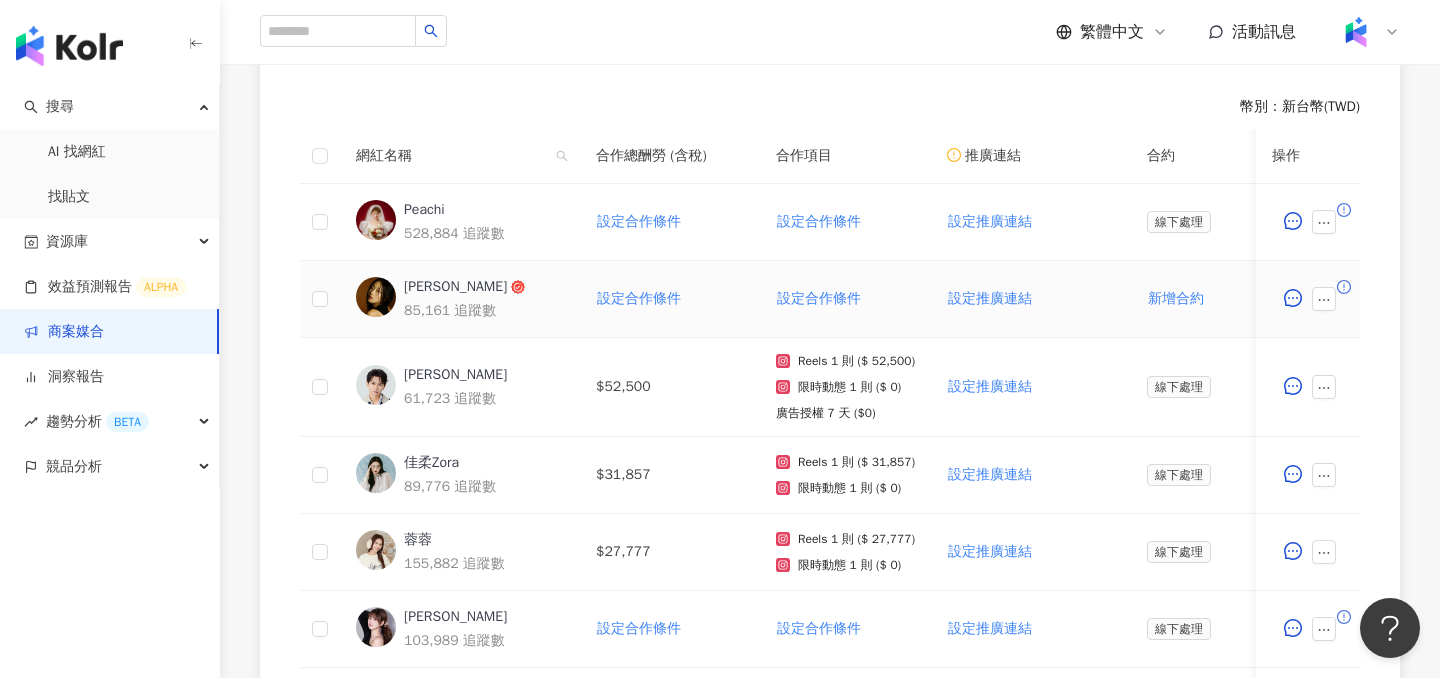 click at bounding box center [1328, 299] 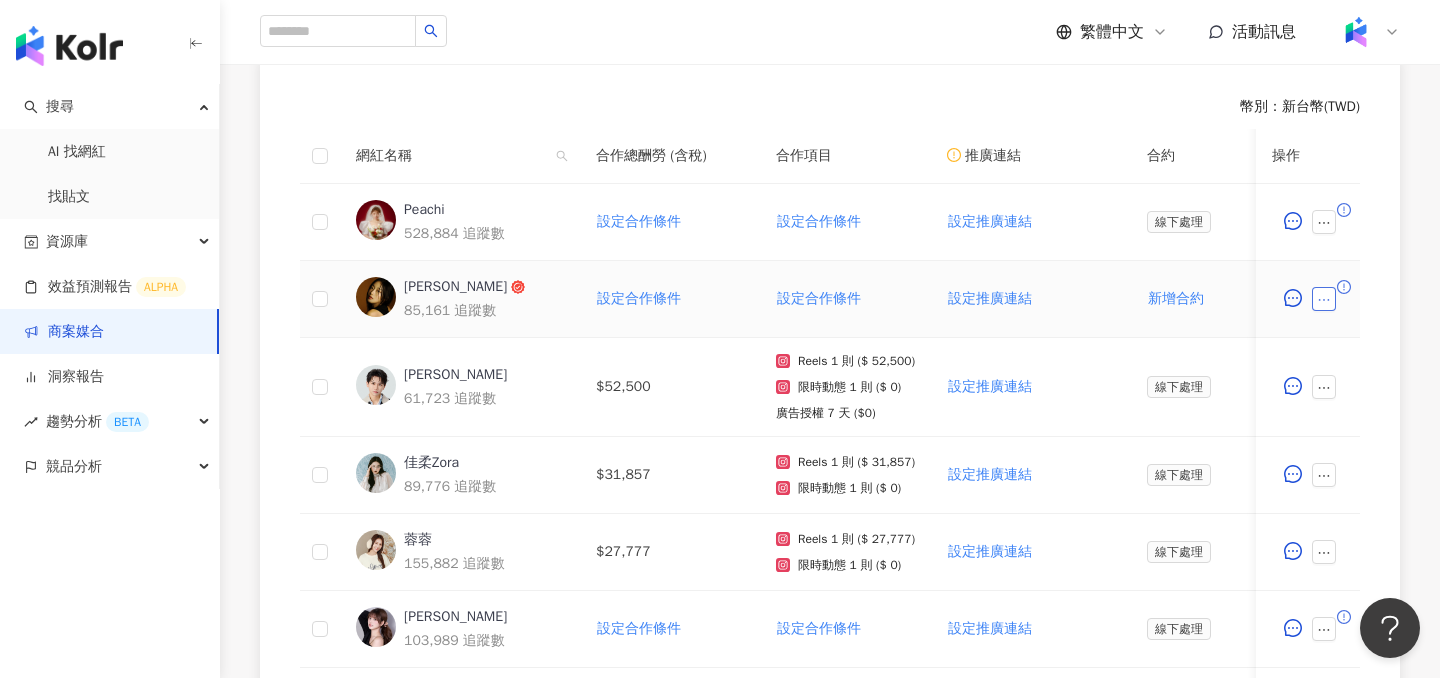 click at bounding box center [1324, 299] 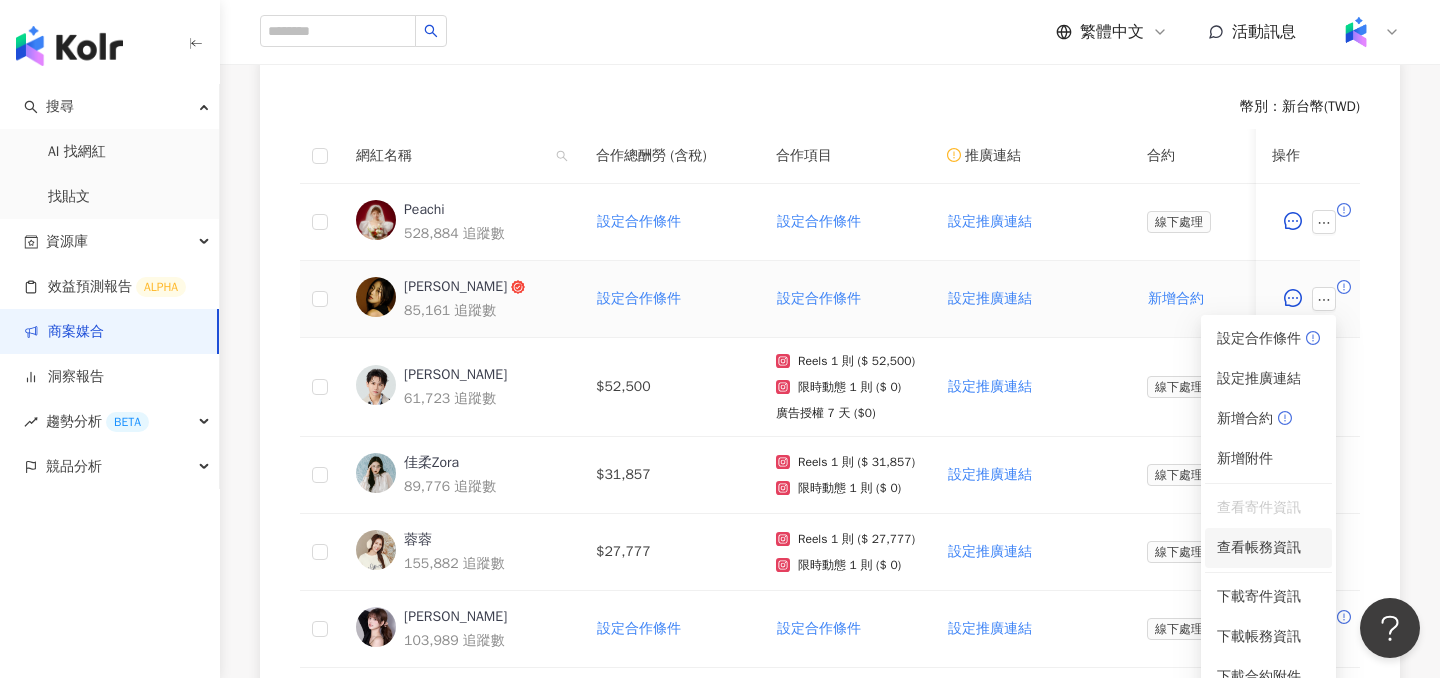 click on "查看帳務資訊" at bounding box center (1268, 548) 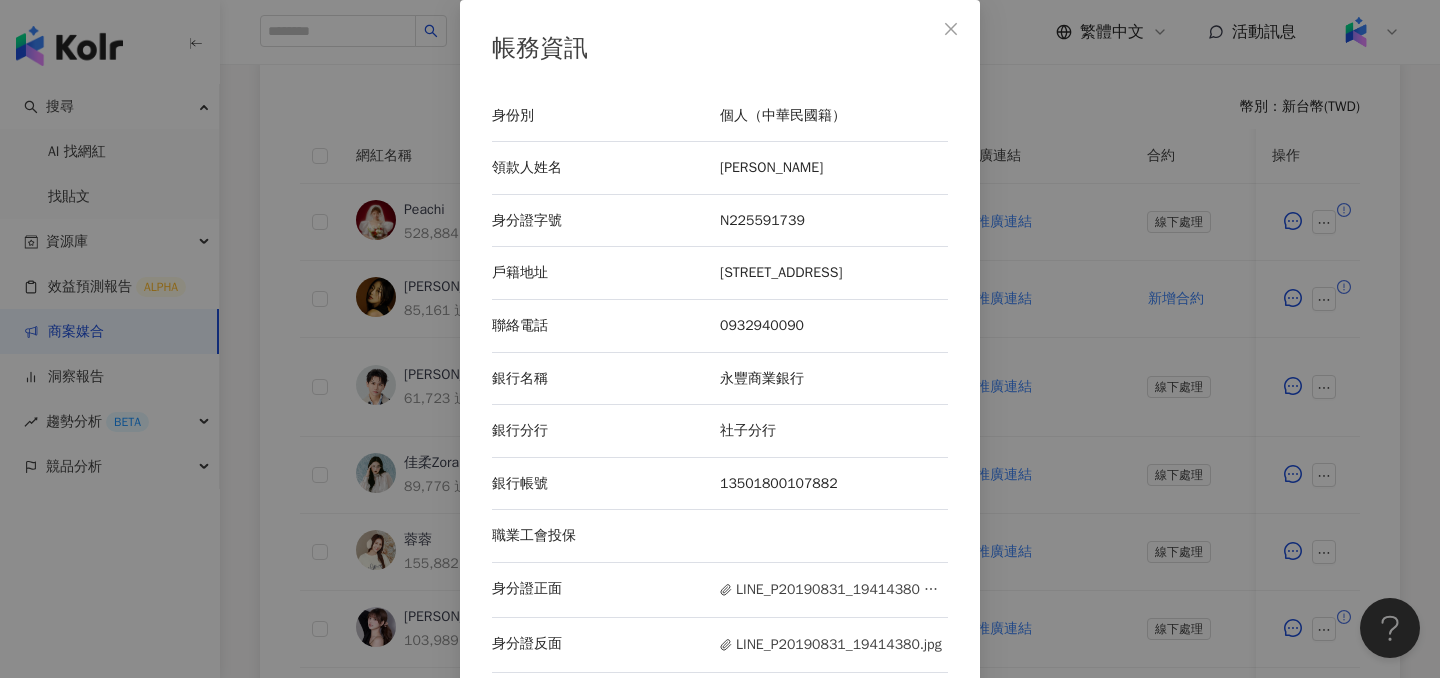 scroll, scrollTop: 74, scrollLeft: 0, axis: vertical 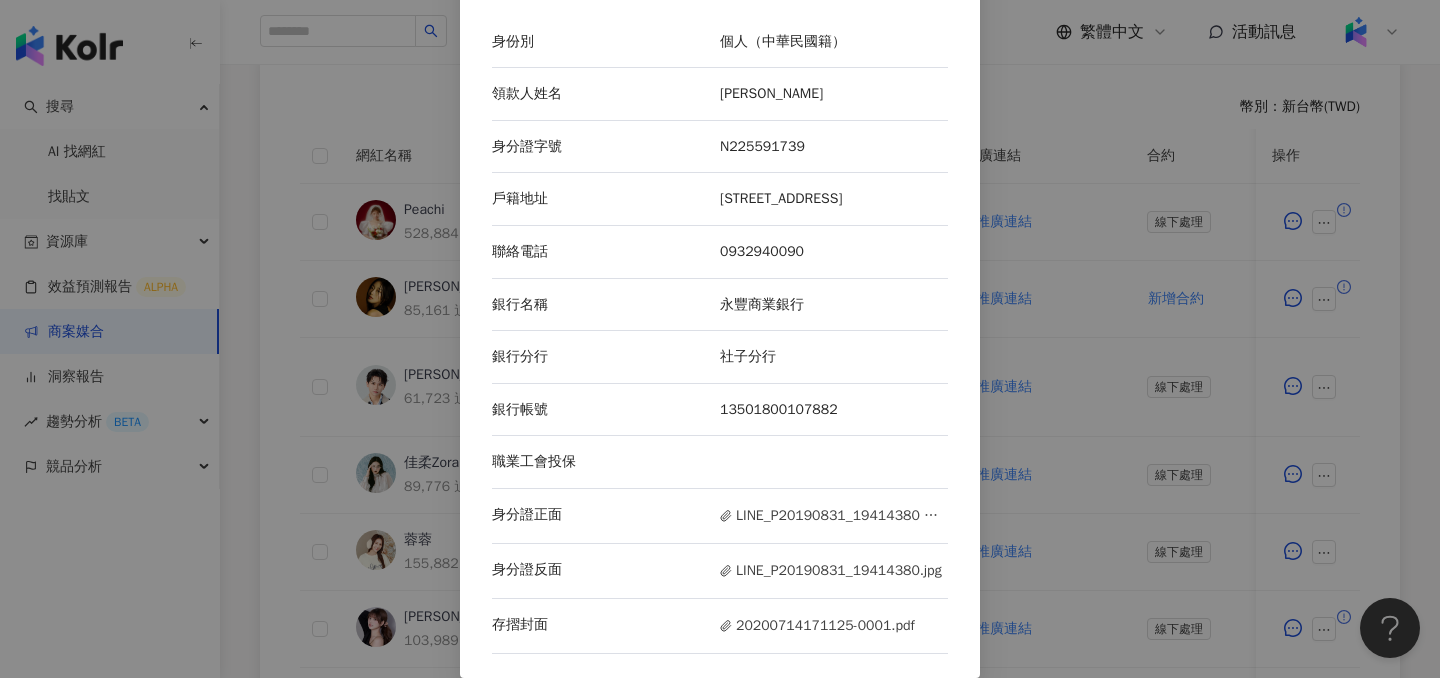 click on "[STREET_ADDRESS]" at bounding box center [834, 199] 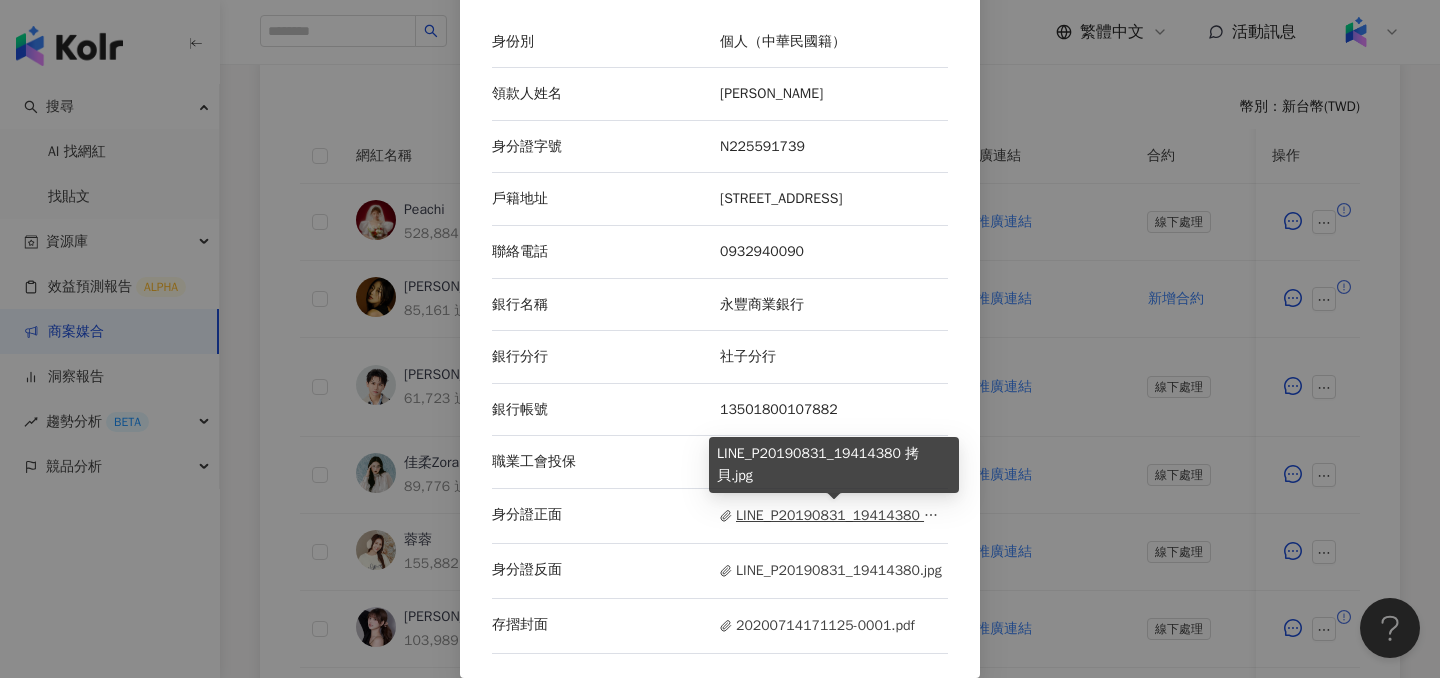 click on "LINE_P20190831_19414380 拷貝.jpg" at bounding box center (834, 516) 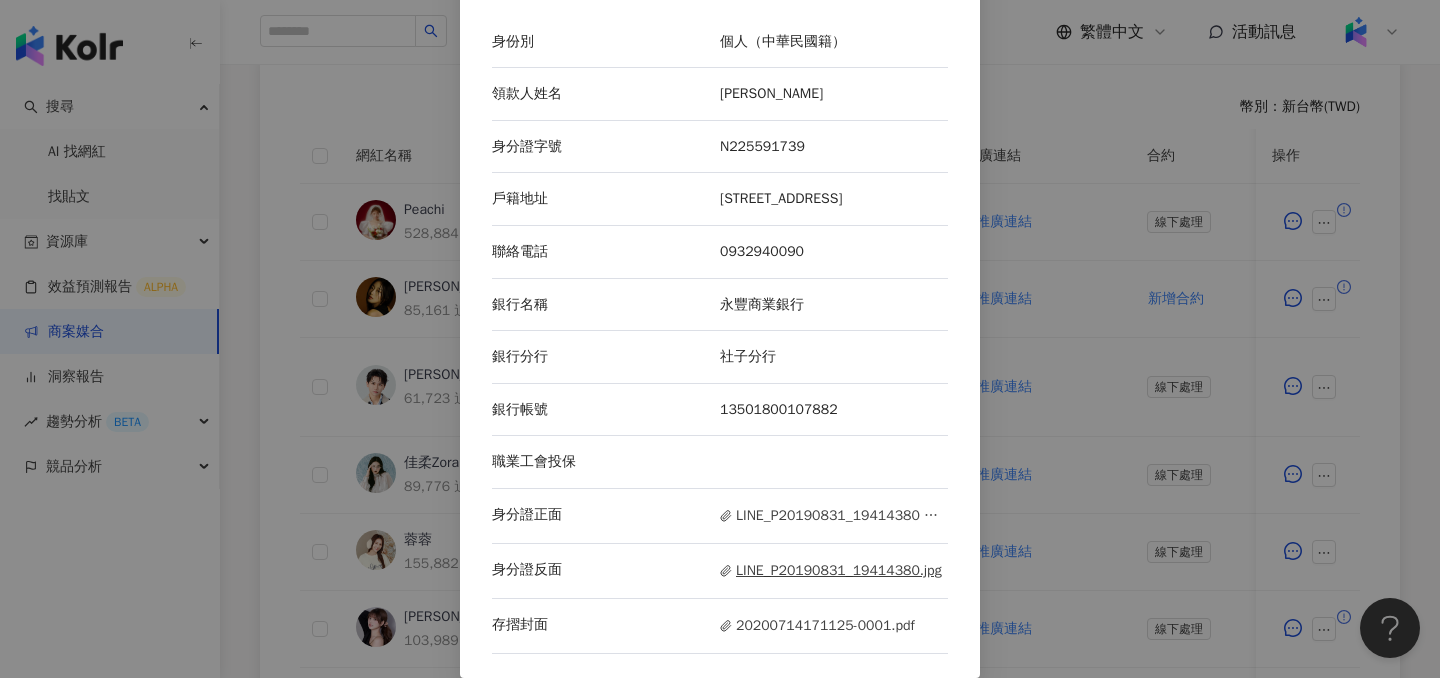 click on "LINE_P20190831_19414380.jpg" at bounding box center (831, 571) 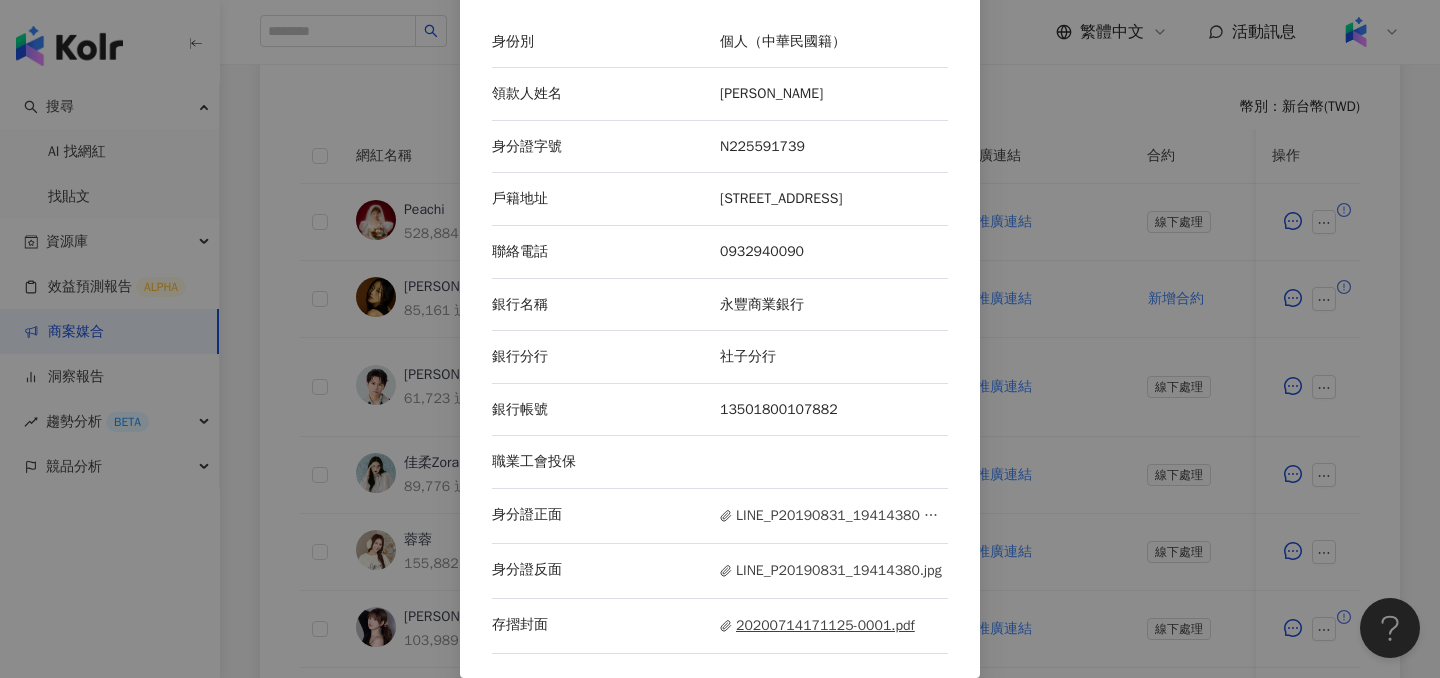 click on "20200714171125-0001.pdf" at bounding box center [817, 626] 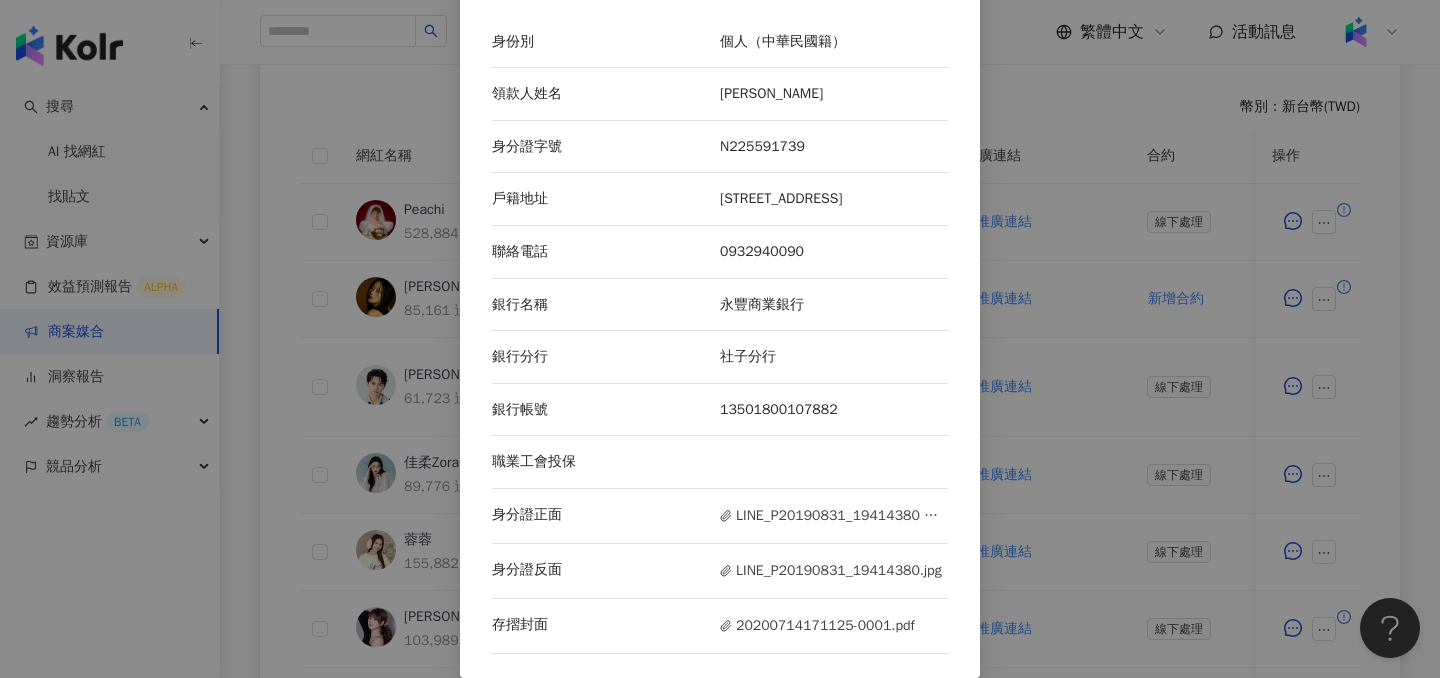 click on "帳務資訊 身份別 個人（中華民國籍） 領款人姓名 [PERSON_NAME] 身分證字號 N225591739 戶籍地址 [STREET_ADDRESS] 聯絡電話 [PHONE_NUMBER] 銀行名稱 永豐商業銀行 銀行分行 社子分行 銀行帳號 13501800107882 職業工會投保 身分證正面 LINE_P20190831_19414380 拷貝.jpg 身分證反面 LINE_P20190831_19414380.jpg 存摺封面 20200714171125-0001.pdf" at bounding box center [720, 339] 